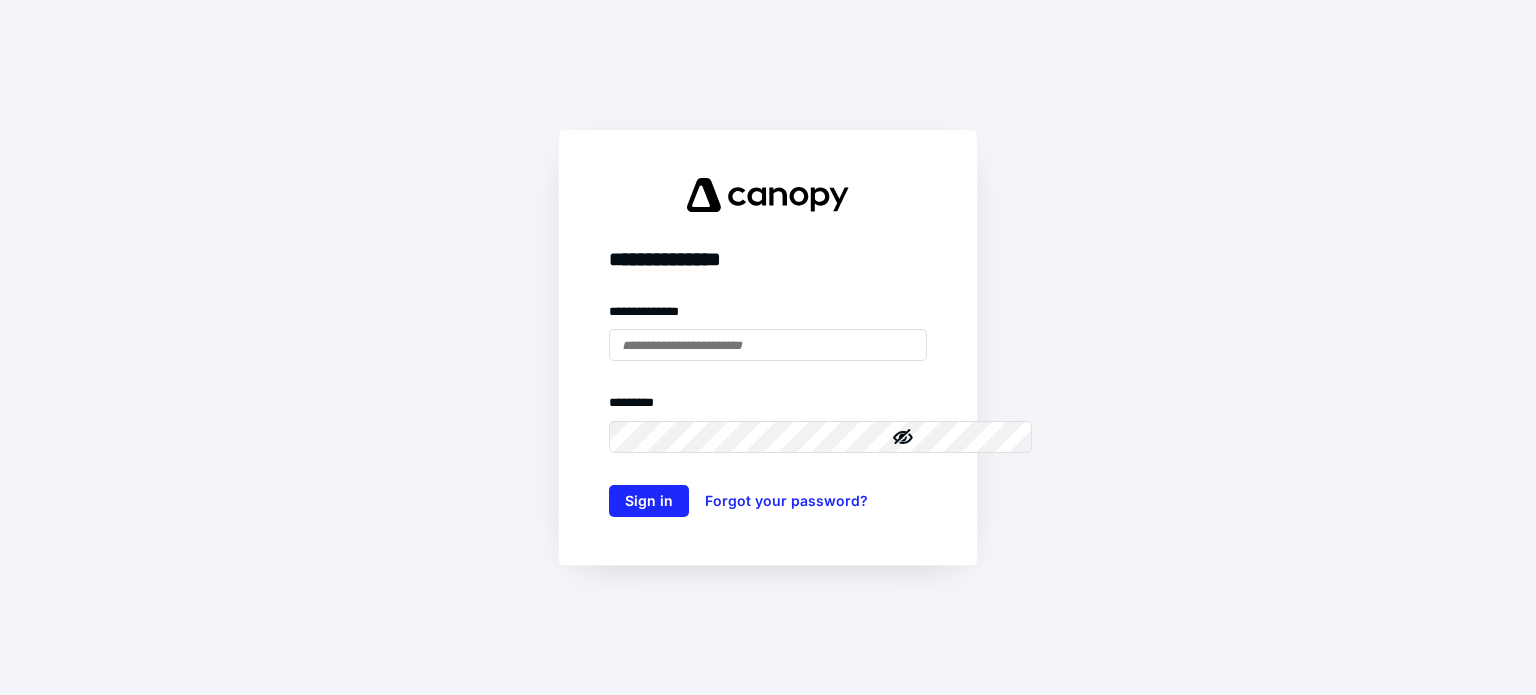 scroll, scrollTop: 0, scrollLeft: 0, axis: both 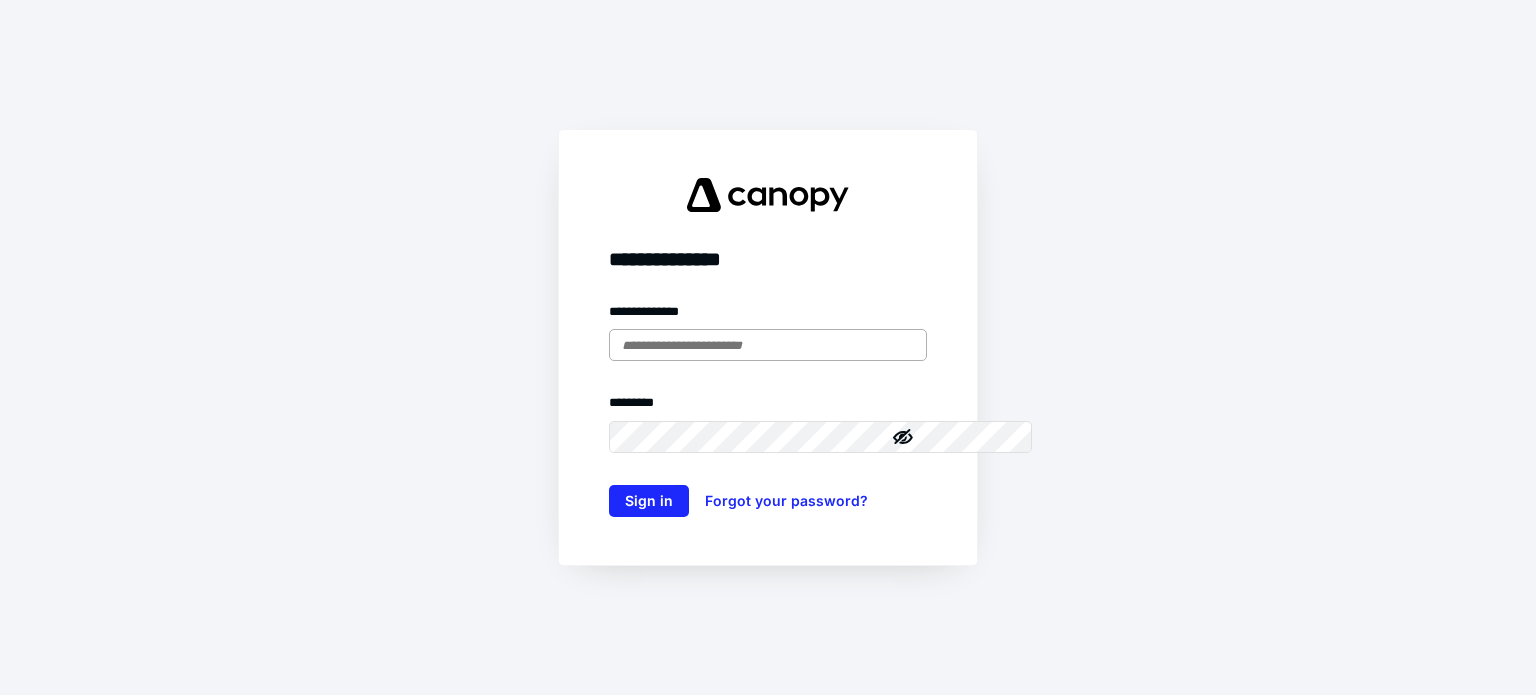 click at bounding box center (768, 345) 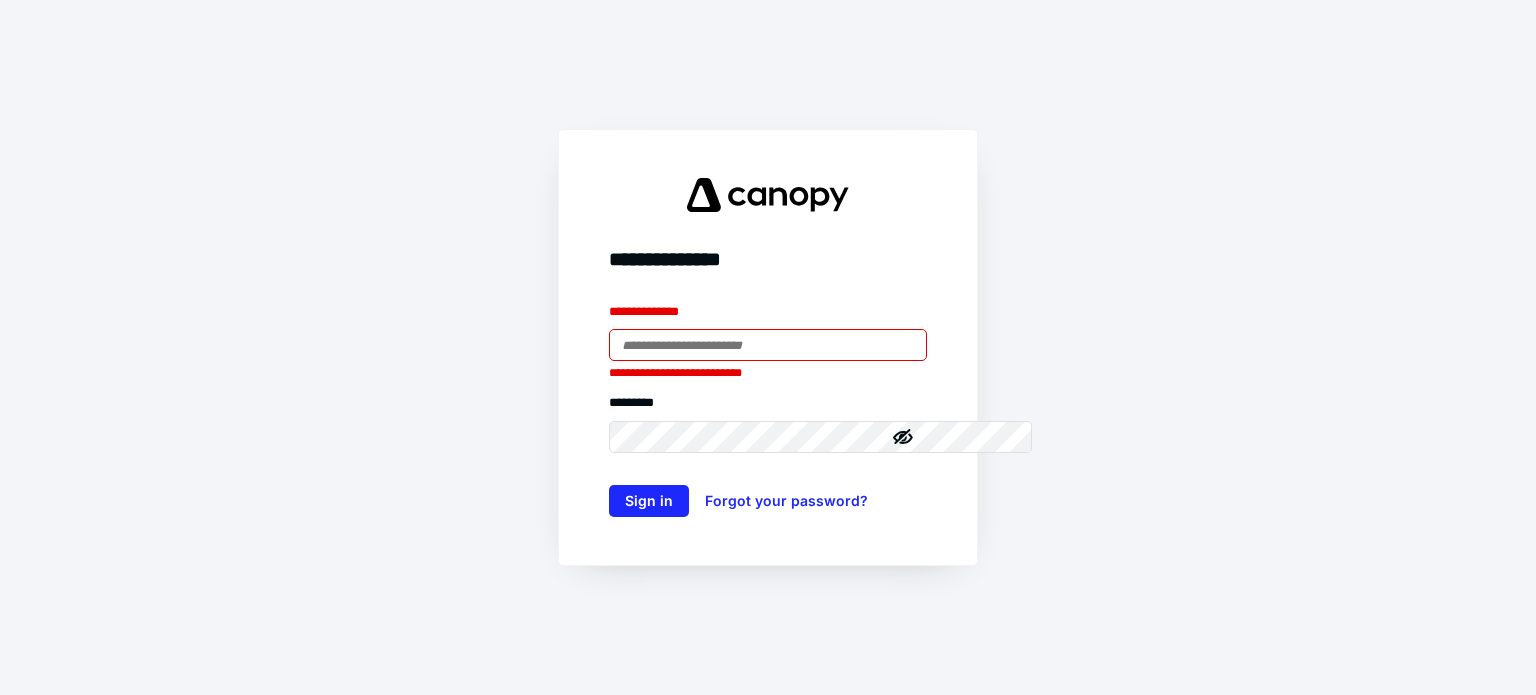 type on "**********" 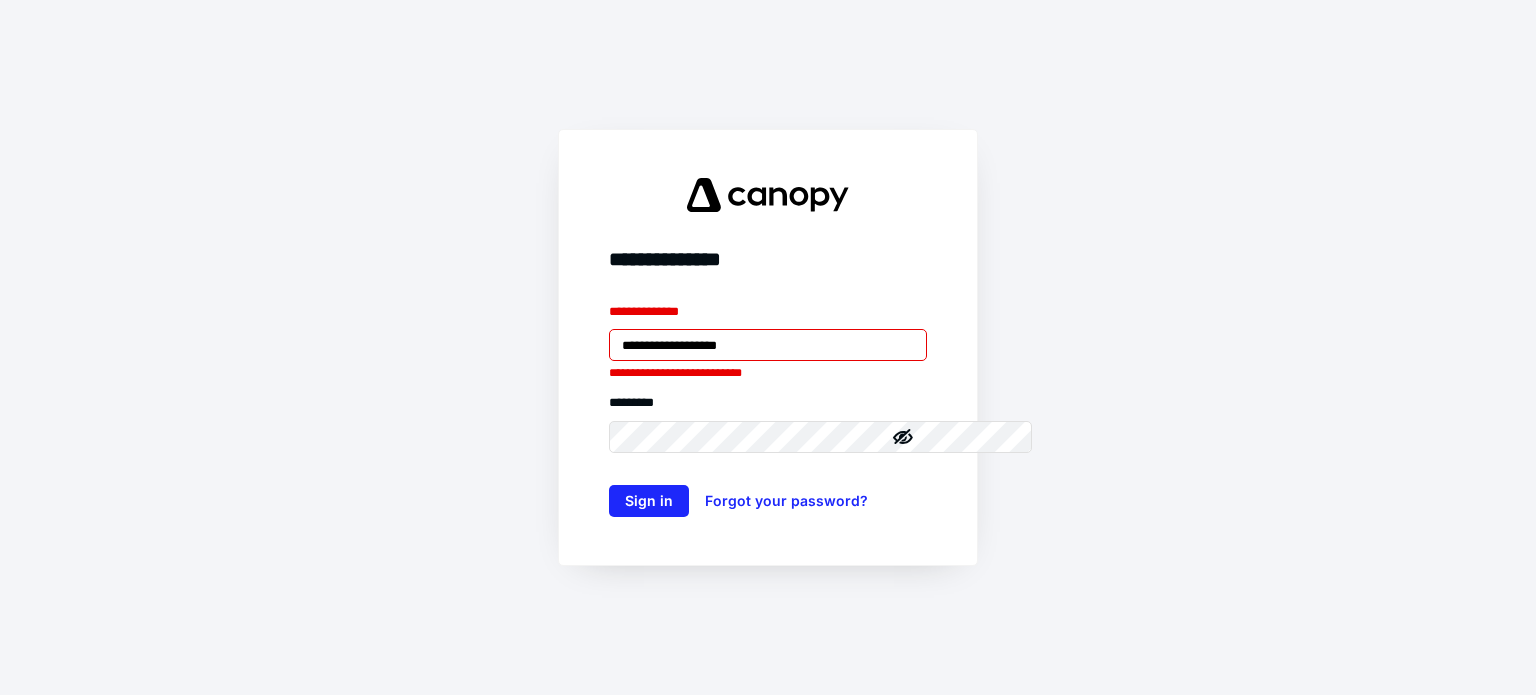 click on "Sign in" at bounding box center [649, 501] 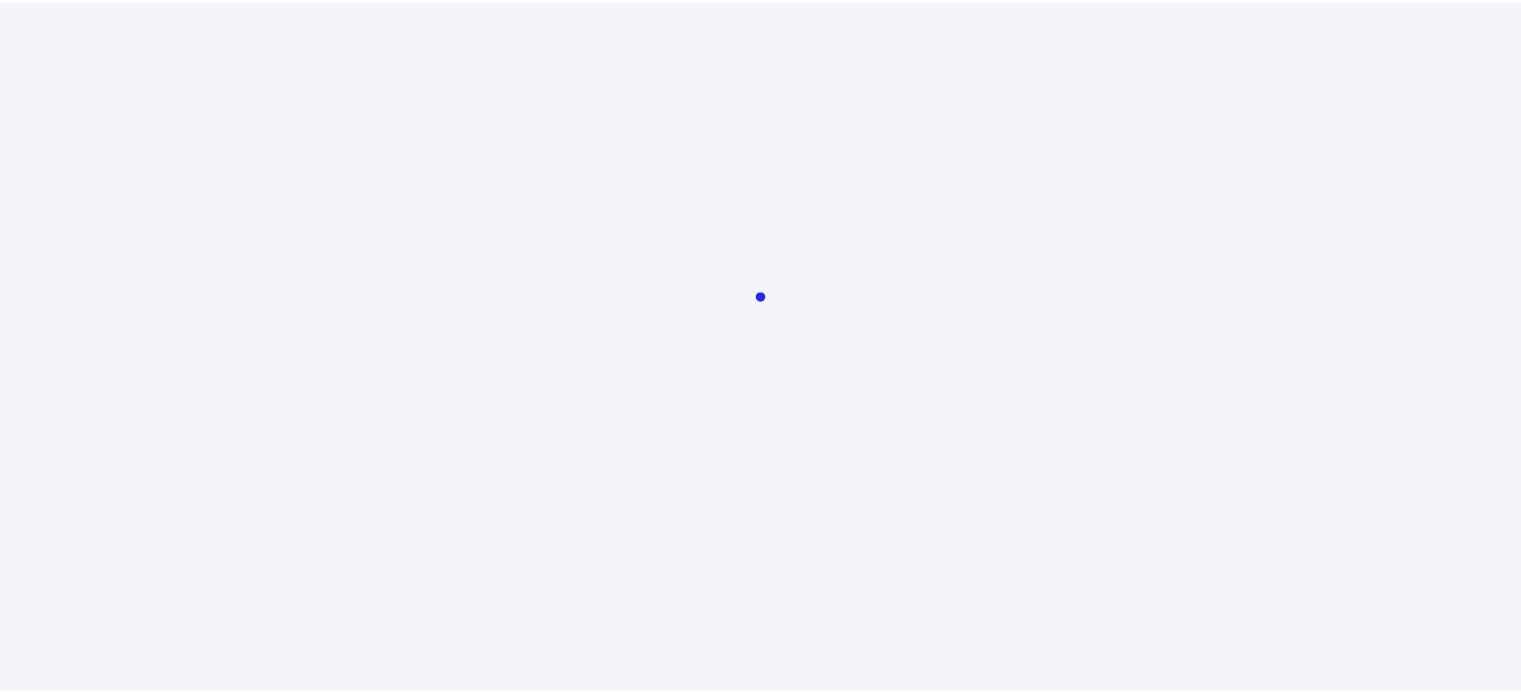 scroll, scrollTop: 0, scrollLeft: 0, axis: both 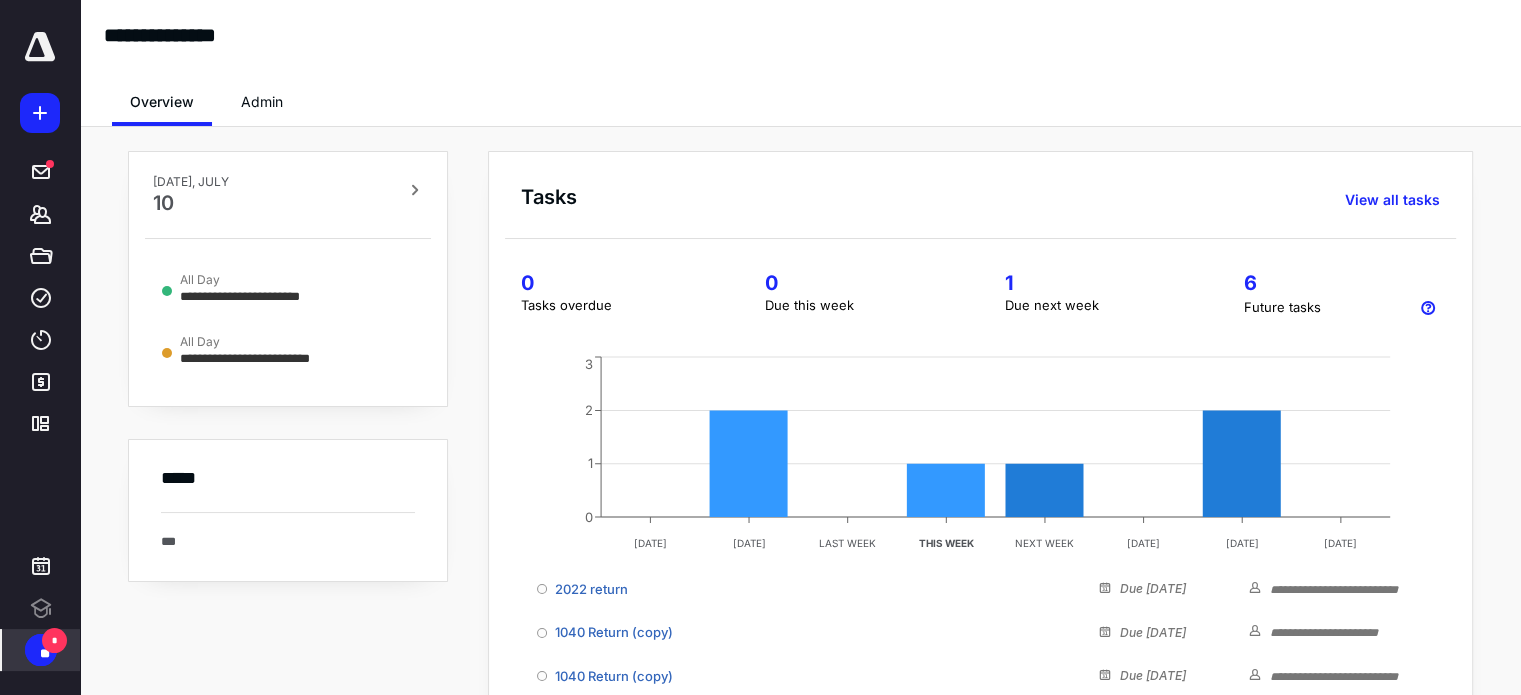 click on "*" at bounding box center [54, 640] 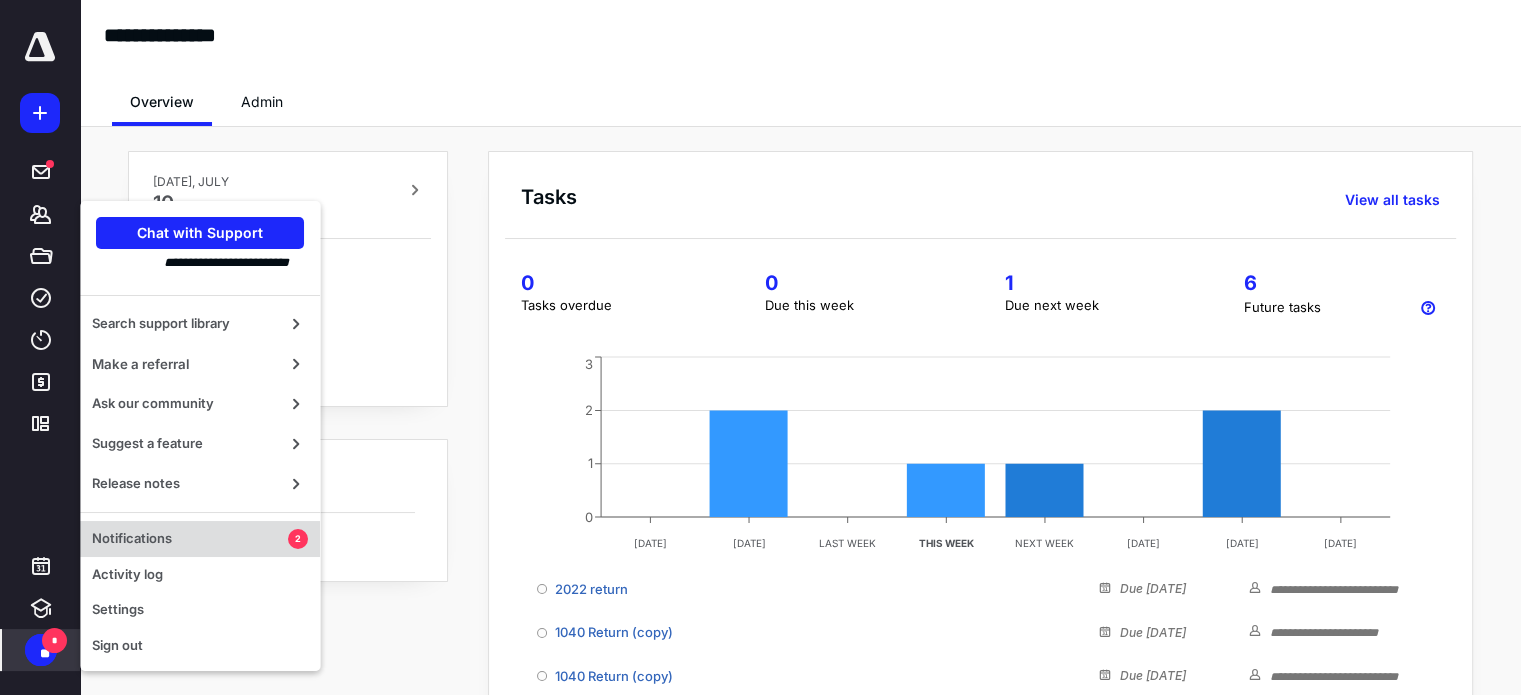 click on "Notifications" at bounding box center (190, 539) 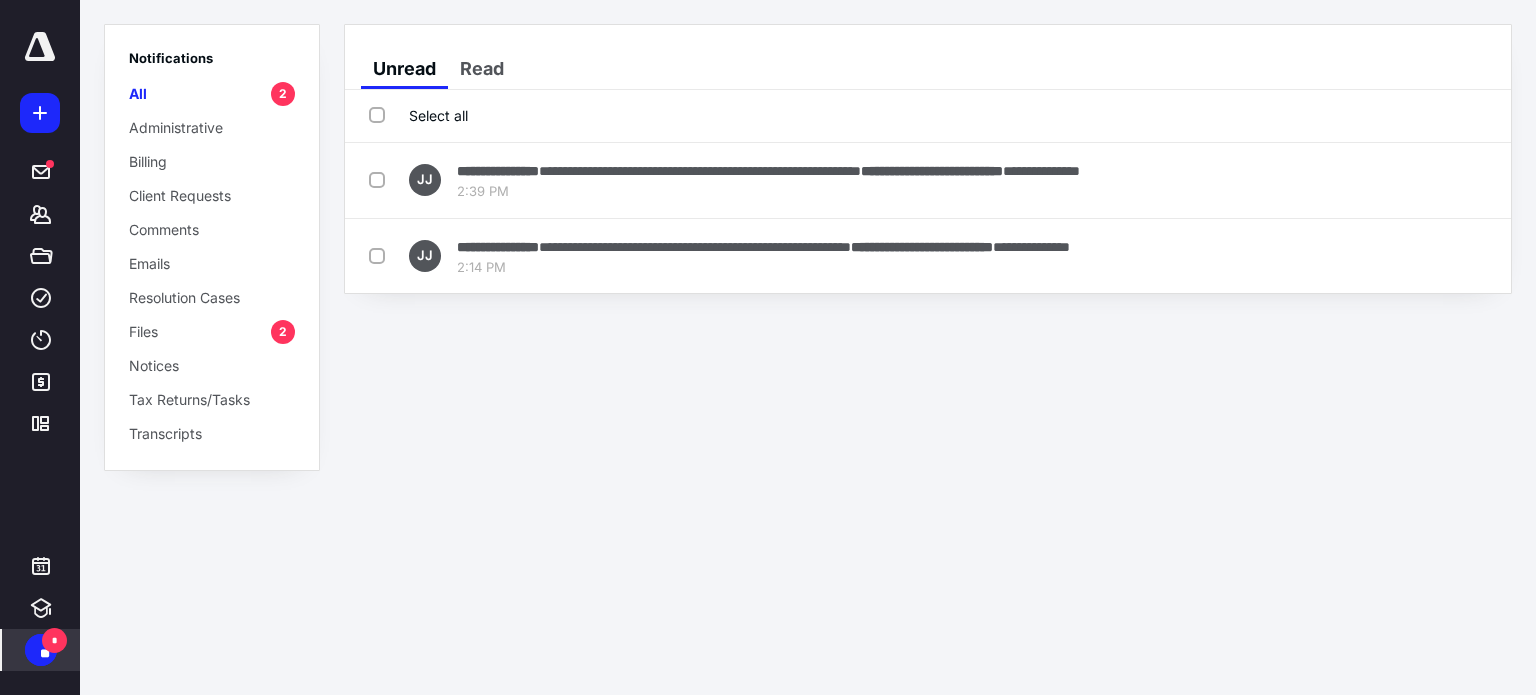 click on "Select all" at bounding box center [418, 115] 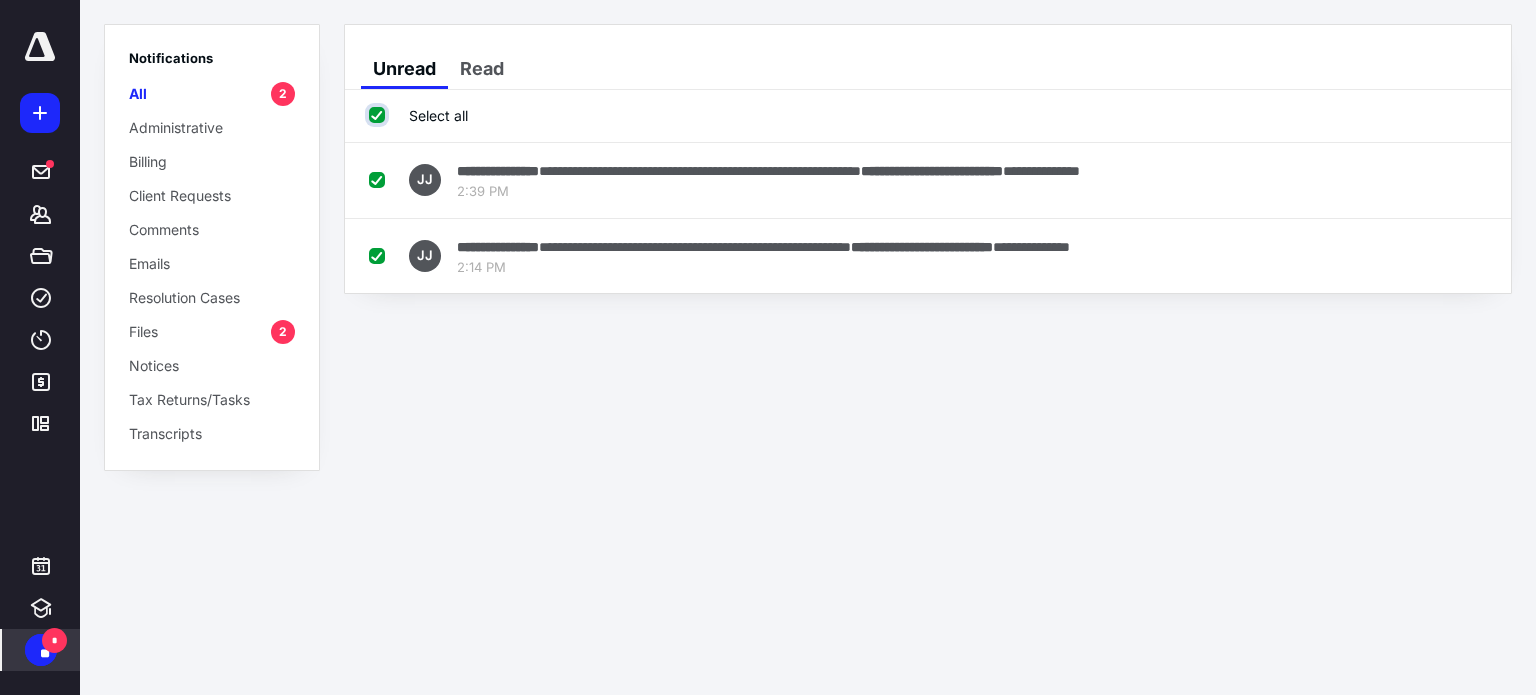checkbox on "true" 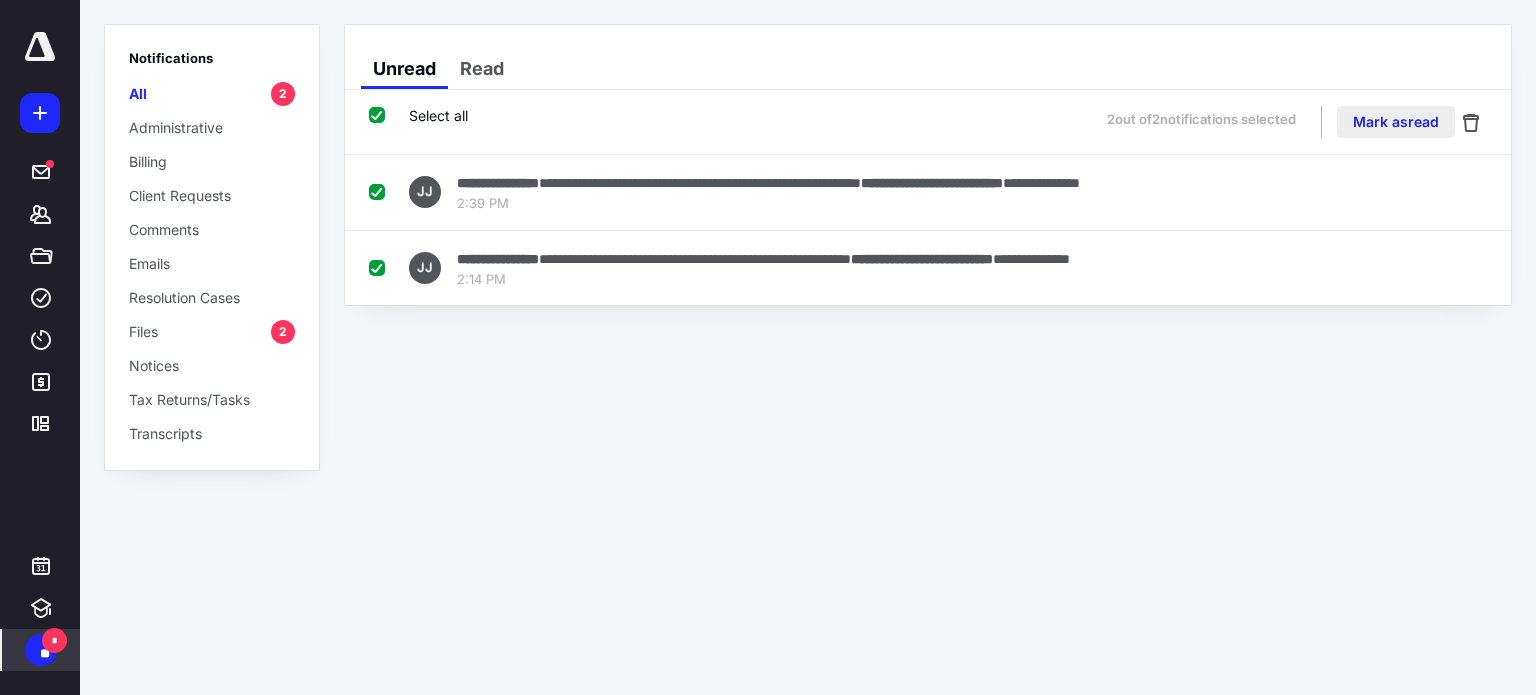 click on "Mark as  read" at bounding box center (1396, 122) 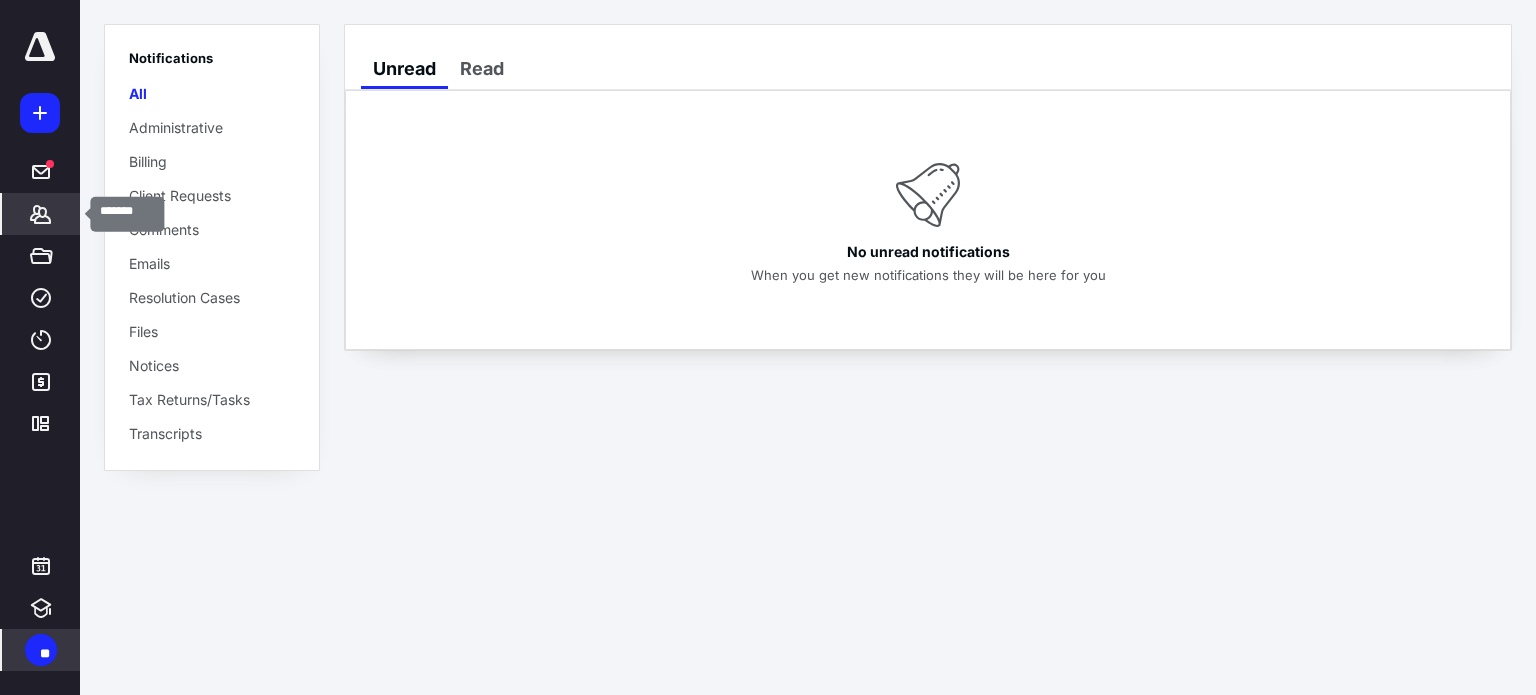 click 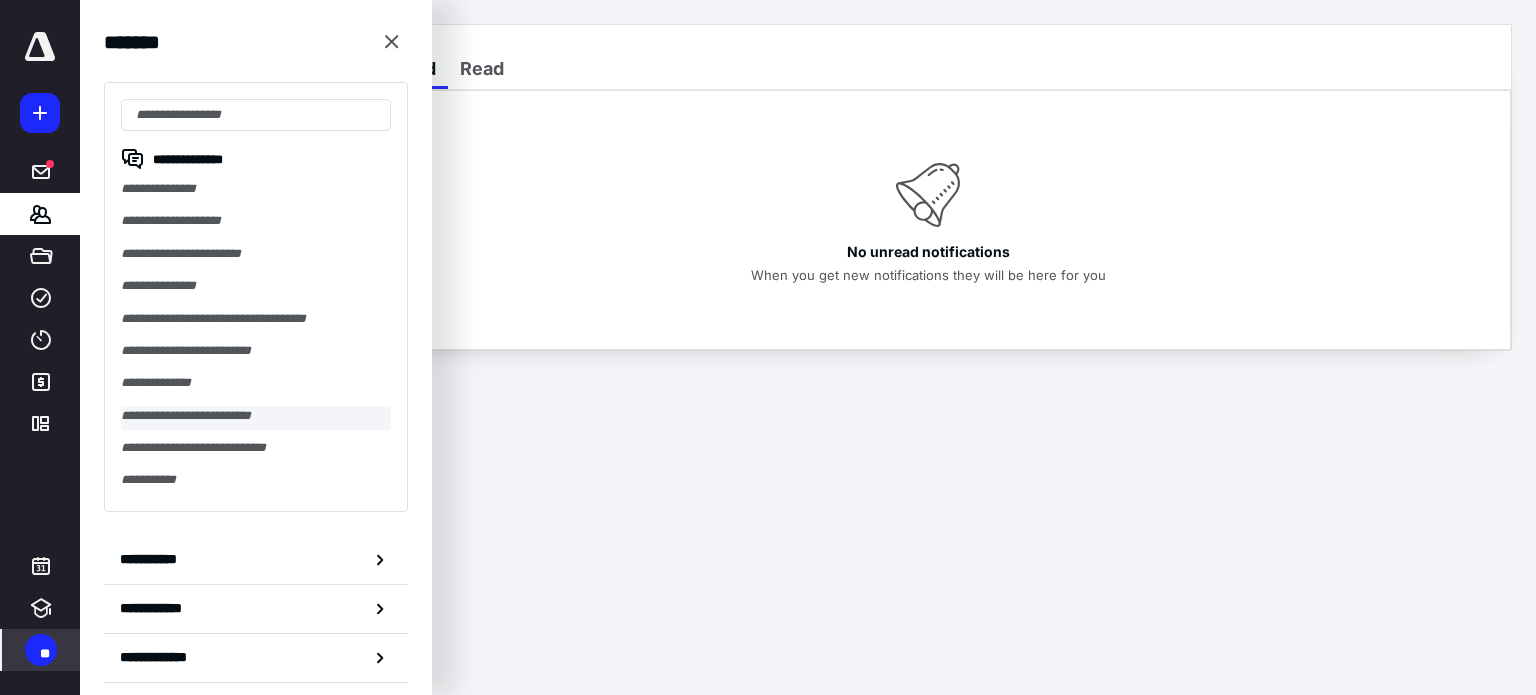 click on "**********" at bounding box center [256, 418] 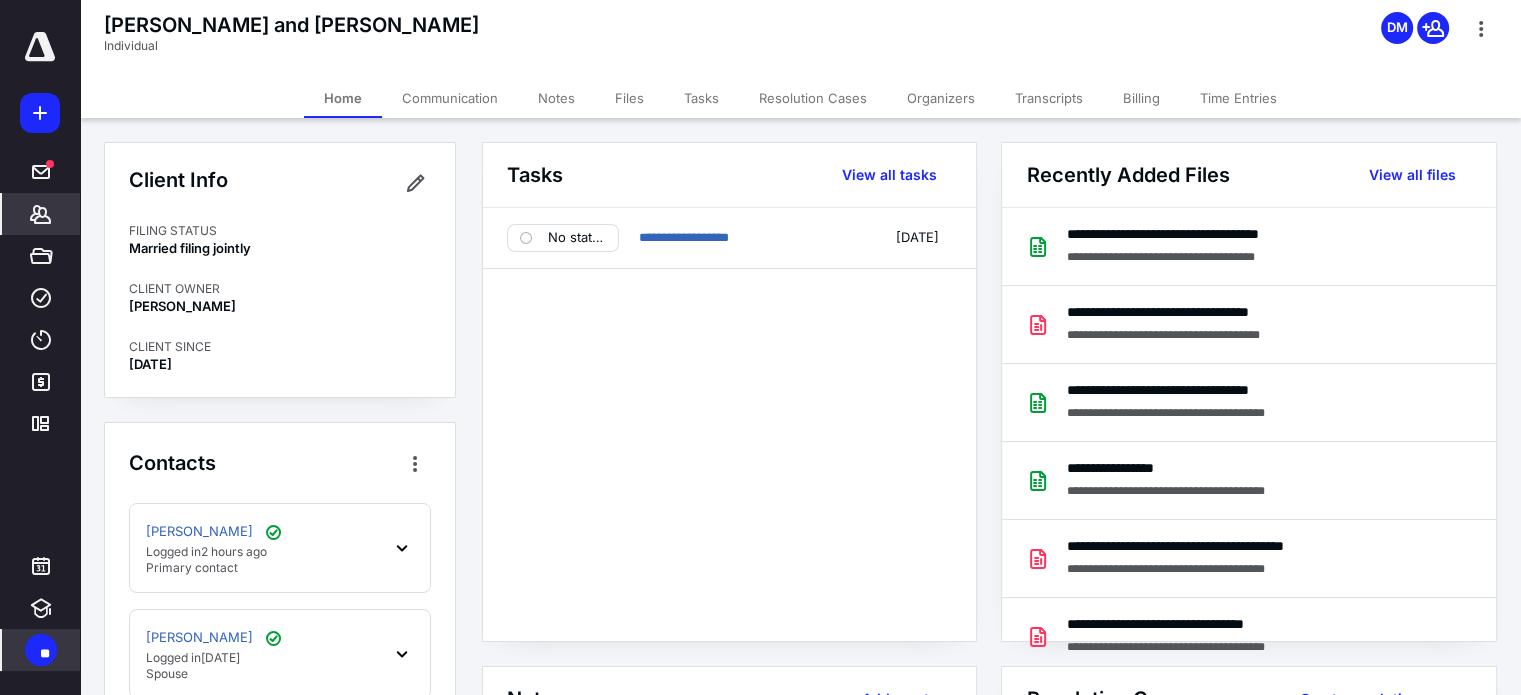 click on "Files" at bounding box center [629, 98] 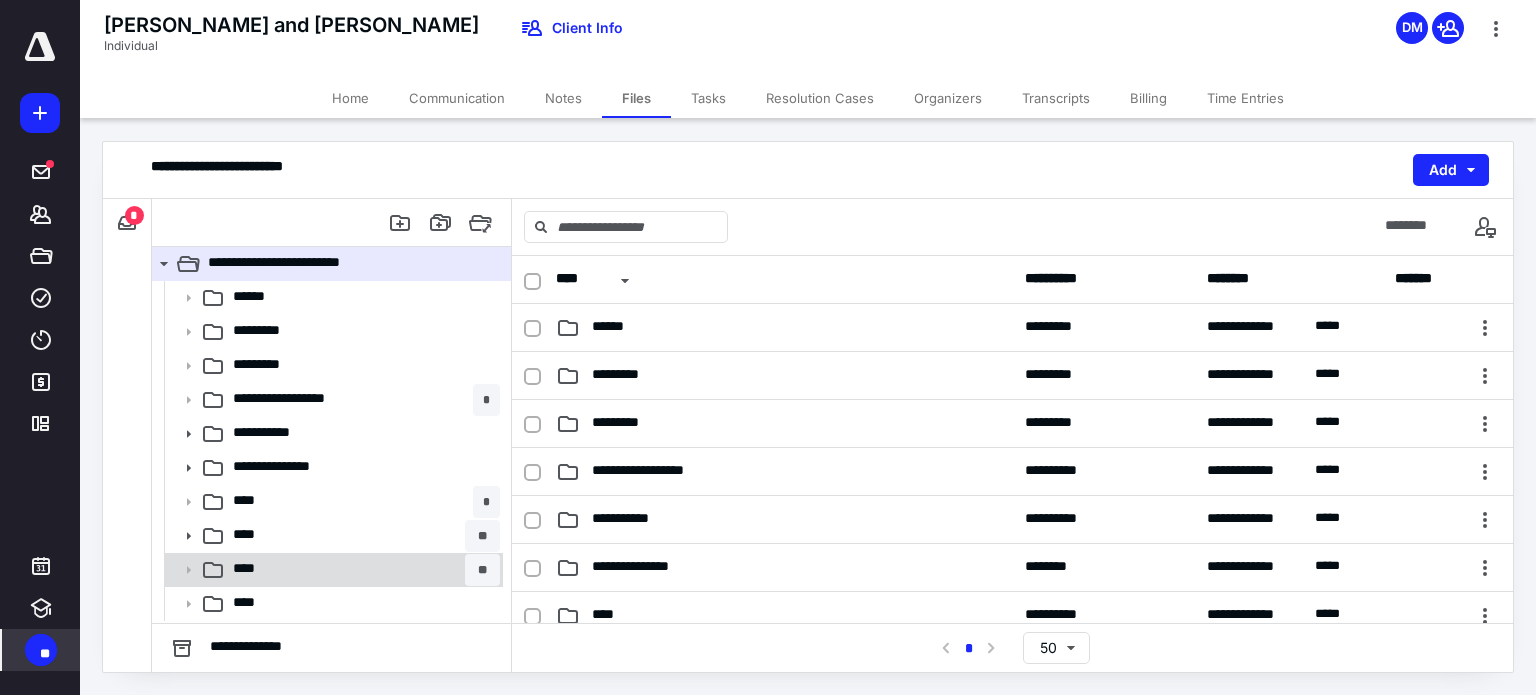 click on "**** **" at bounding box center (362, 570) 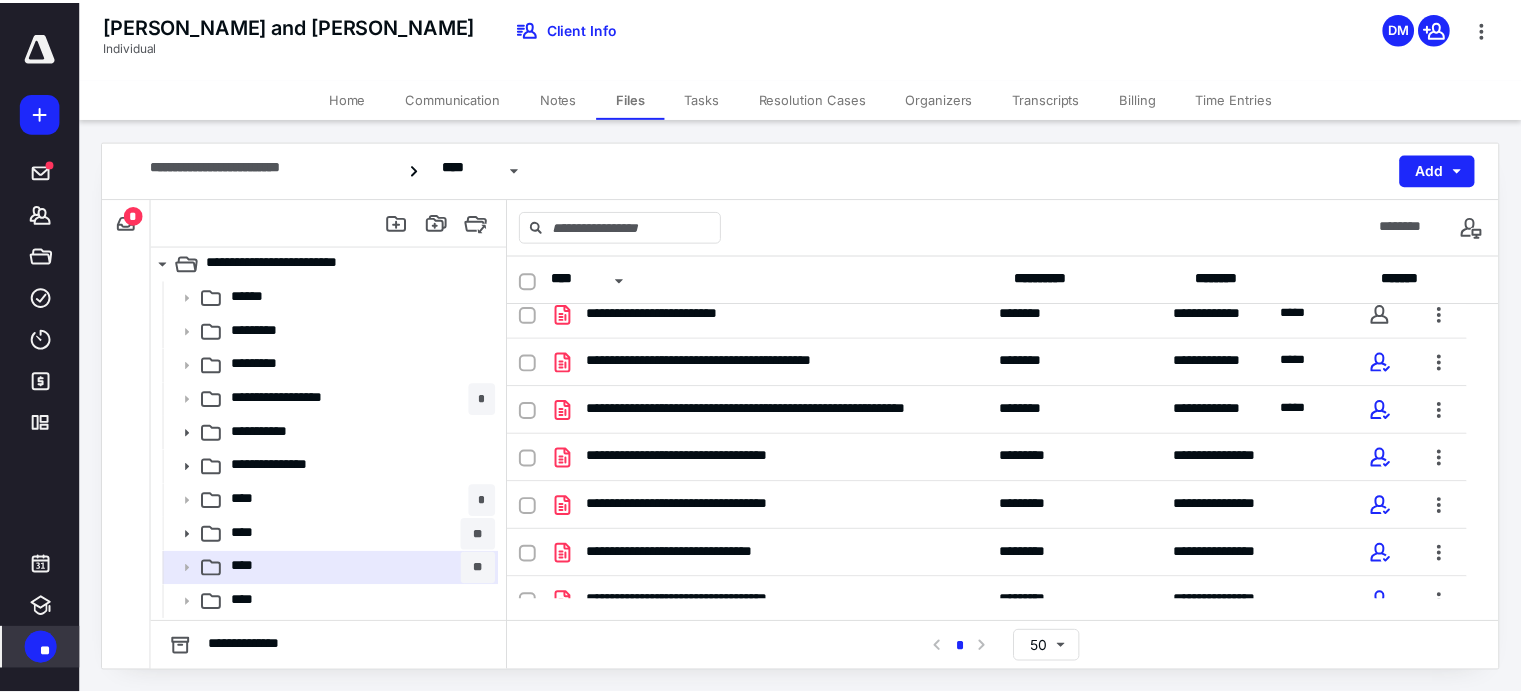 scroll, scrollTop: 0, scrollLeft: 0, axis: both 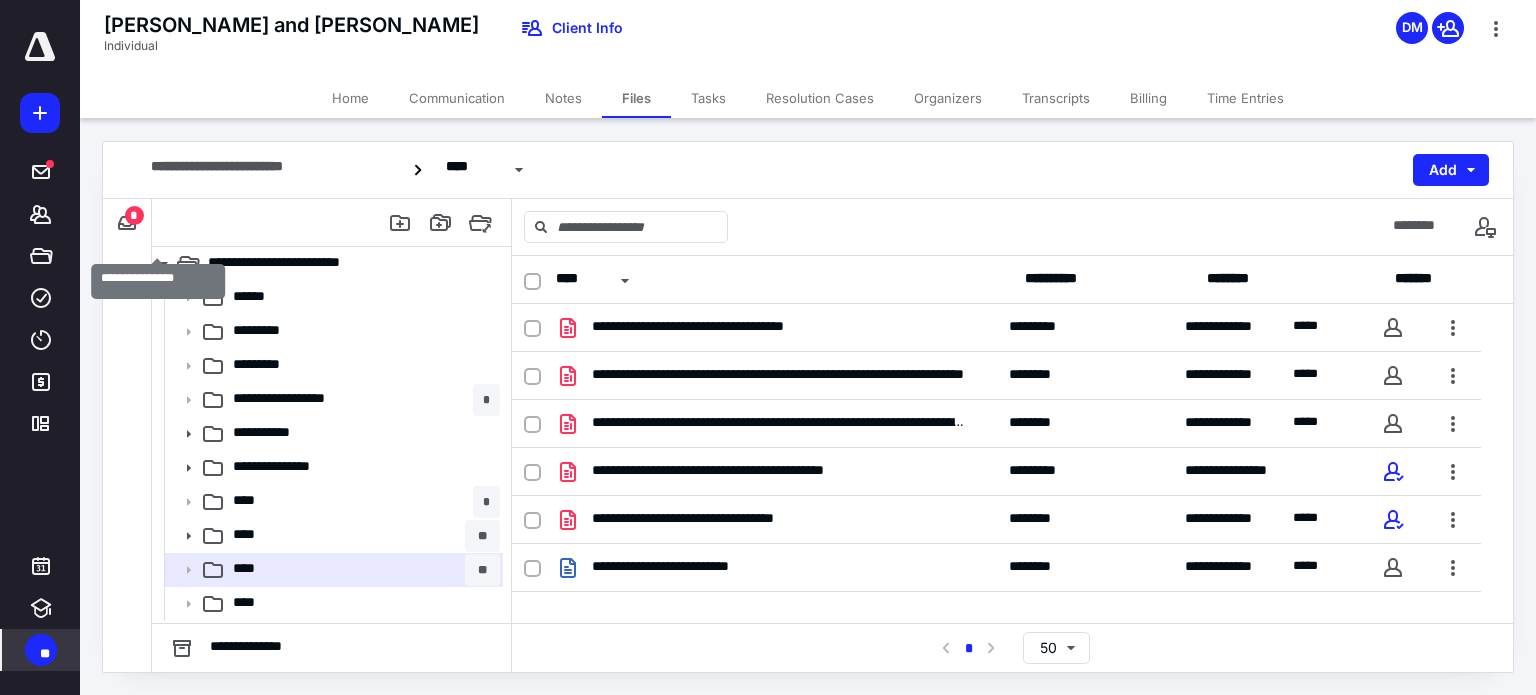 click on "*" at bounding box center [134, 215] 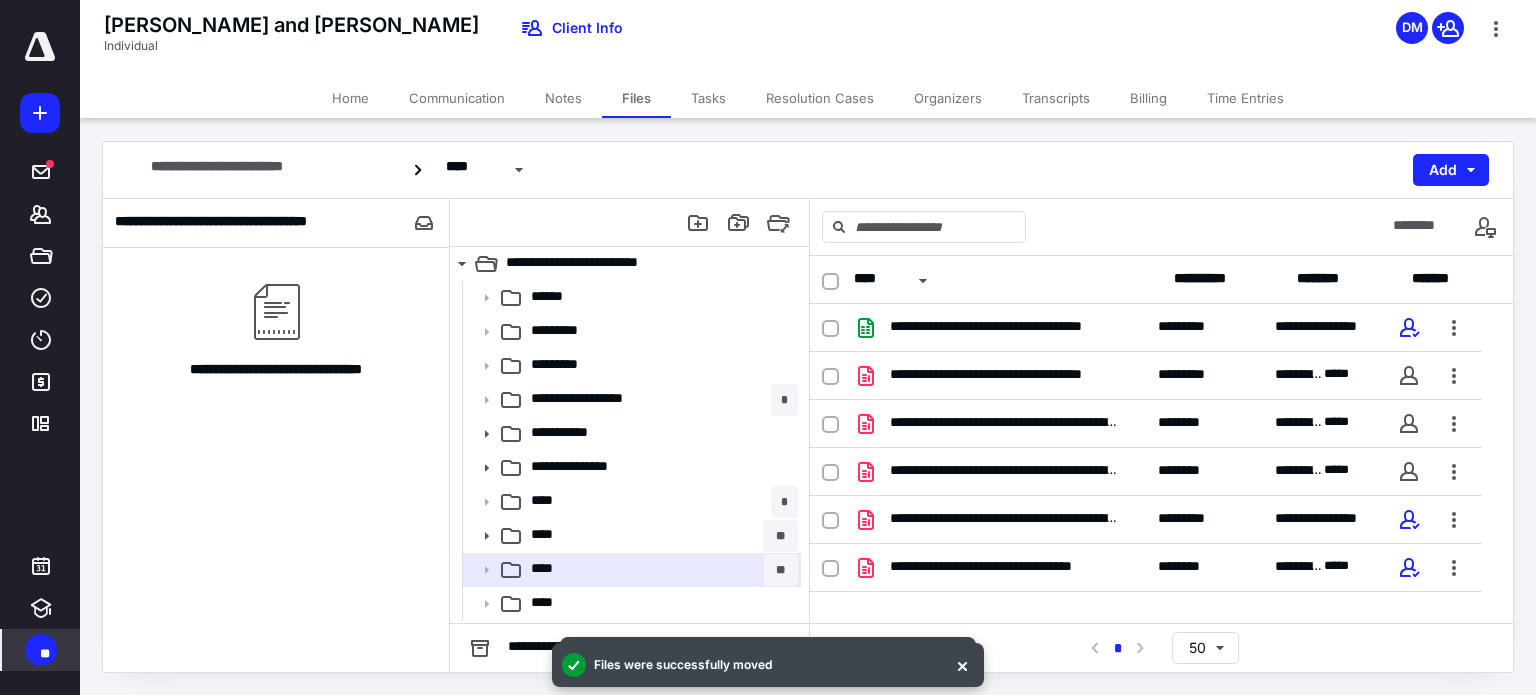 click on "Billing" at bounding box center [1148, 98] 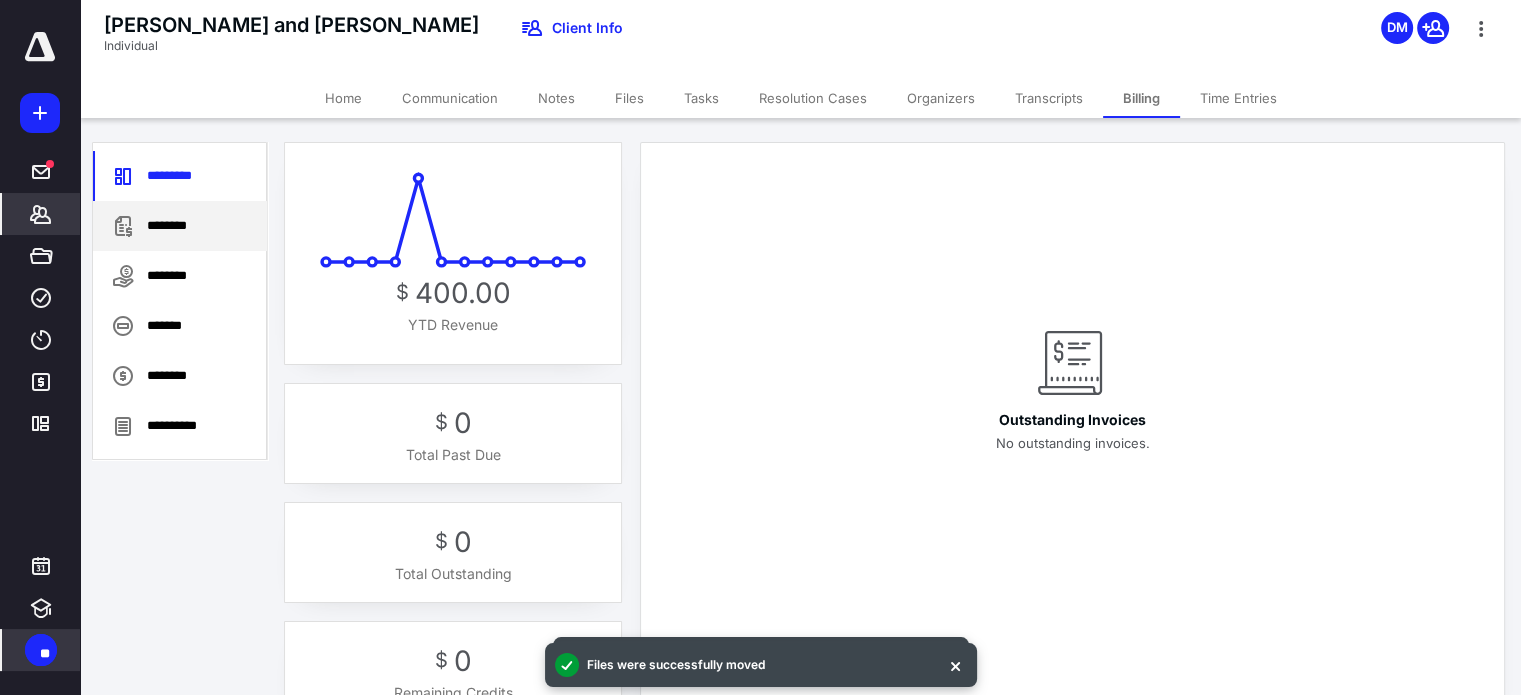 click on "********" at bounding box center [180, 226] 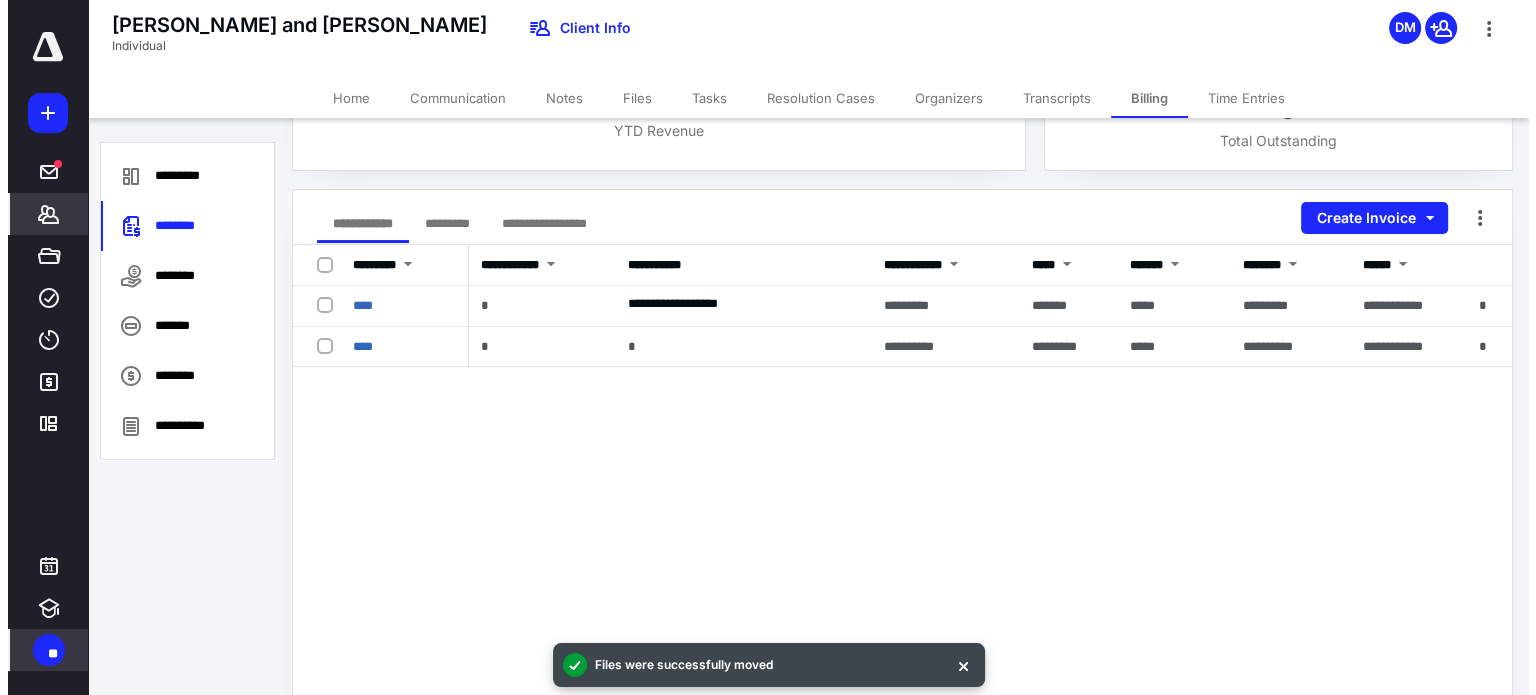scroll, scrollTop: 200, scrollLeft: 0, axis: vertical 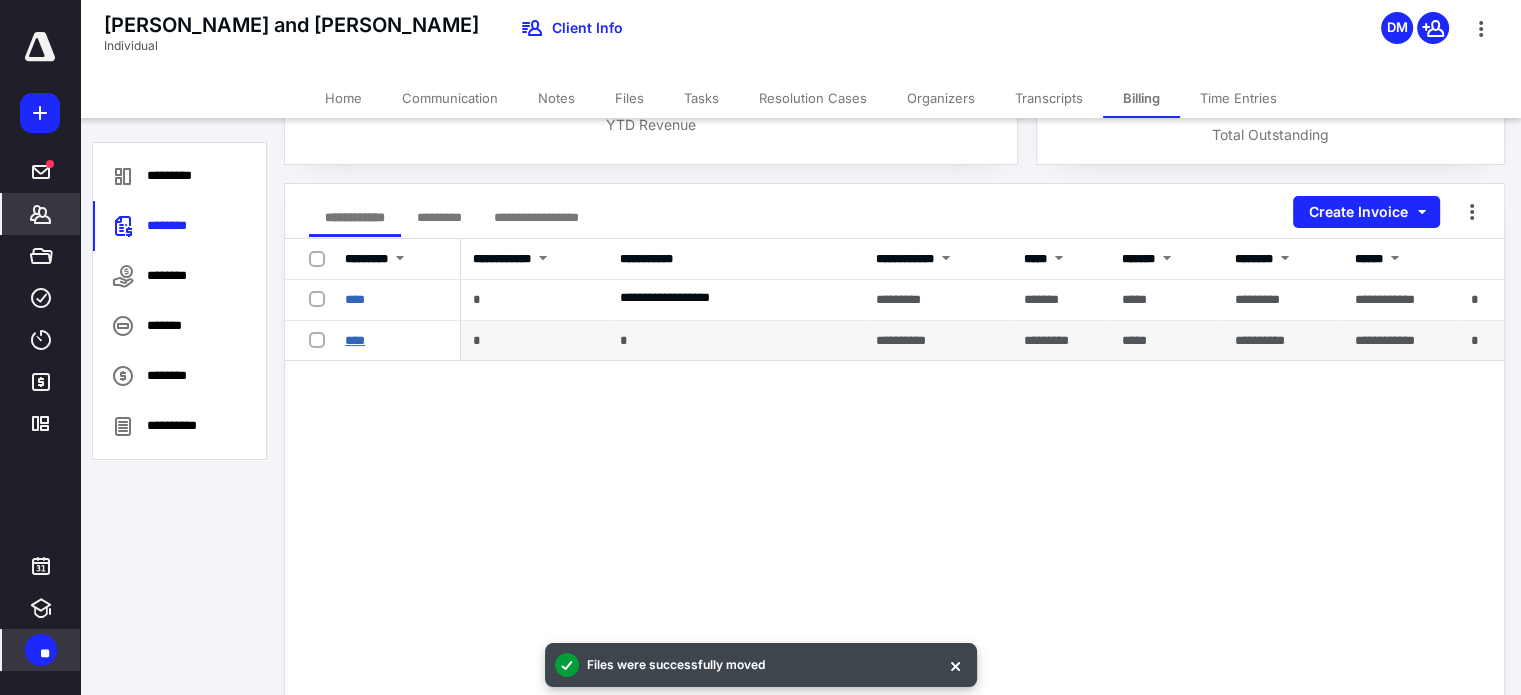 click on "****" at bounding box center [355, 340] 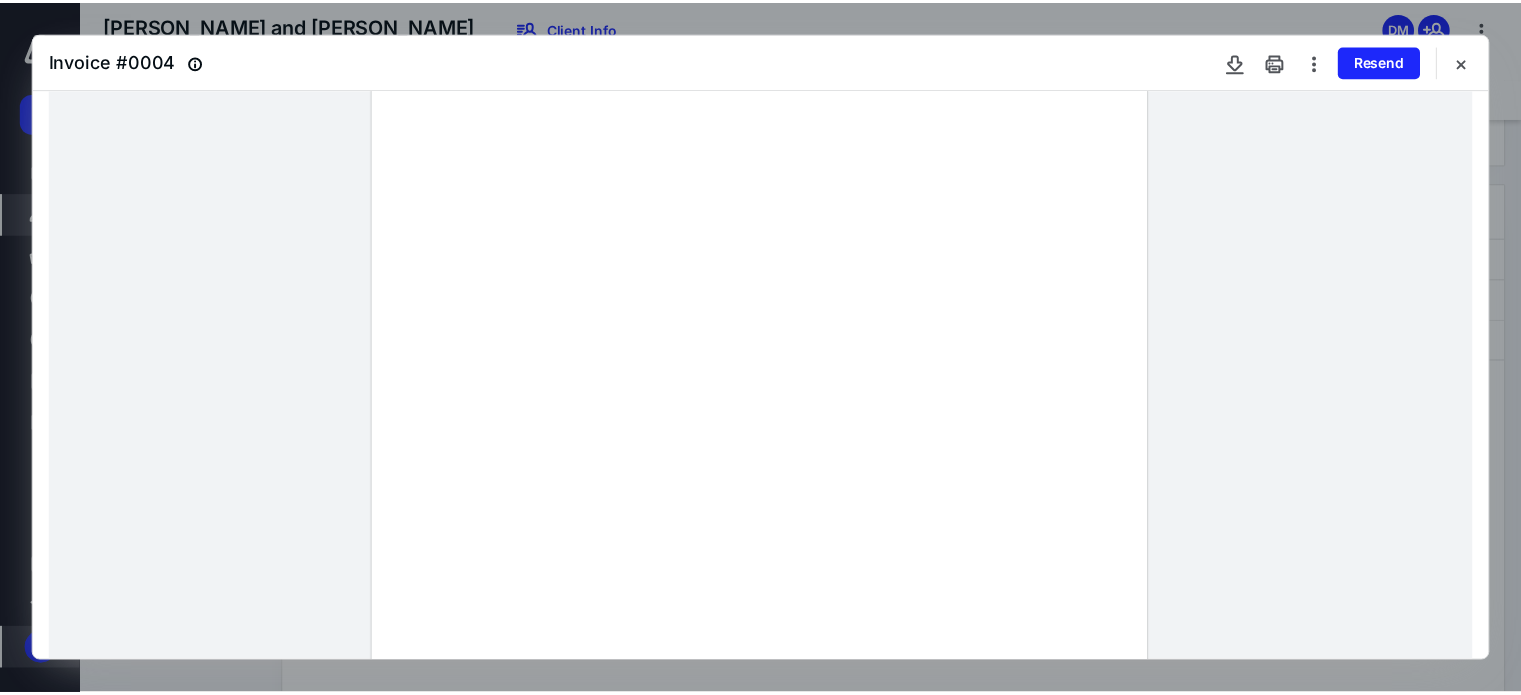 scroll, scrollTop: 400, scrollLeft: 0, axis: vertical 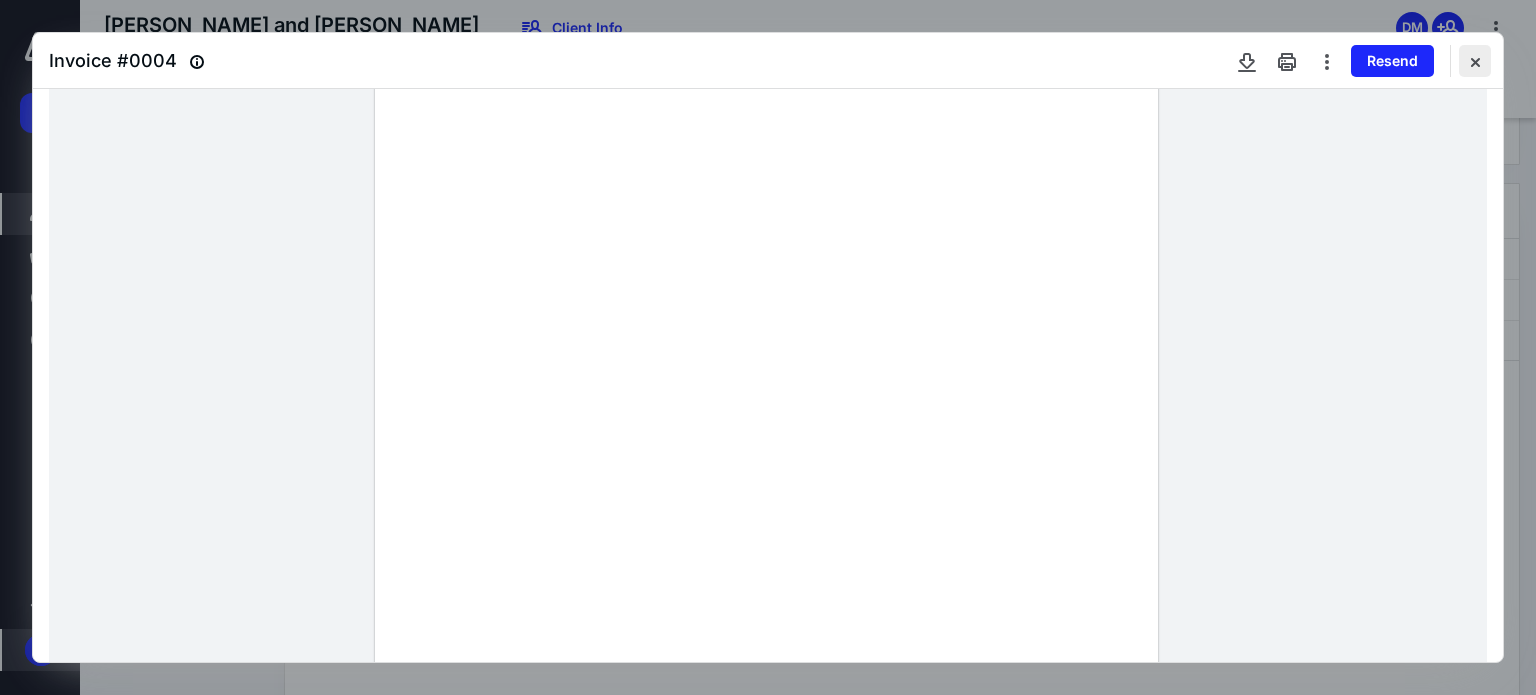 click at bounding box center [1475, 61] 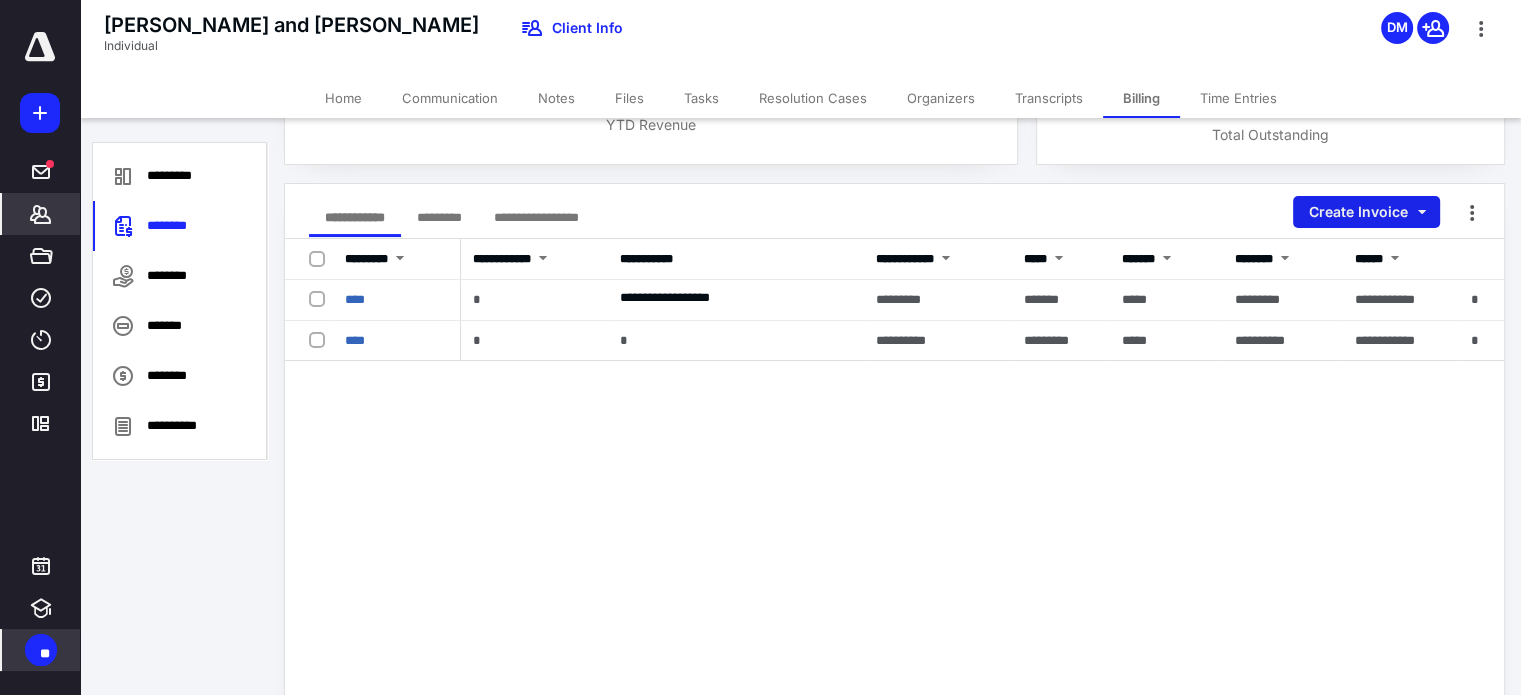 click on "Create Invoice" at bounding box center [1366, 212] 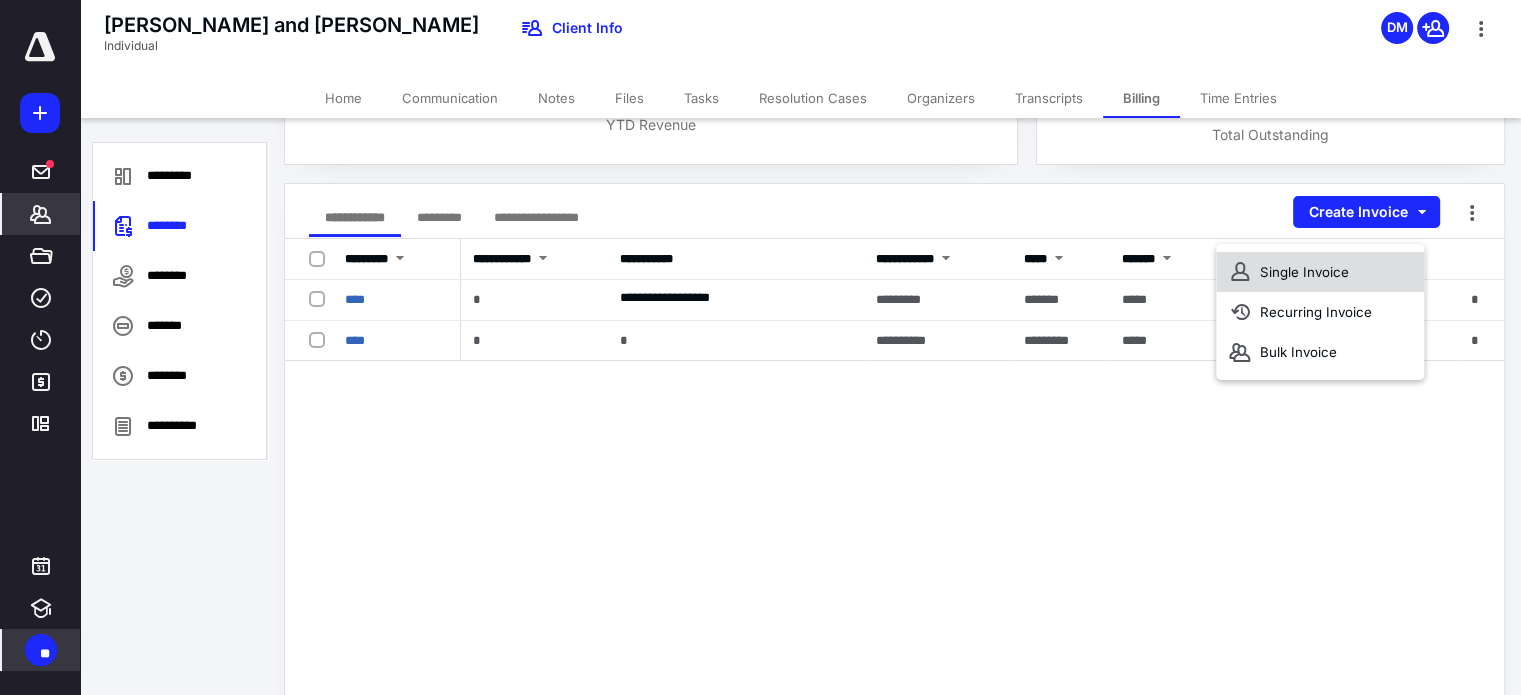 click on "Single Invoice" at bounding box center [1320, 272] 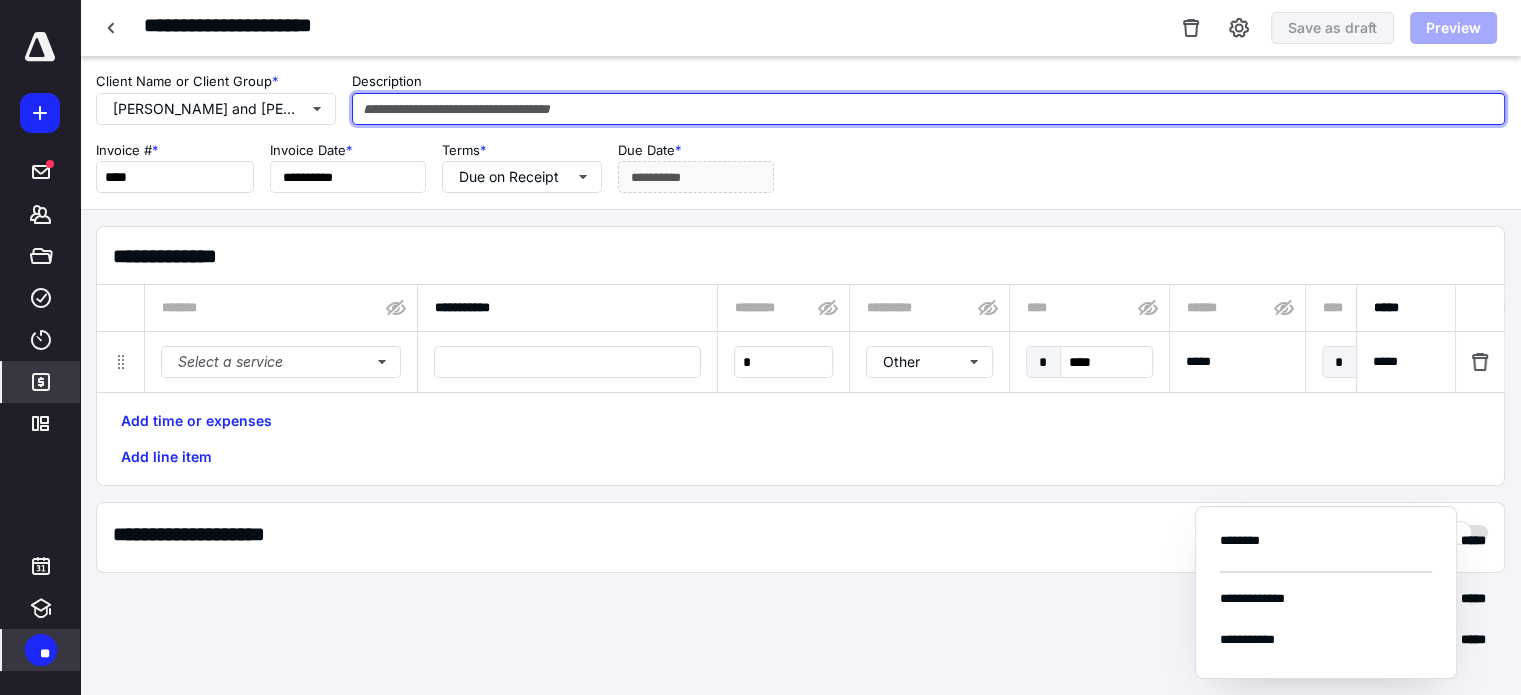 click at bounding box center (928, 109) 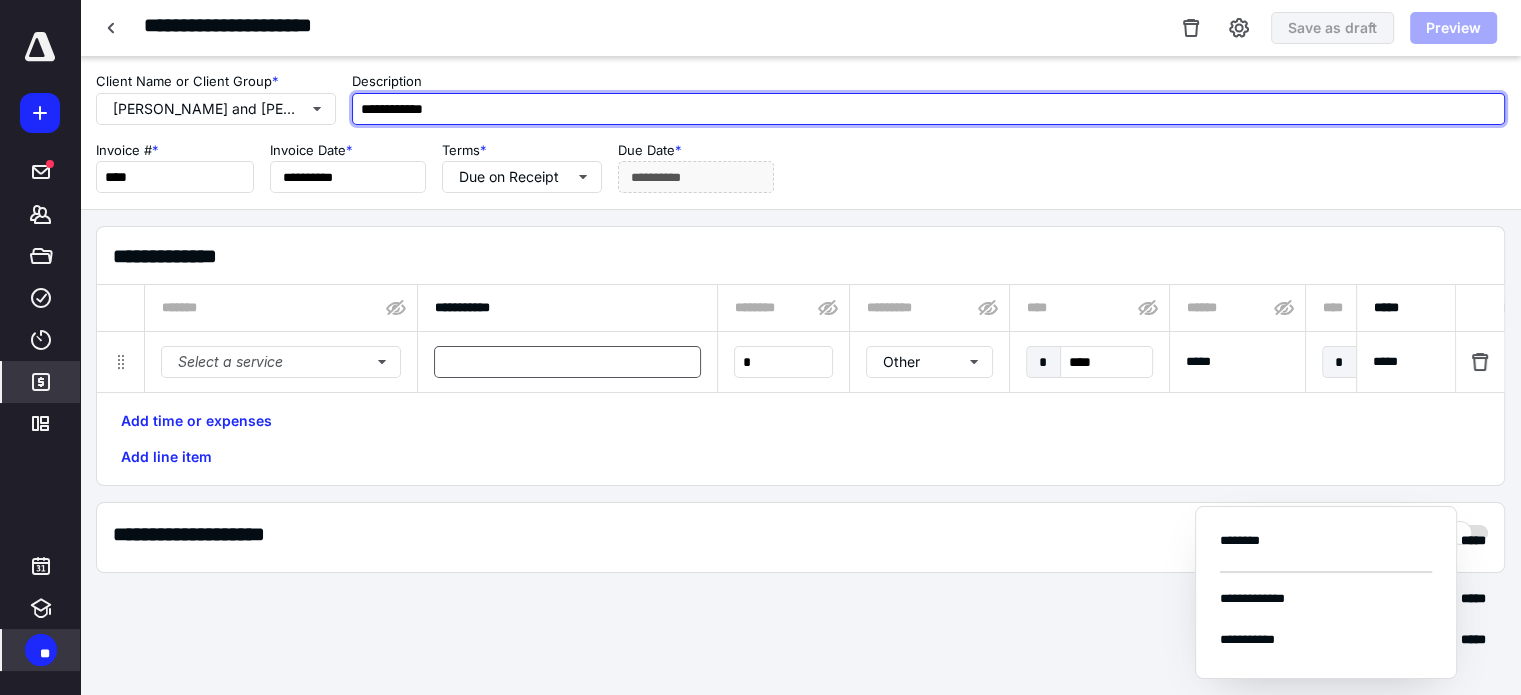 type on "**********" 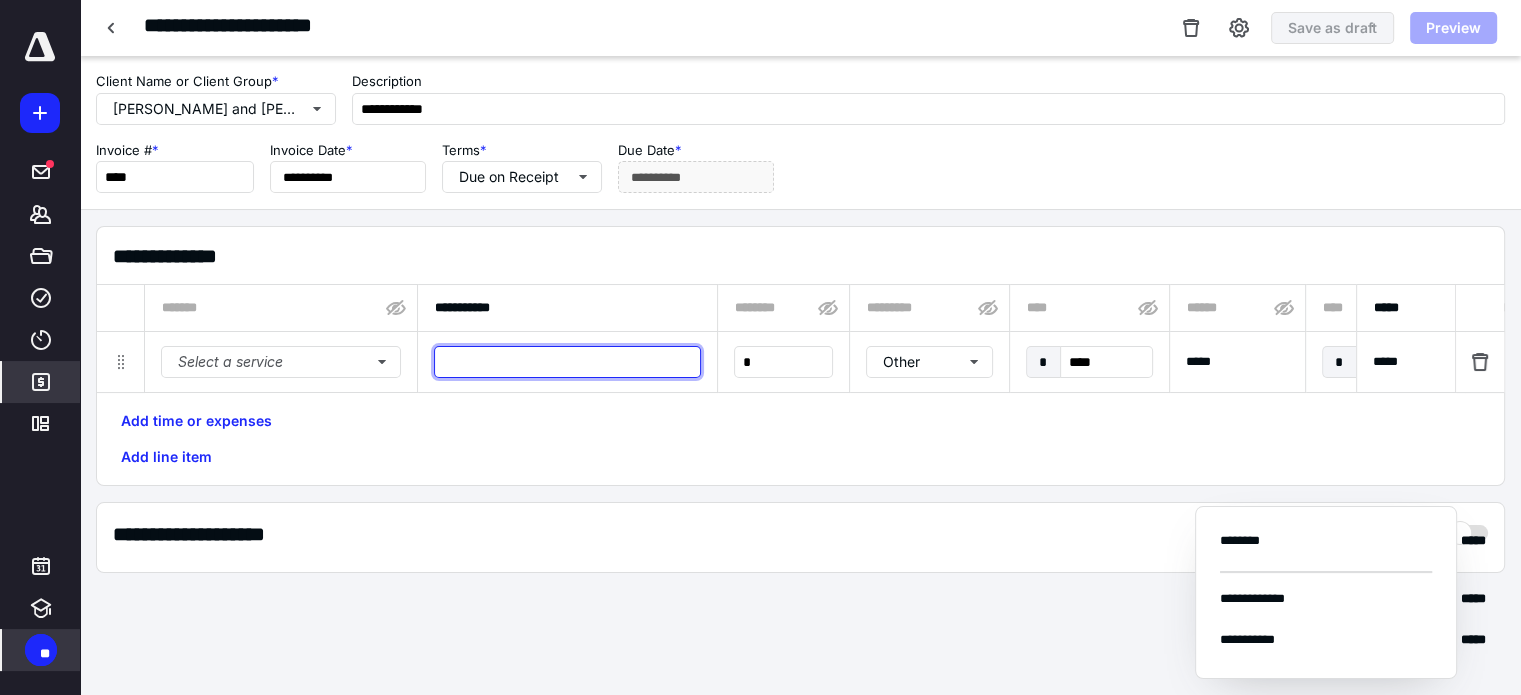 click at bounding box center (567, 362) 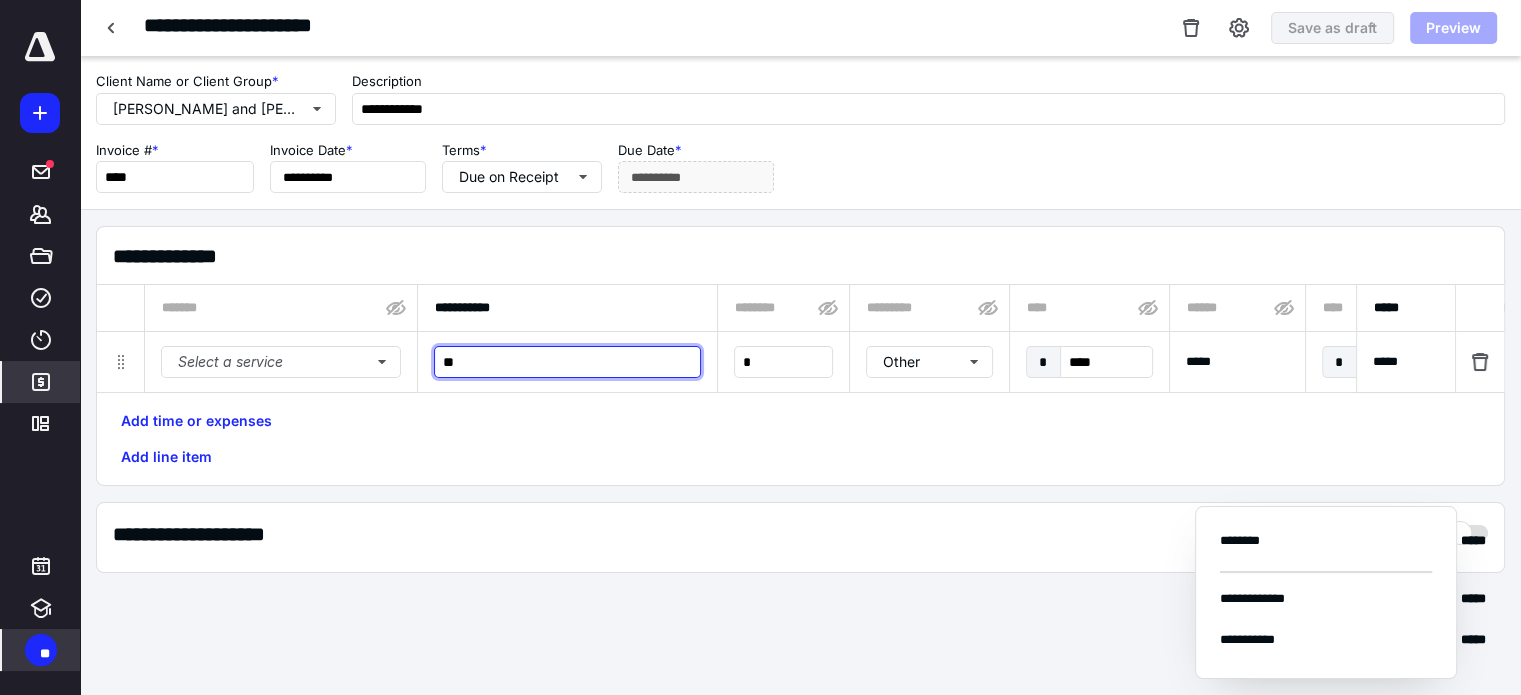 type on "*" 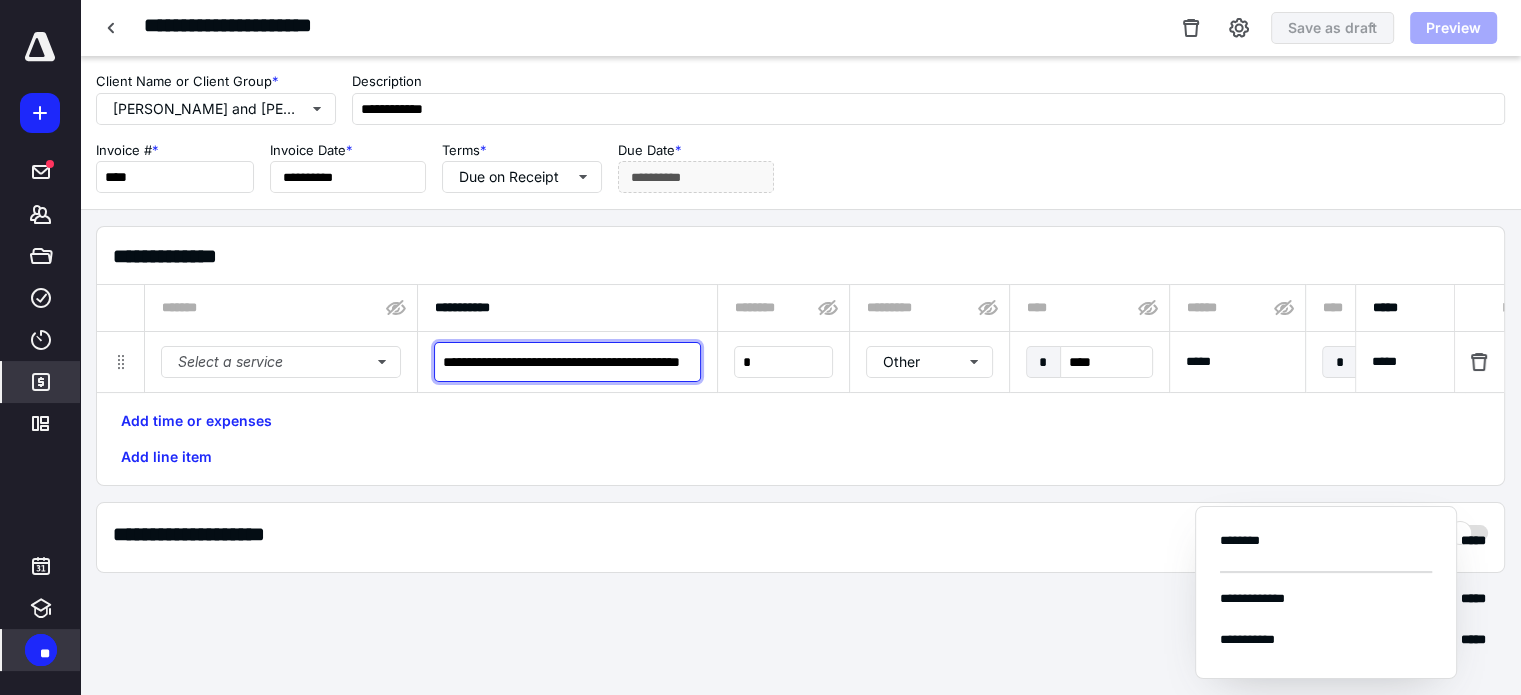 scroll, scrollTop: 0, scrollLeft: 162, axis: horizontal 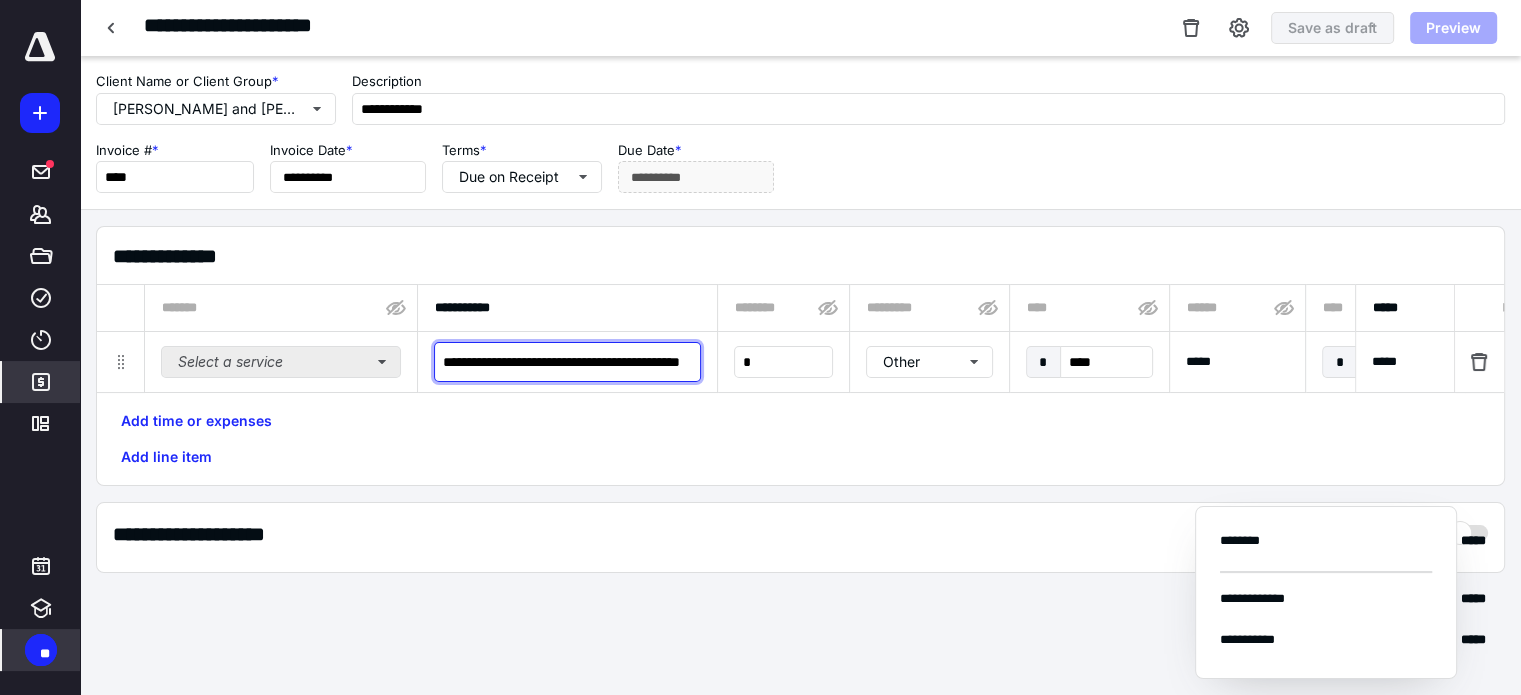 type on "**********" 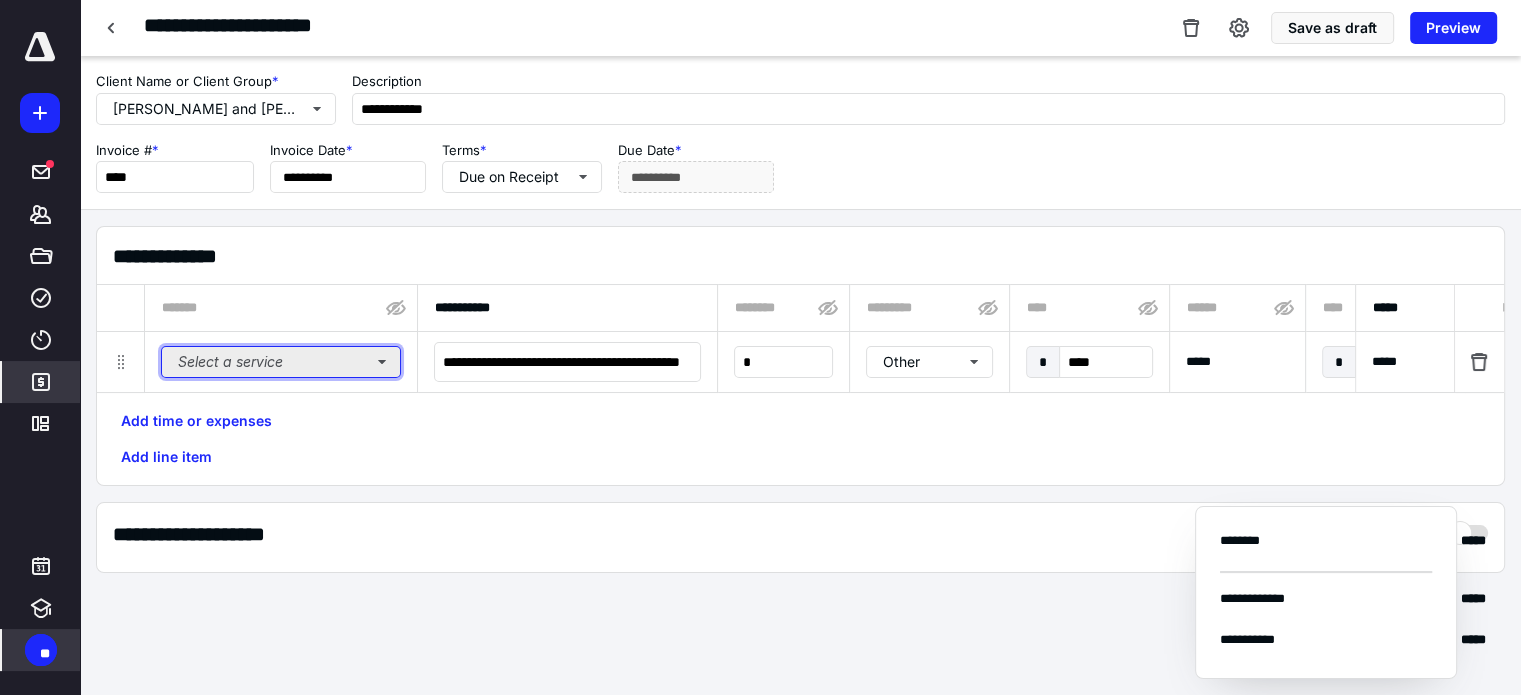 click on "Select a service" at bounding box center [281, 362] 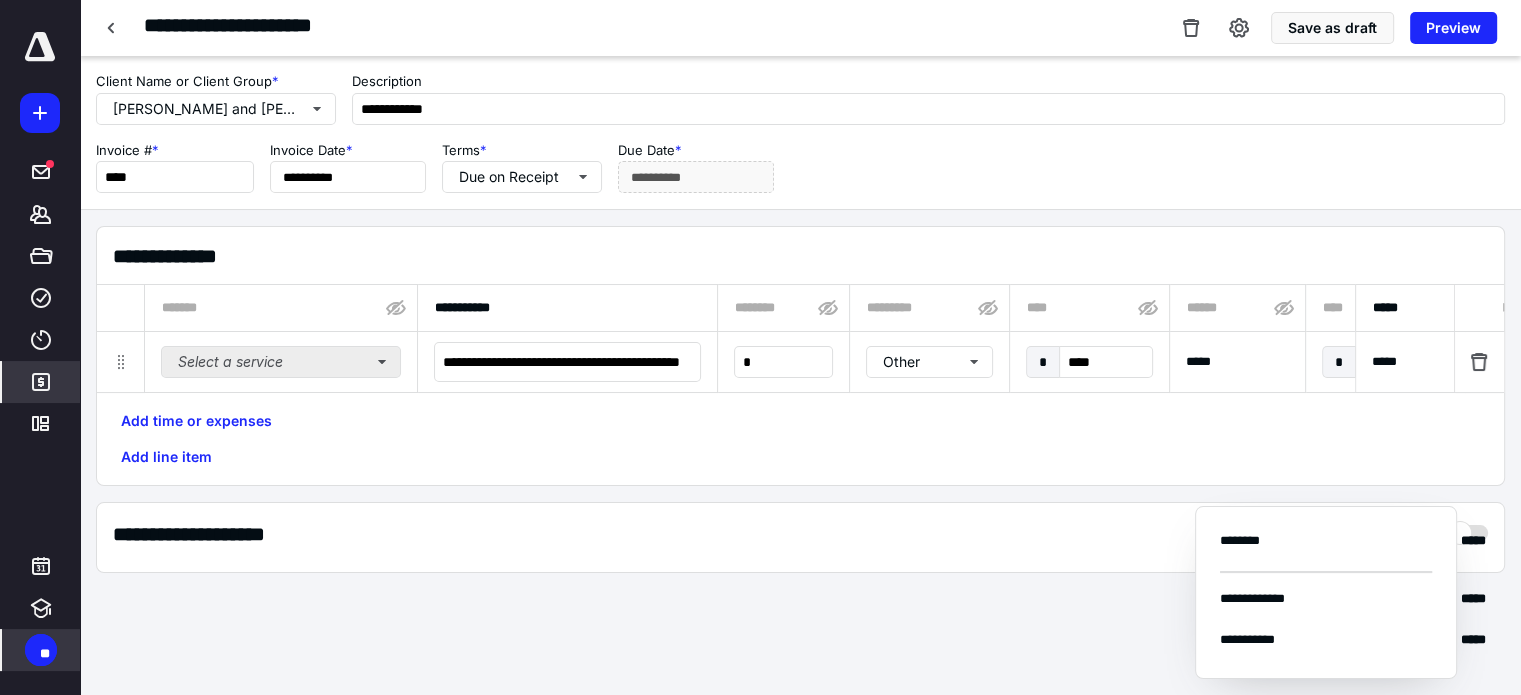 scroll, scrollTop: 0, scrollLeft: 0, axis: both 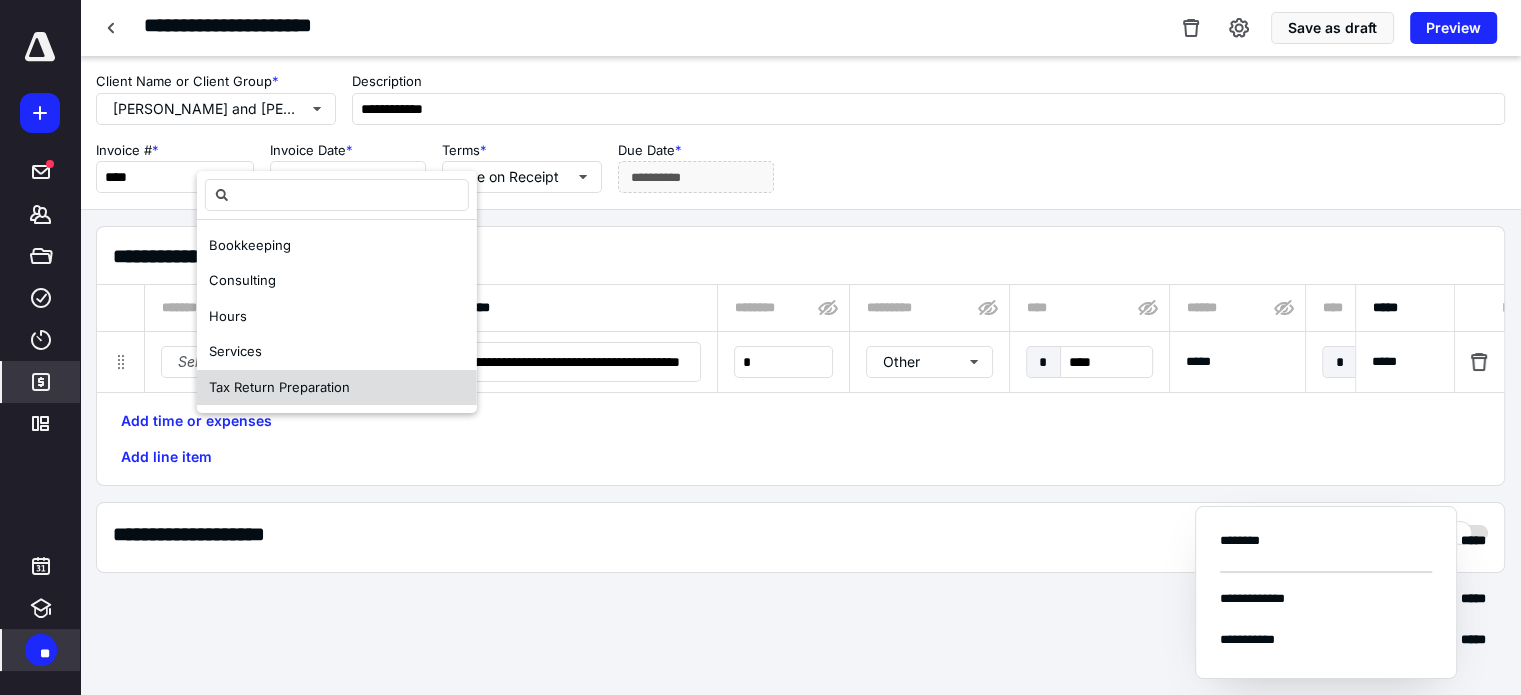 click on "Tax Return Preparation" at bounding box center [279, 387] 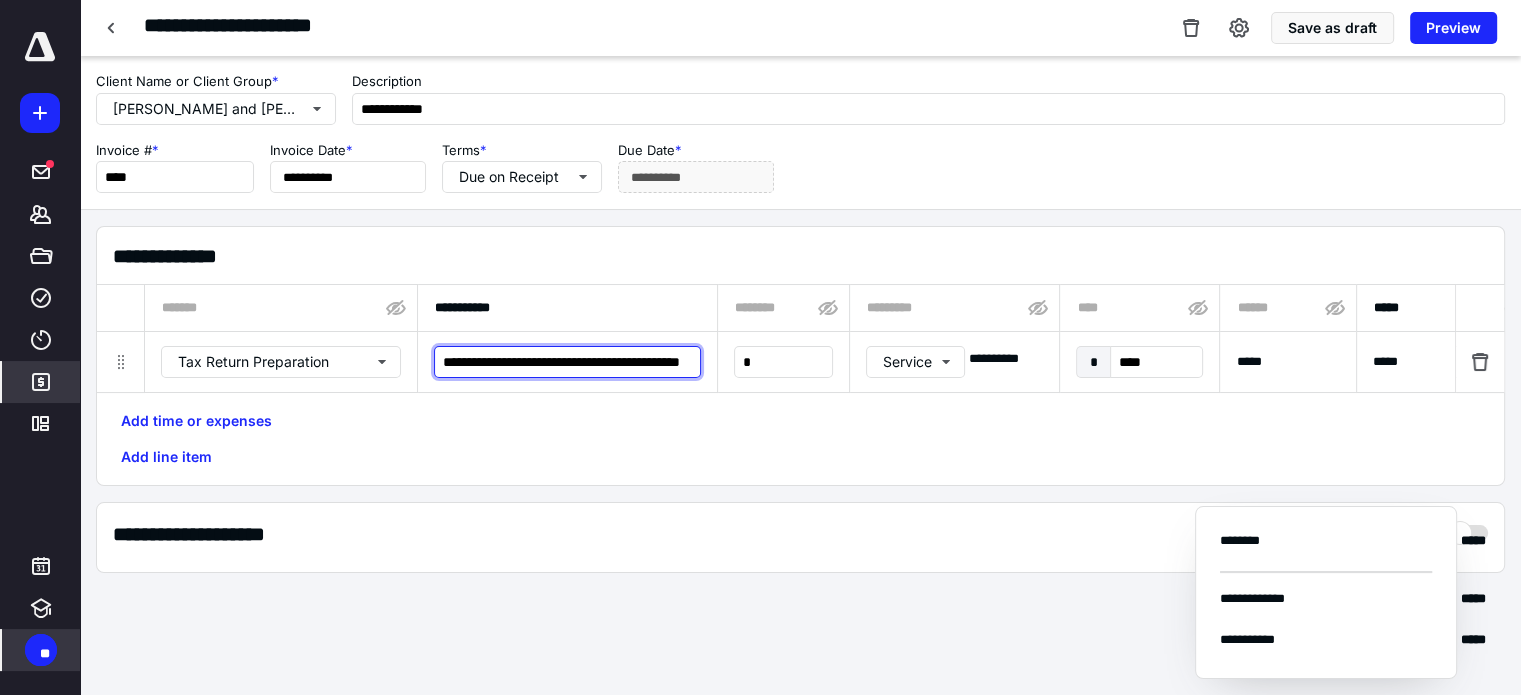 click on "**********" at bounding box center (567, 362) 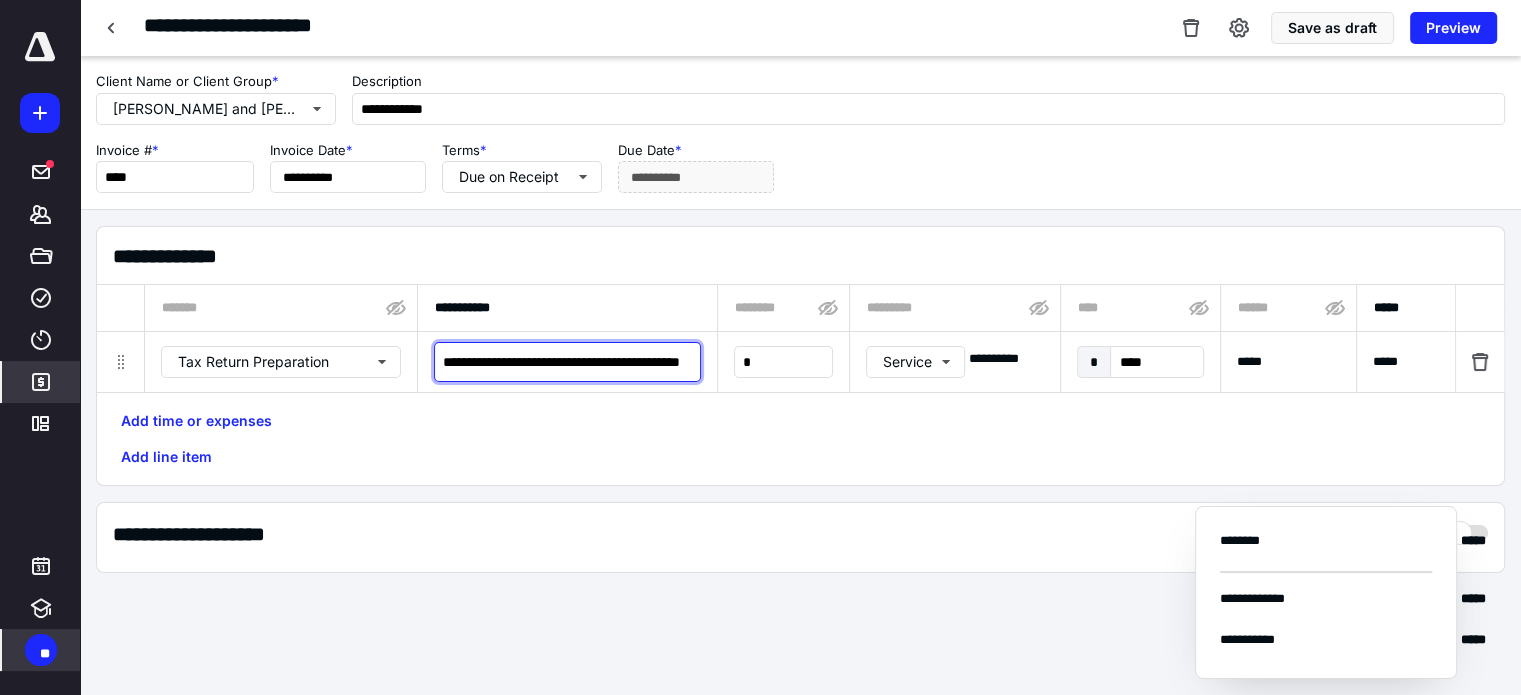 scroll, scrollTop: 0, scrollLeft: 16, axis: horizontal 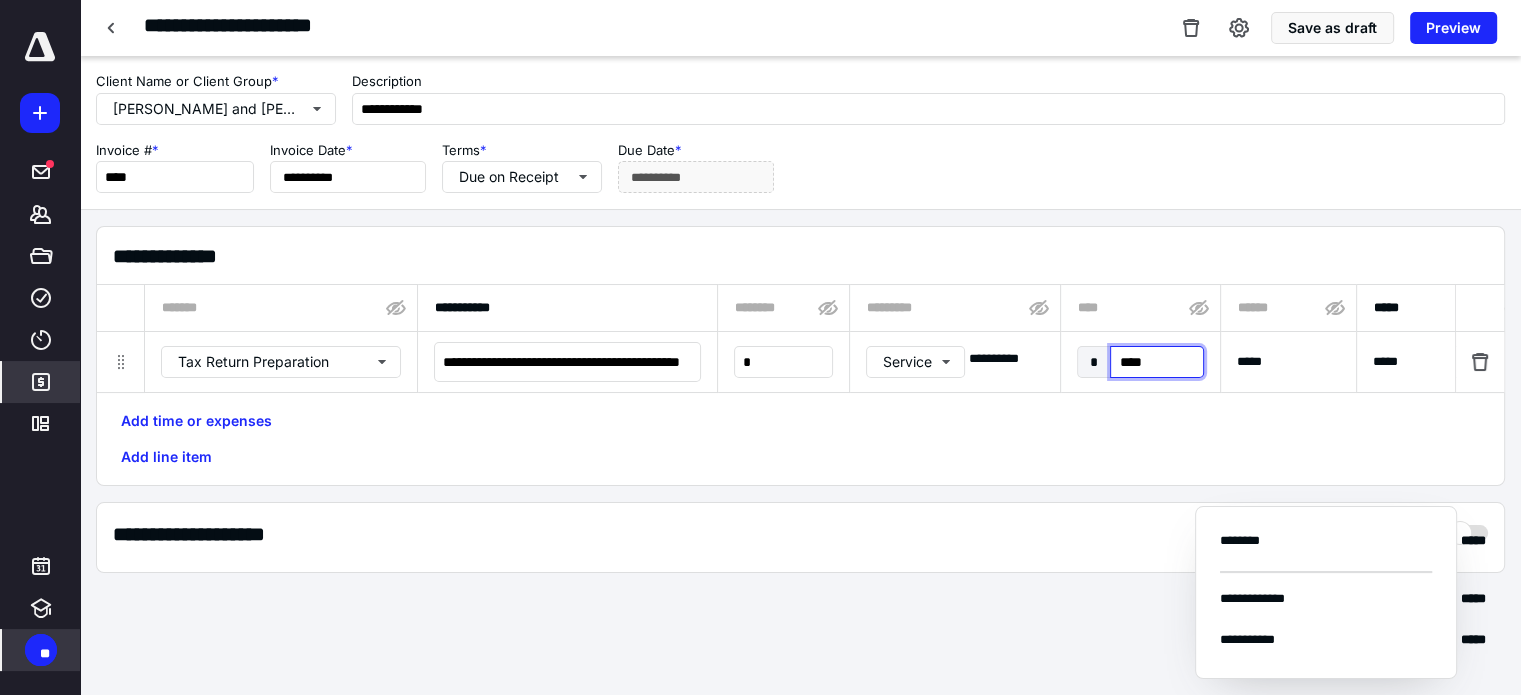click on "****" at bounding box center [1156, 362] 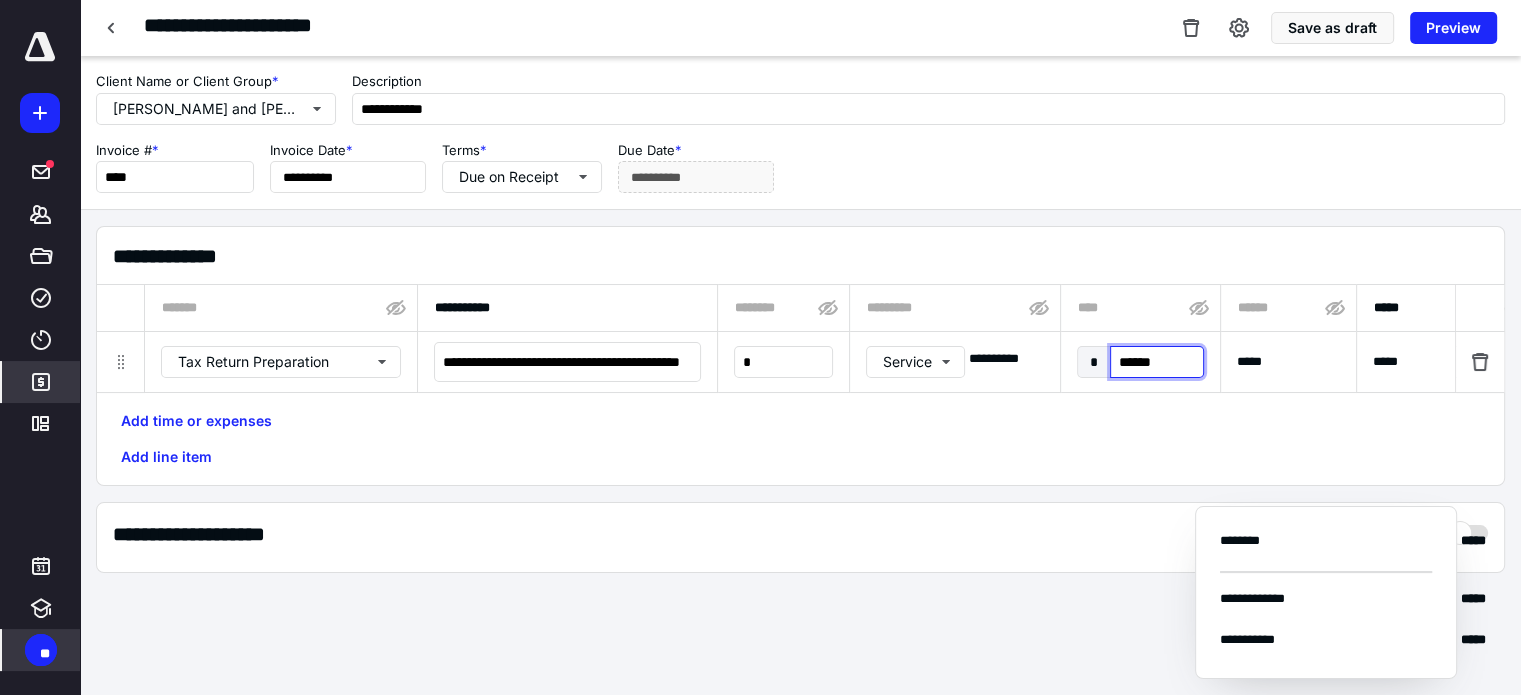 type on "*******" 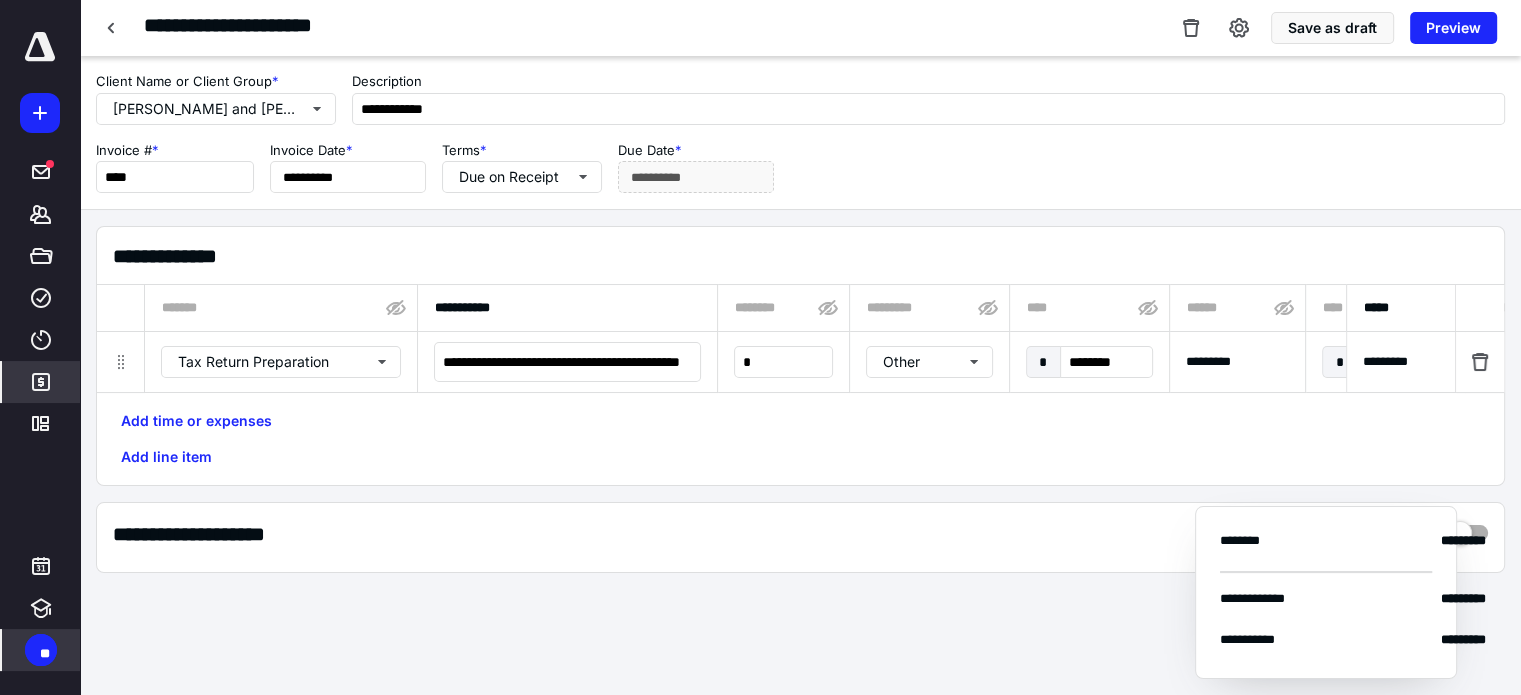 click on "**********" at bounding box center (800, 167) 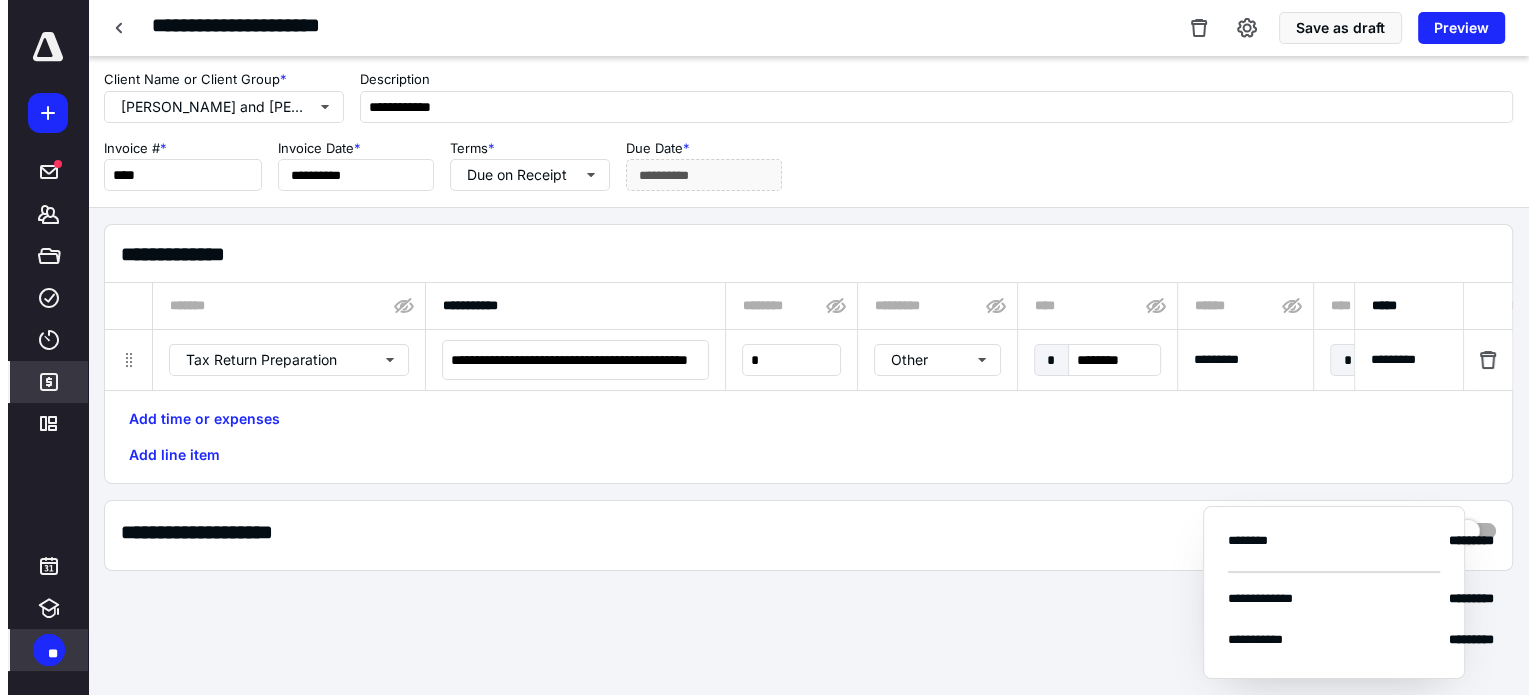 scroll, scrollTop: 0, scrollLeft: 0, axis: both 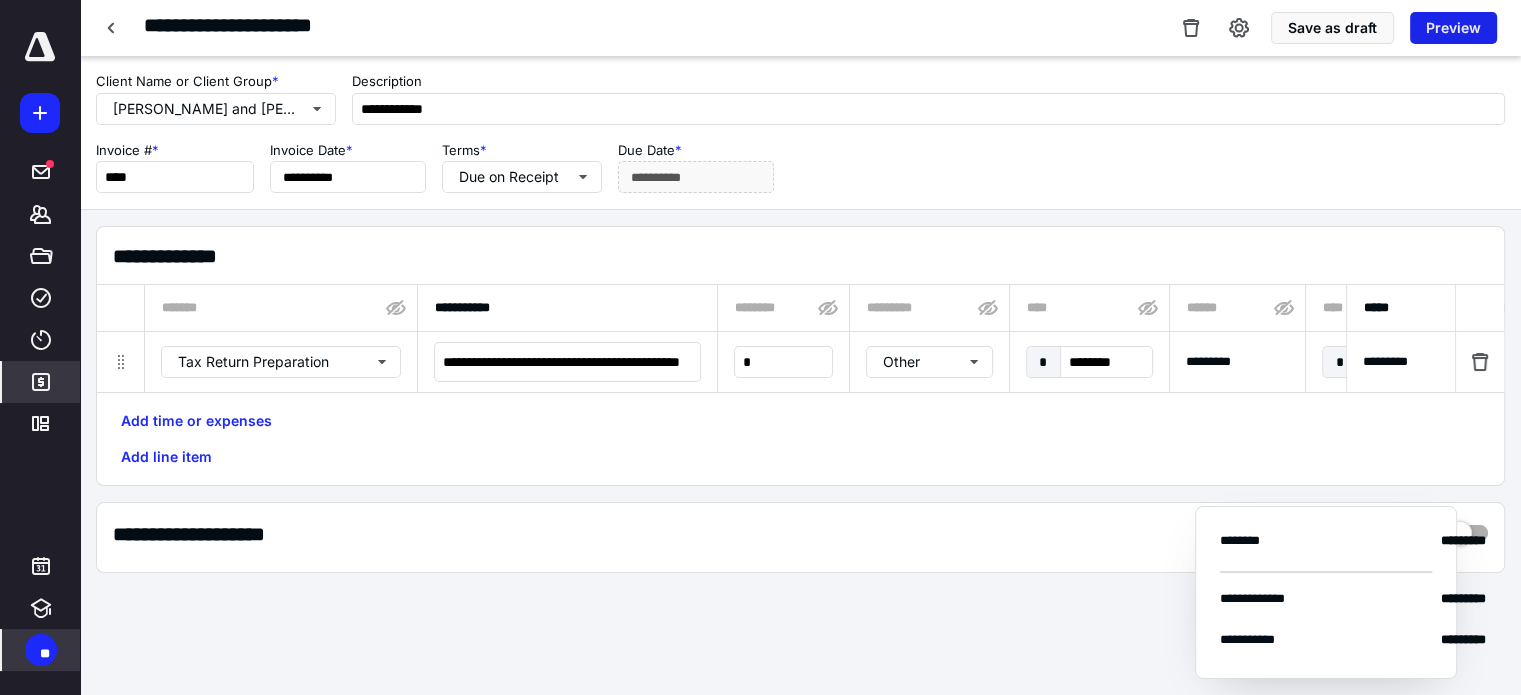 click on "Preview" at bounding box center [1453, 28] 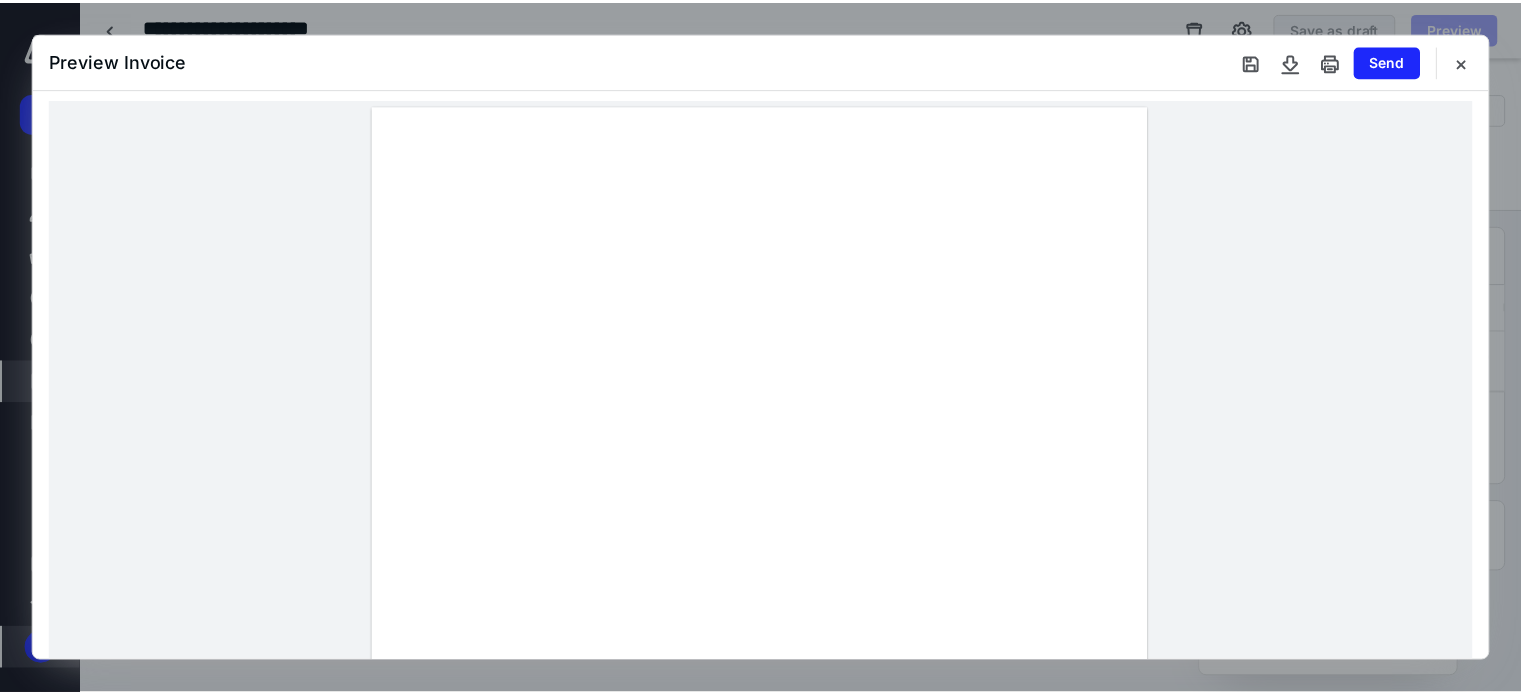 scroll, scrollTop: 0, scrollLeft: 0, axis: both 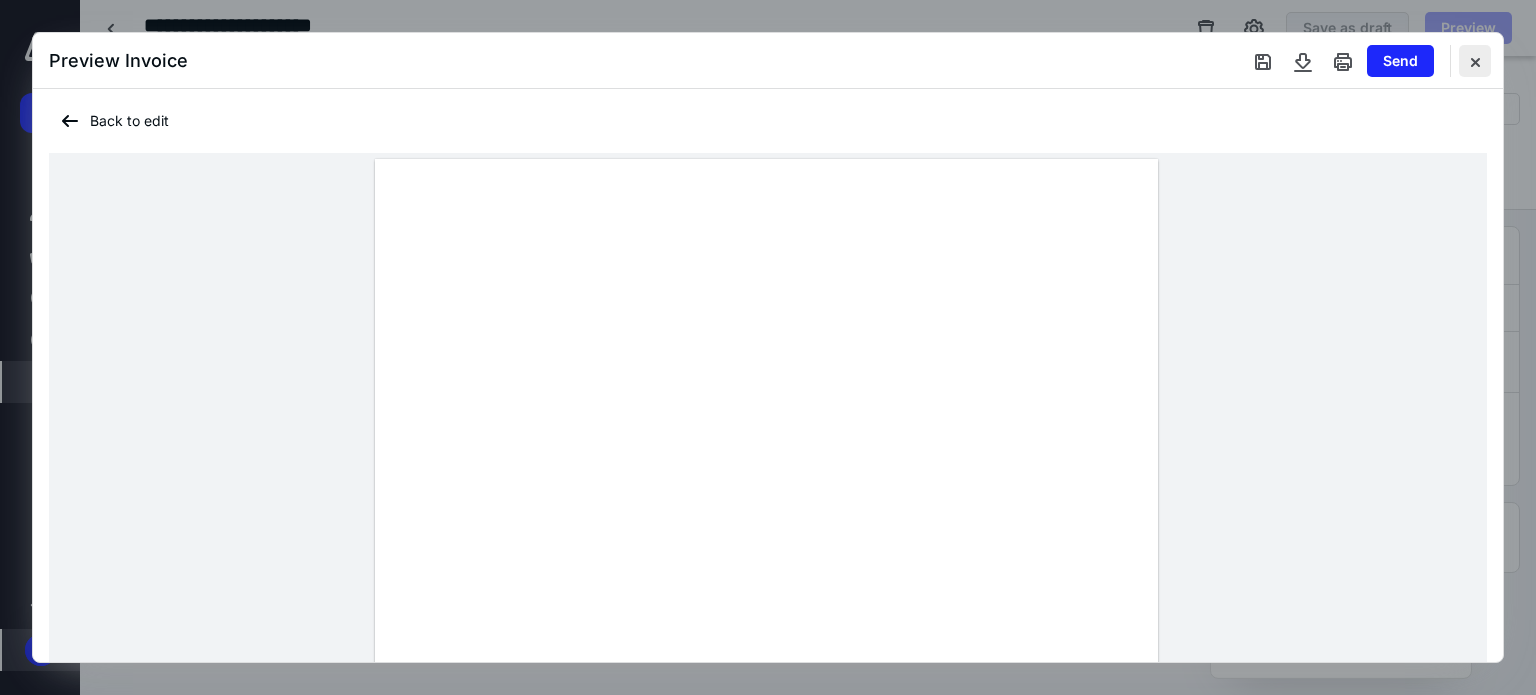 click at bounding box center [1475, 61] 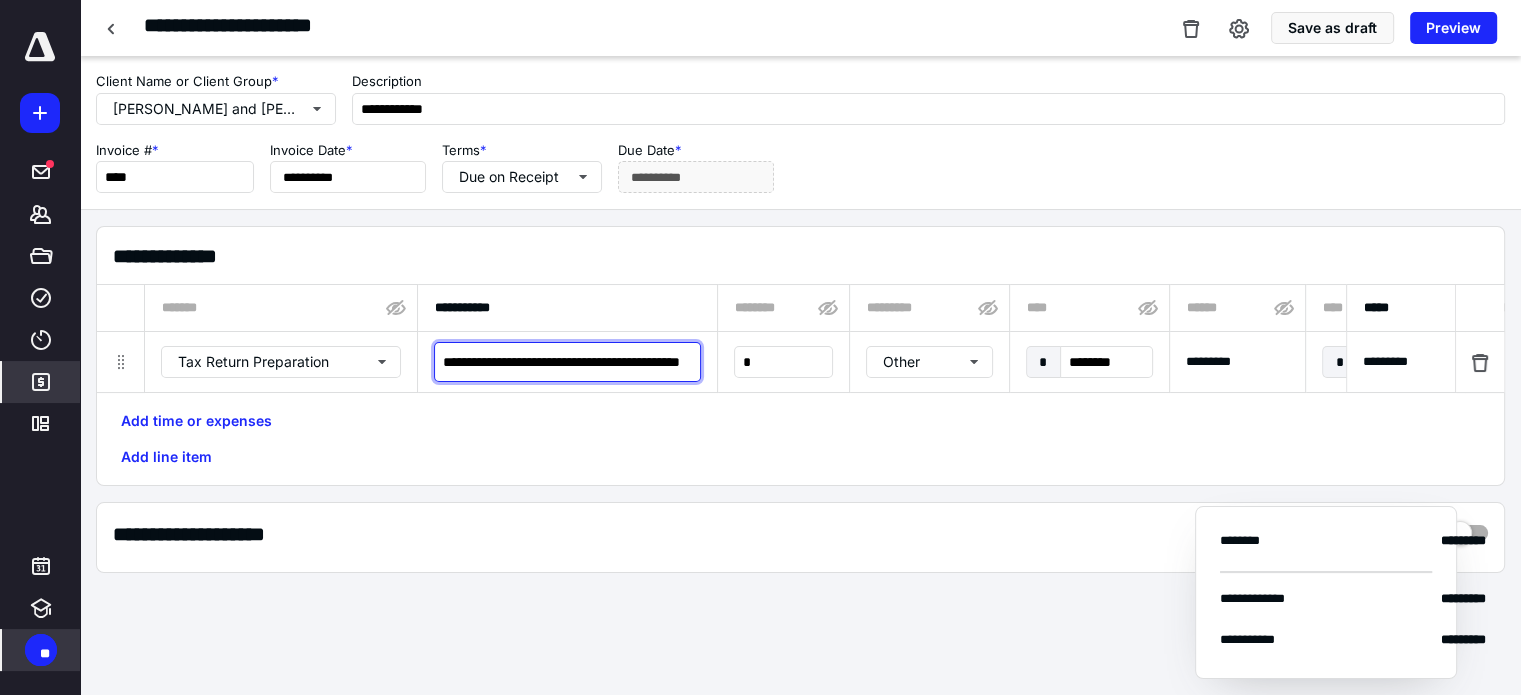 click on "**********" at bounding box center [567, 362] 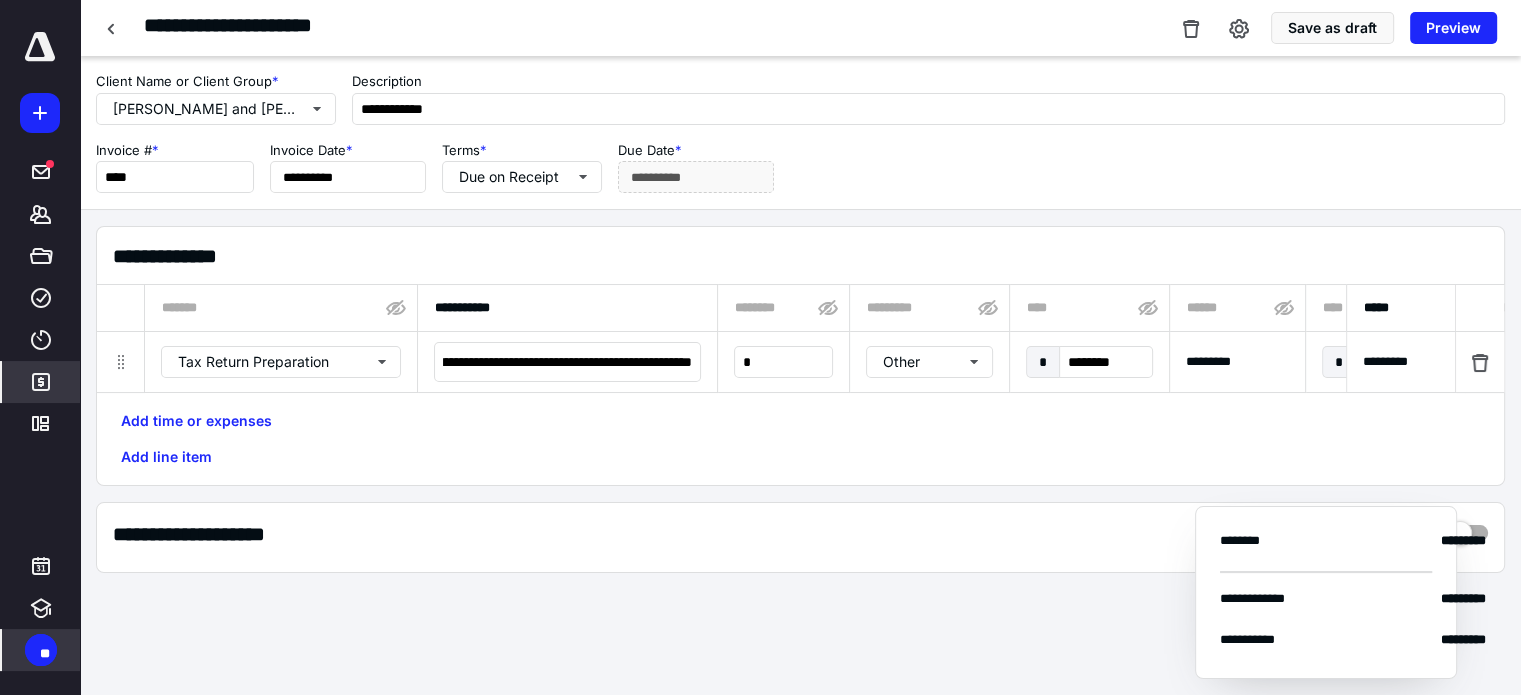scroll, scrollTop: 0, scrollLeft: 0, axis: both 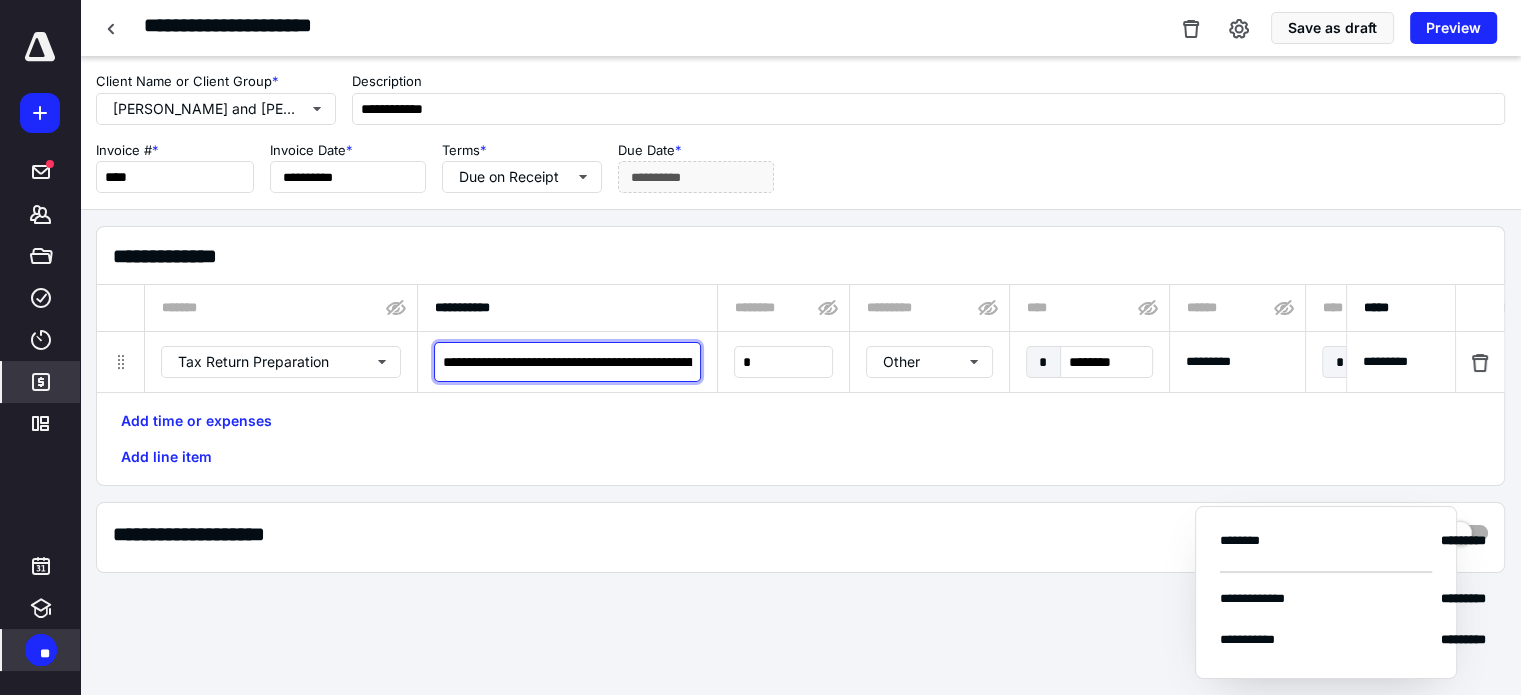 click on "**********" at bounding box center (567, 362) 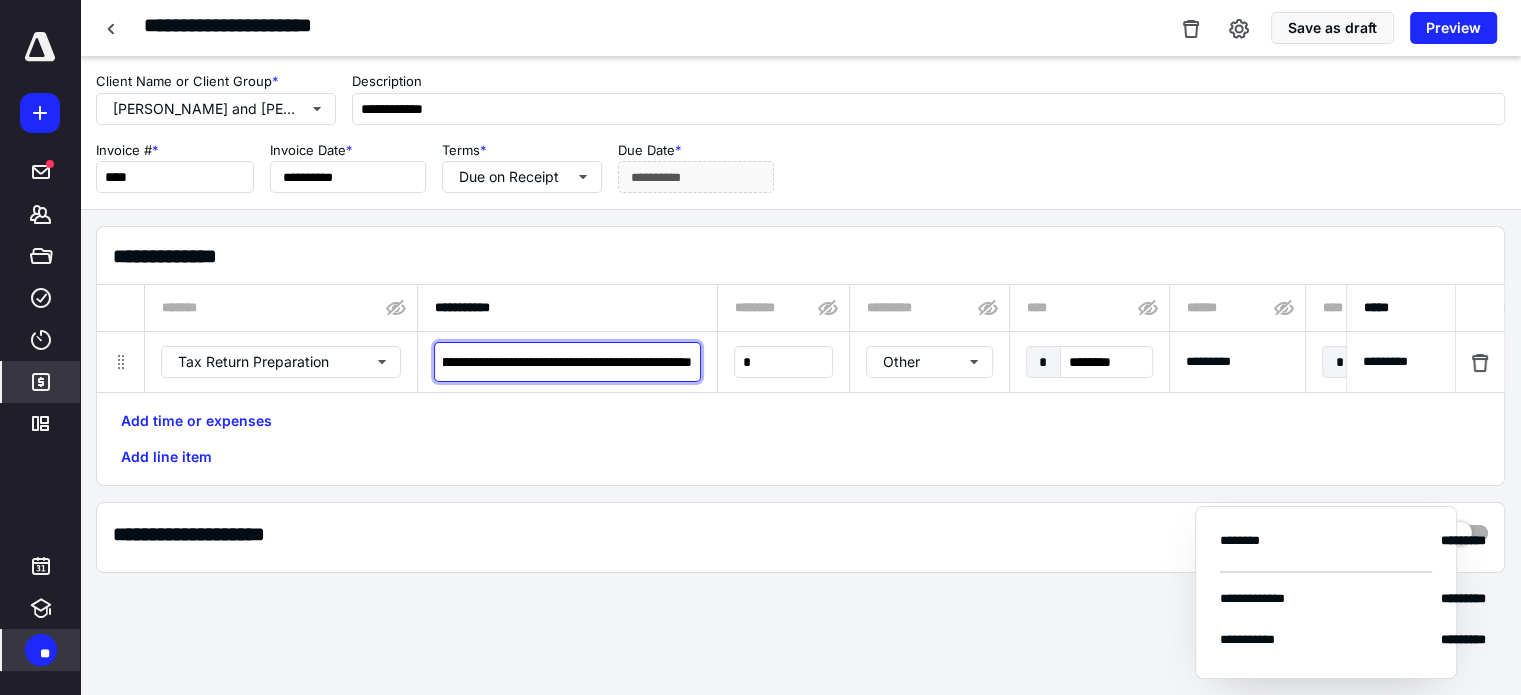 scroll, scrollTop: 0, scrollLeft: 503, axis: horizontal 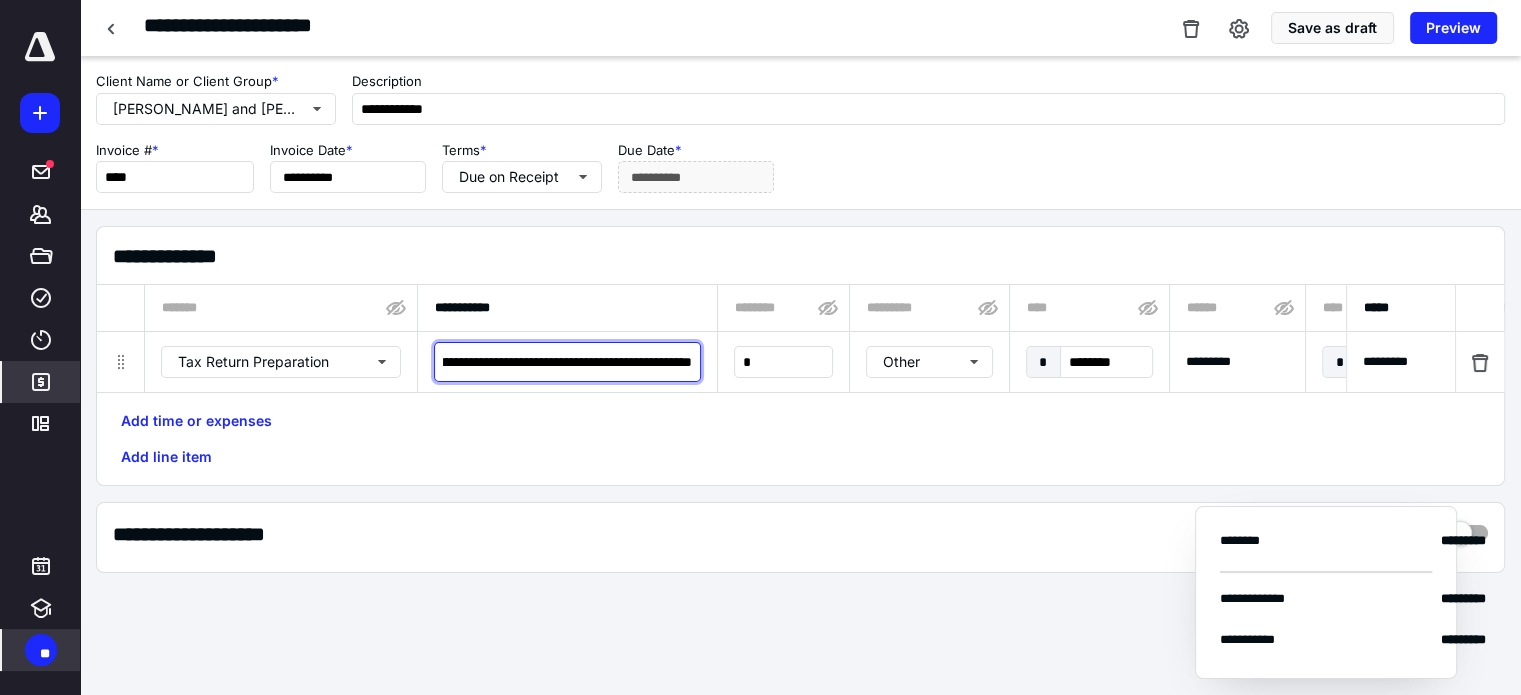 type on "**********" 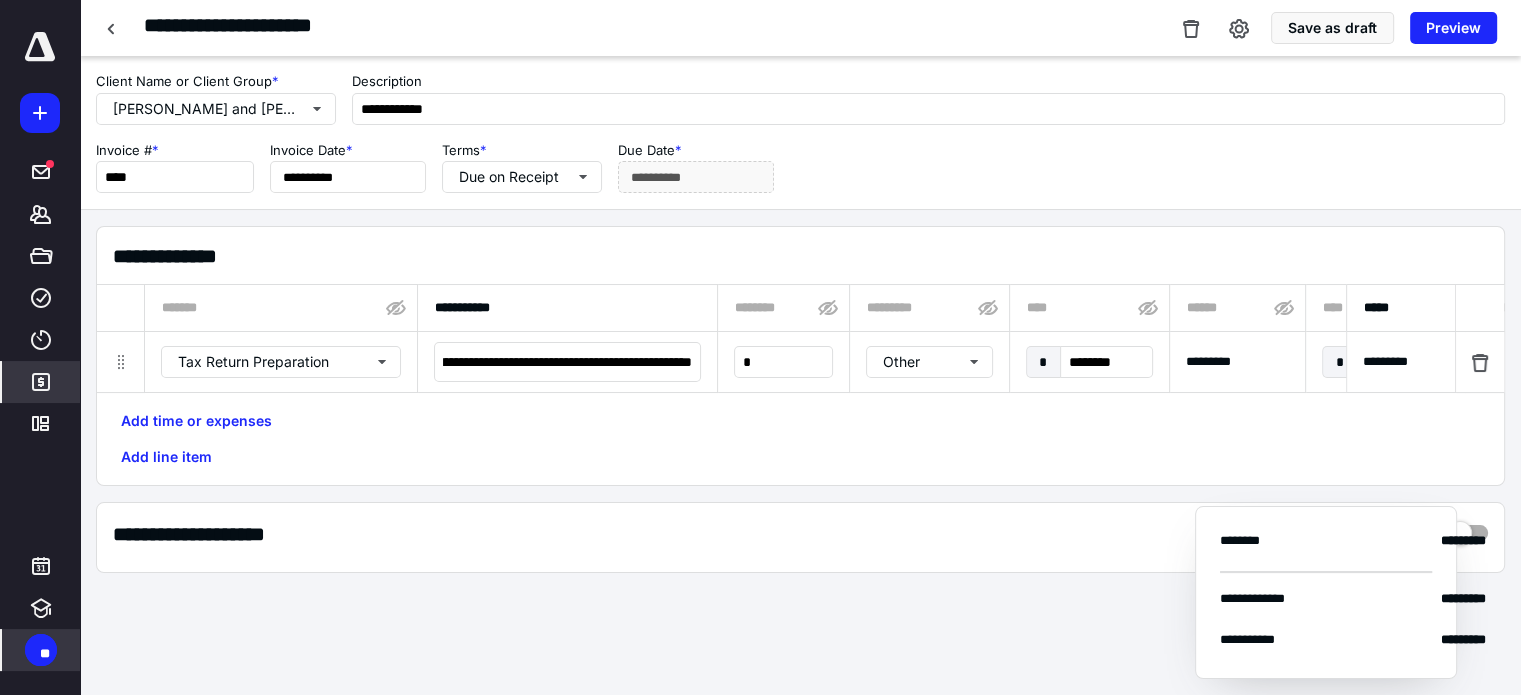 scroll, scrollTop: 0, scrollLeft: 0, axis: both 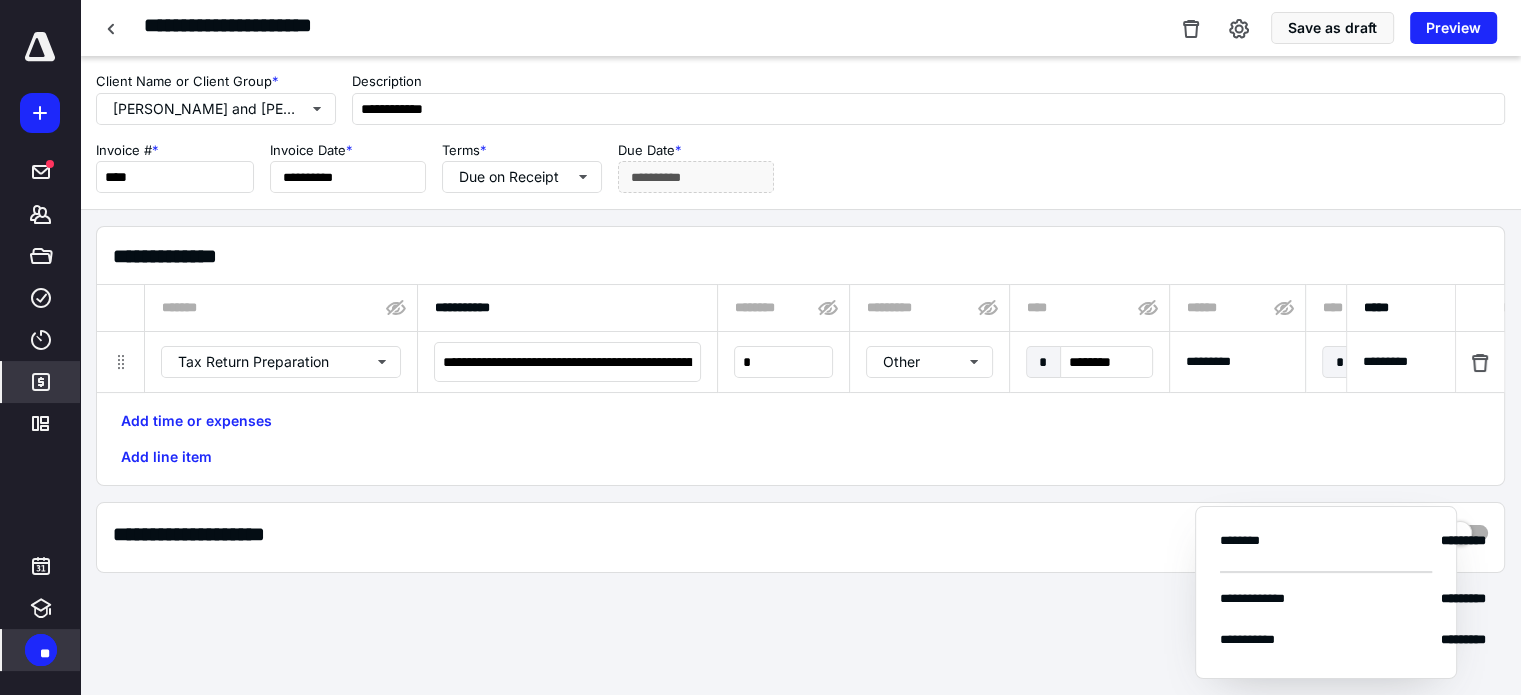 click on "**********" at bounding box center (800, 167) 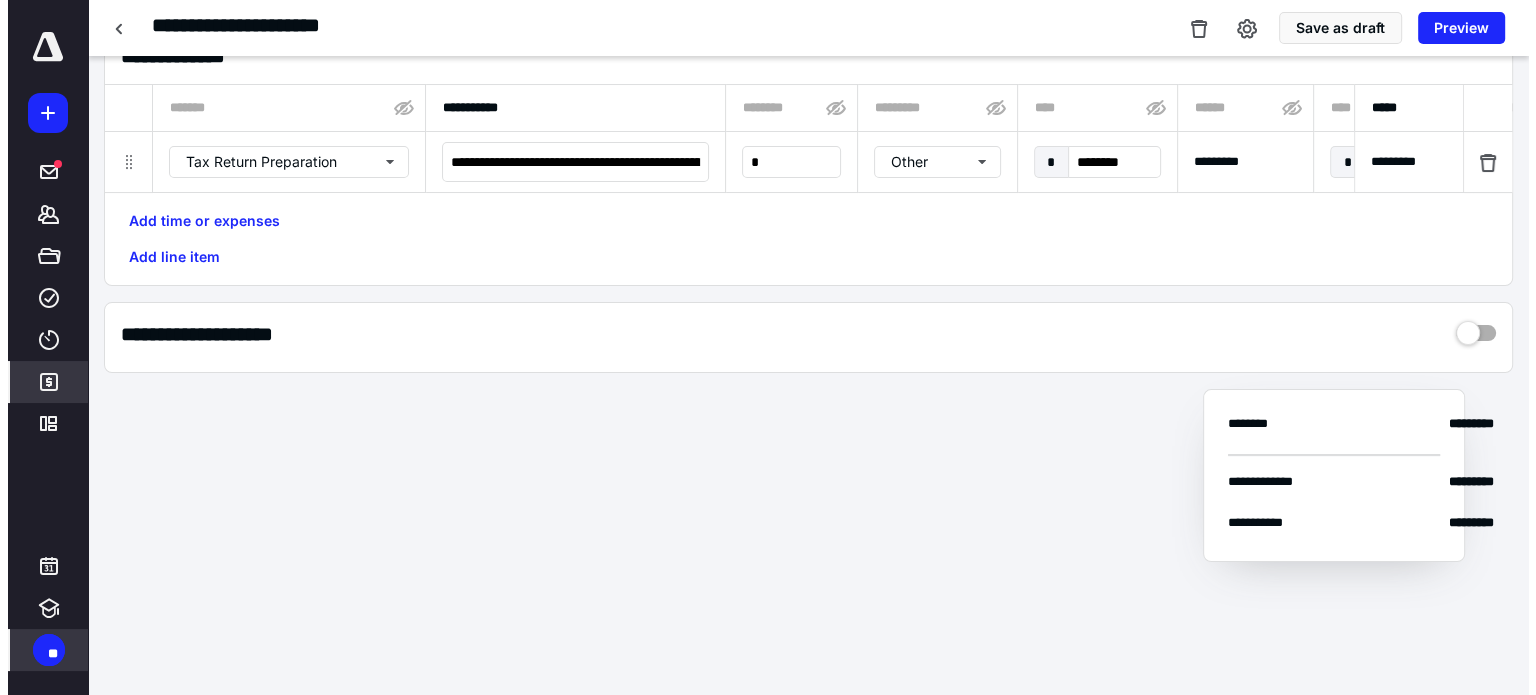 scroll, scrollTop: 0, scrollLeft: 0, axis: both 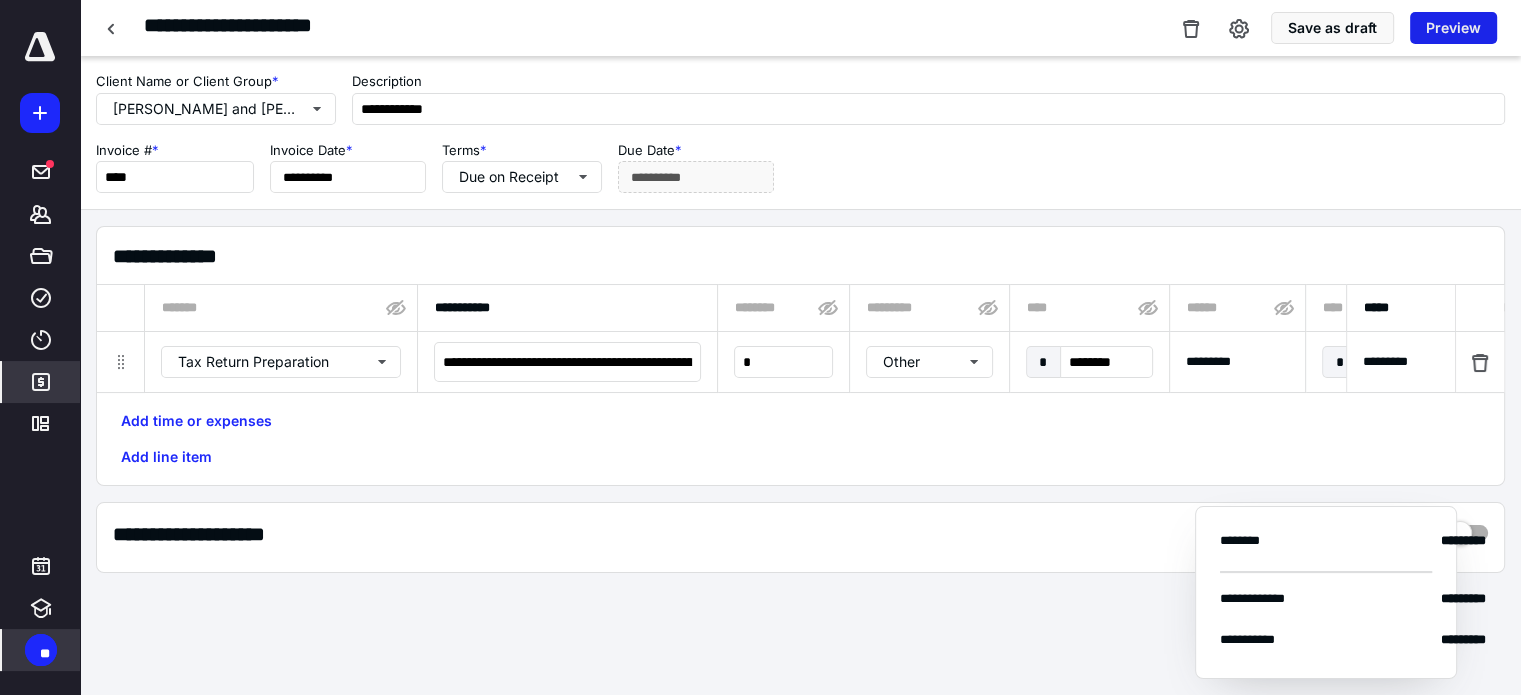 click on "Preview" at bounding box center [1453, 28] 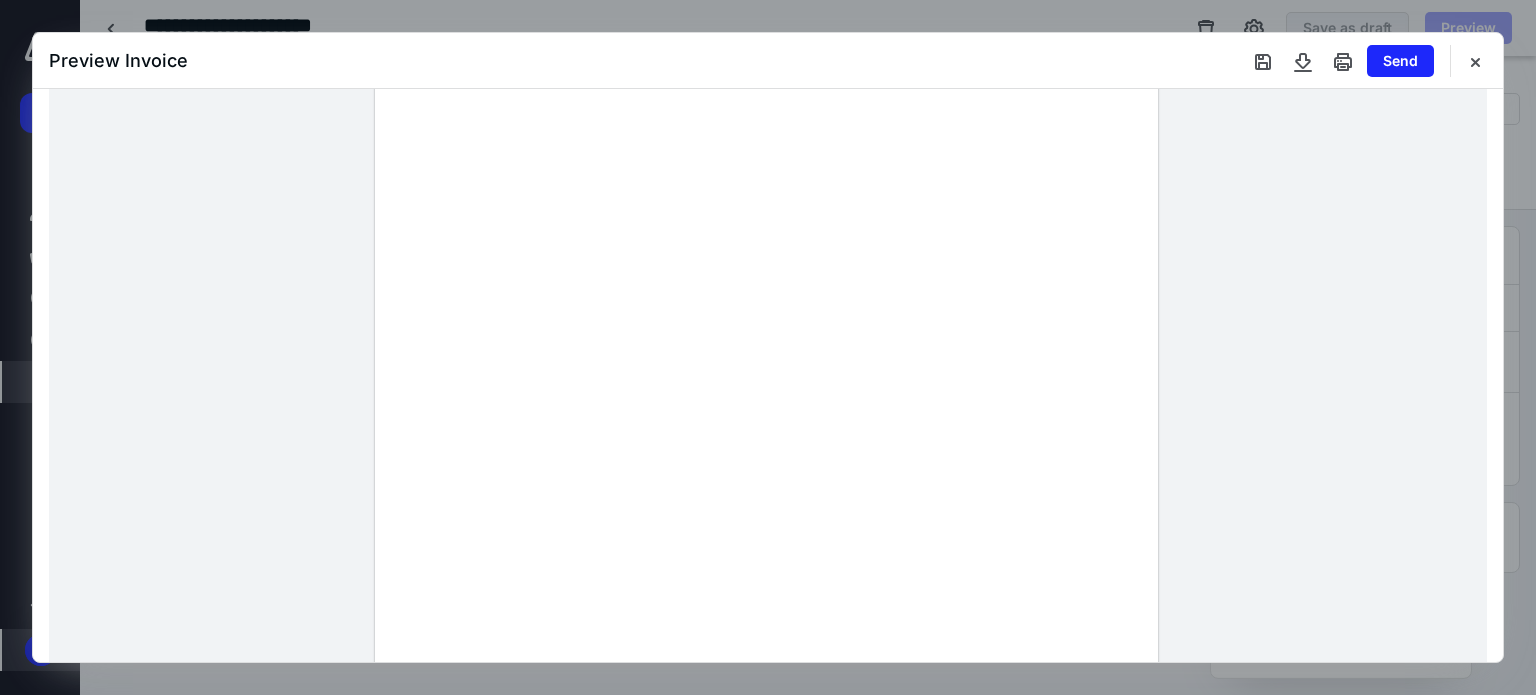 scroll, scrollTop: 0, scrollLeft: 0, axis: both 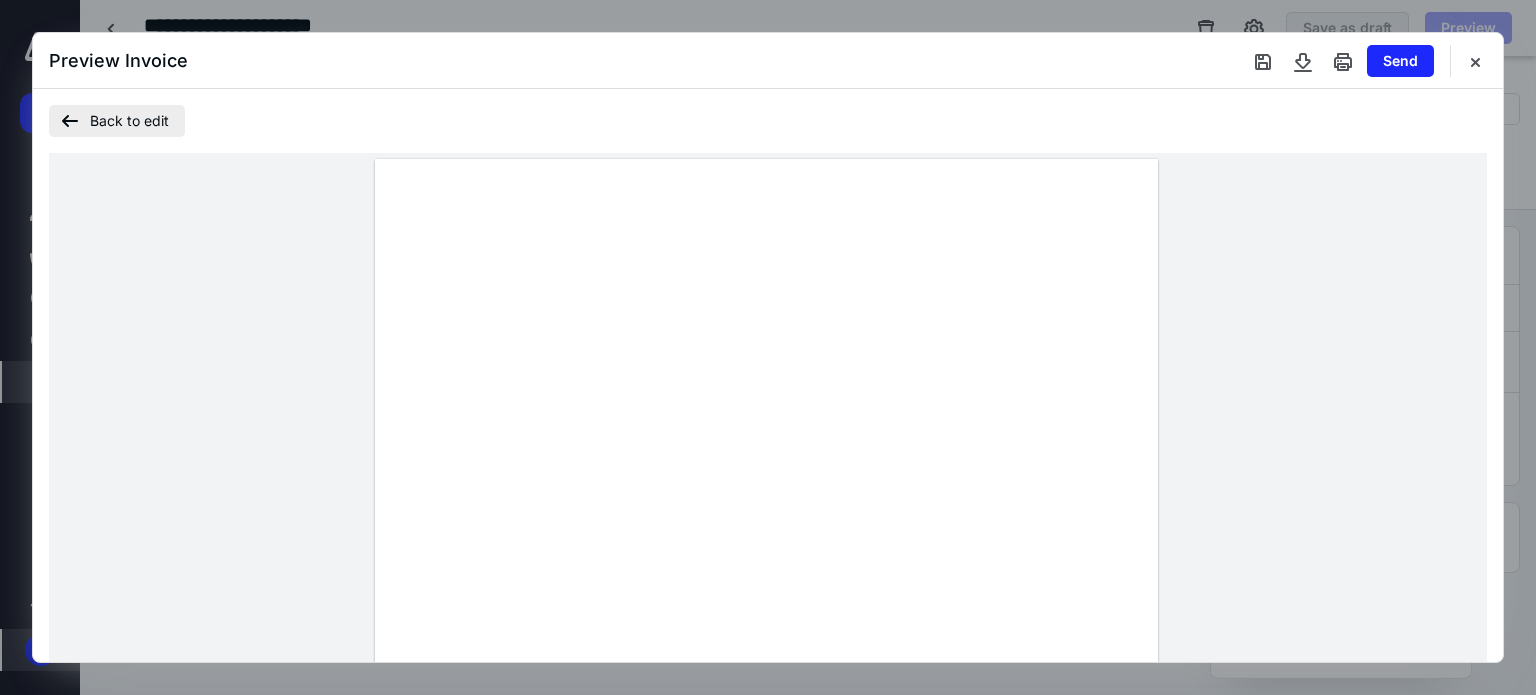 click on "Back to edit" at bounding box center (117, 121) 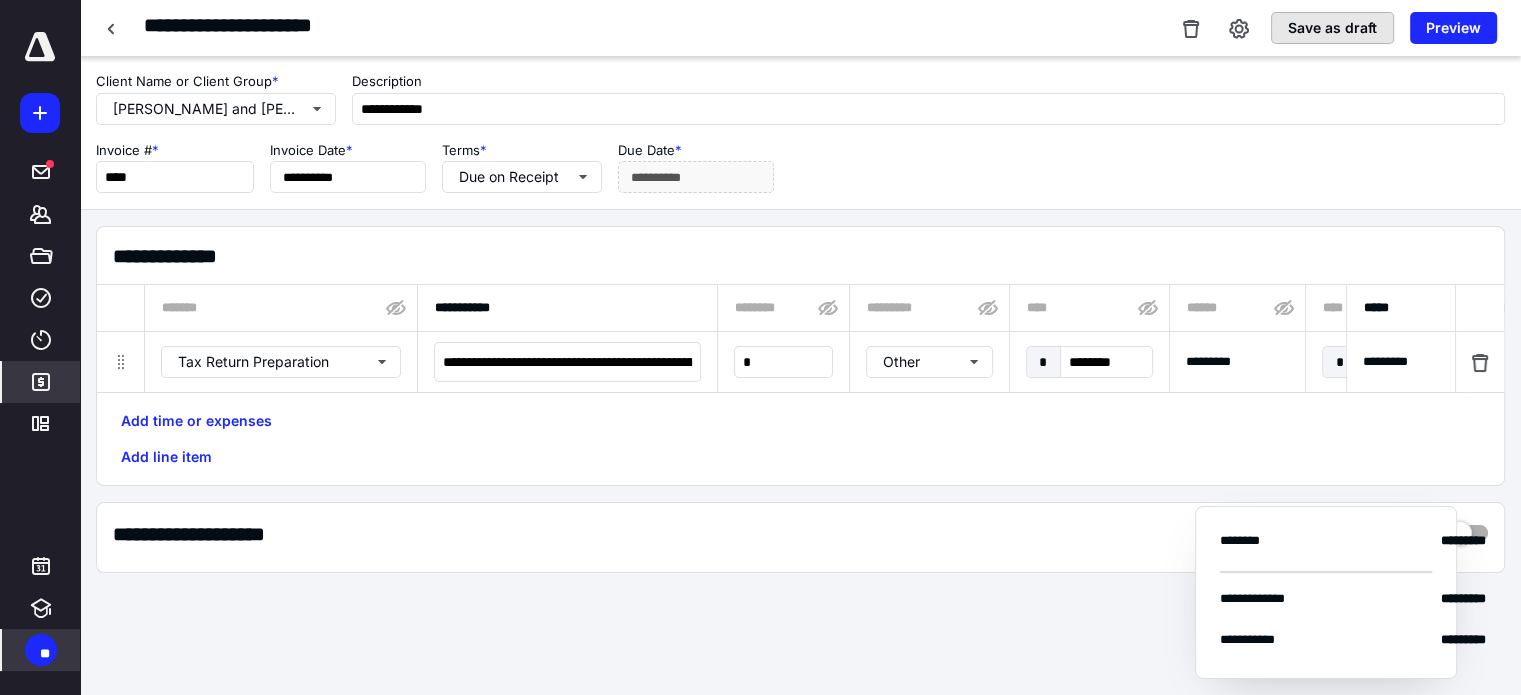 click on "Save as draft" at bounding box center (1332, 28) 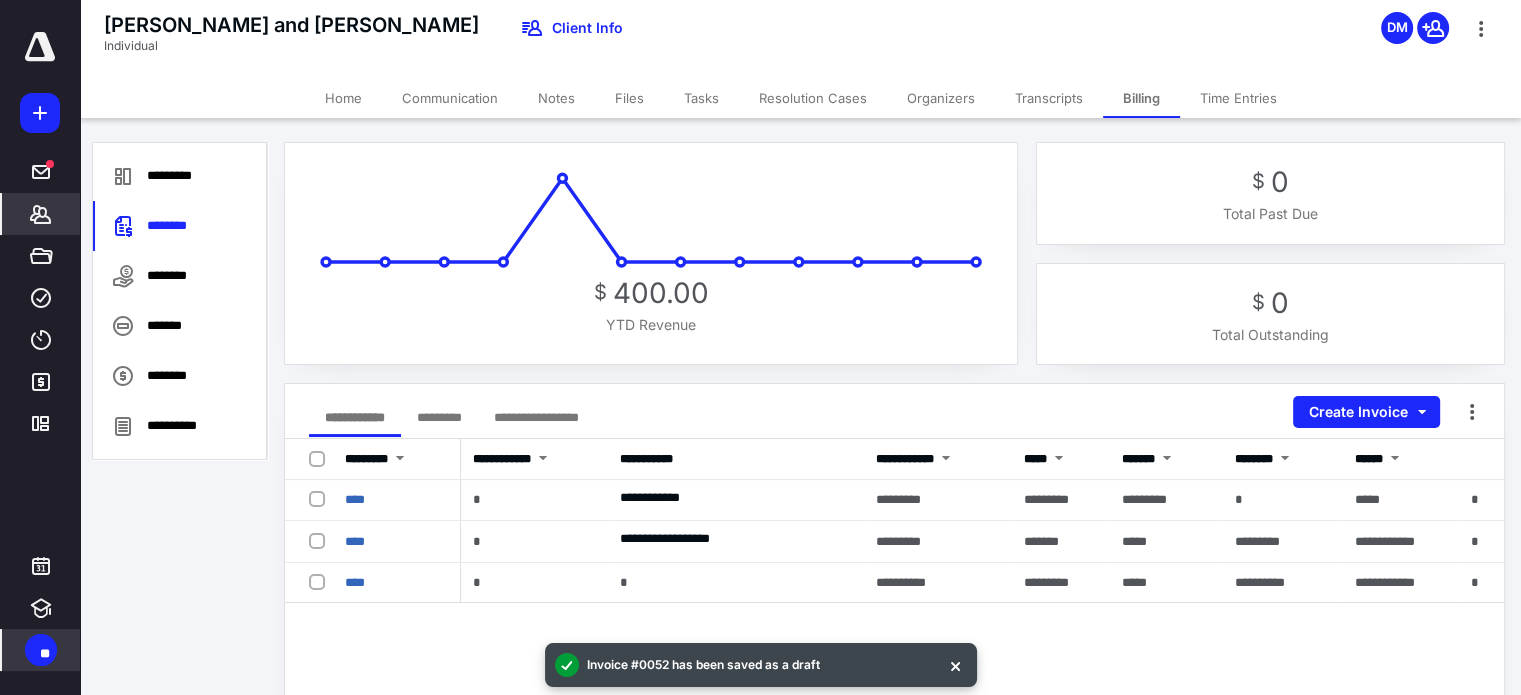 click on "Home" at bounding box center (343, 98) 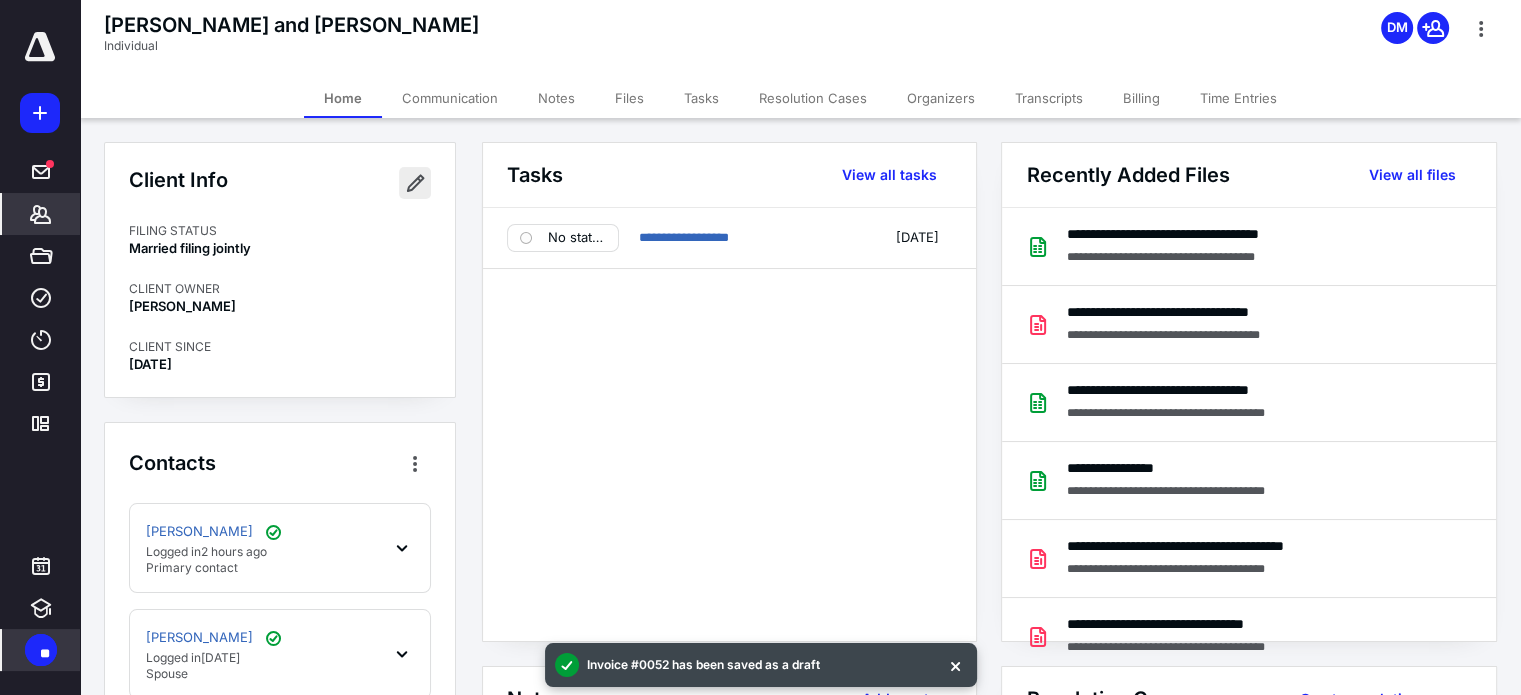 click at bounding box center (415, 183) 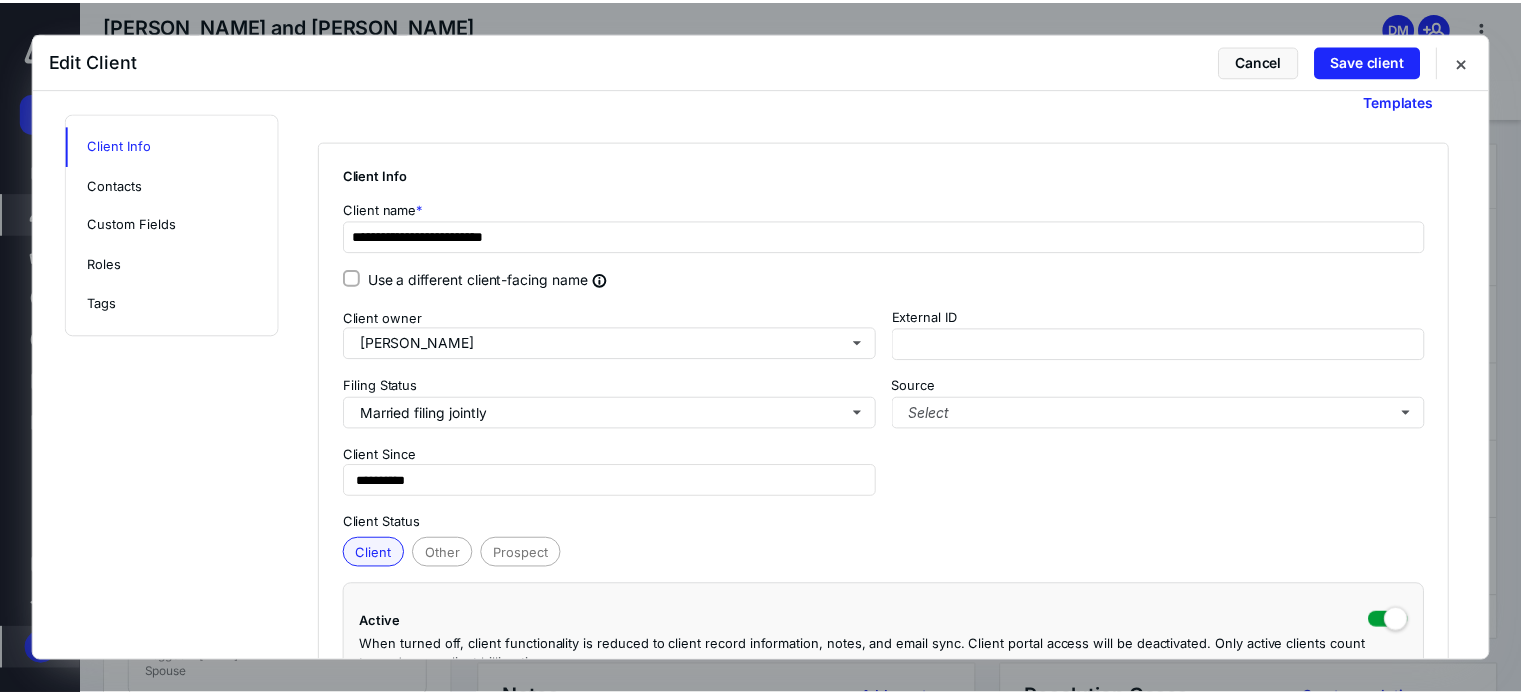 scroll, scrollTop: 0, scrollLeft: 0, axis: both 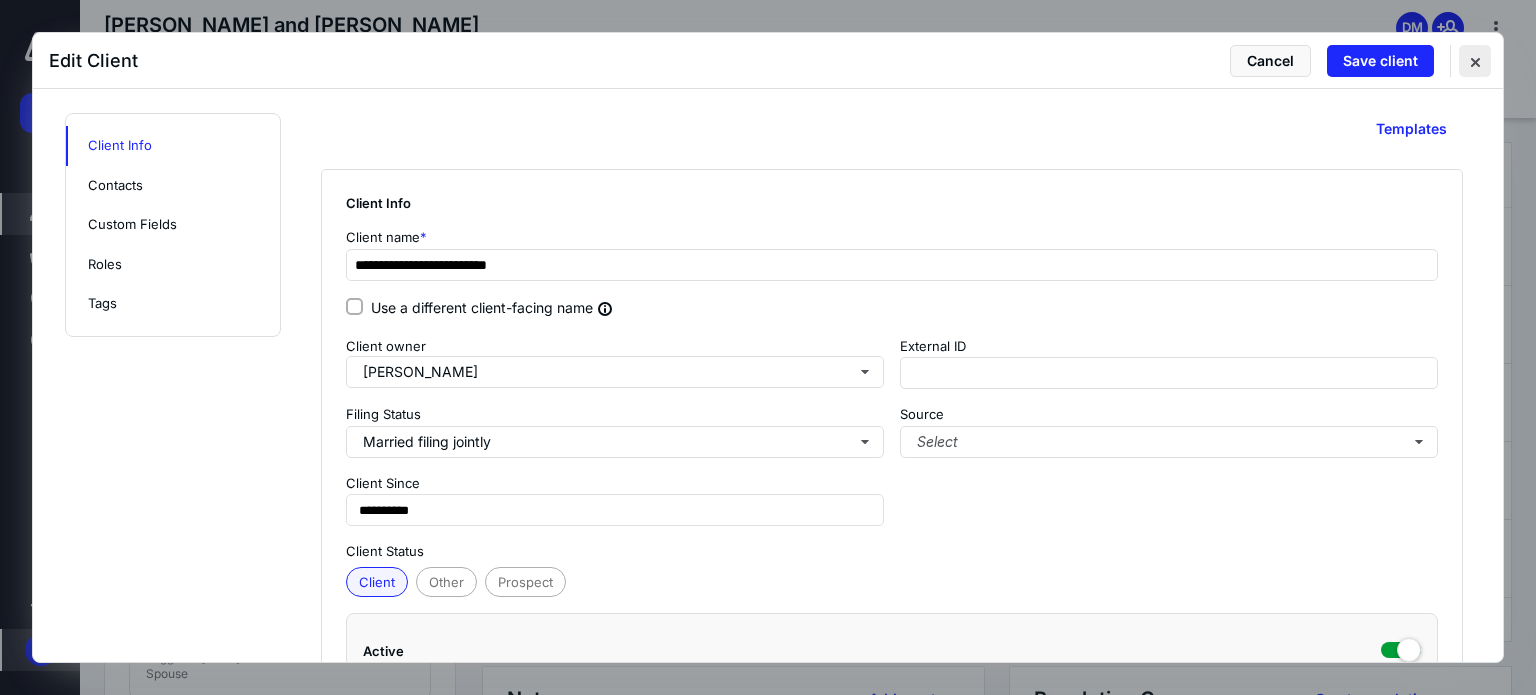click at bounding box center (1475, 61) 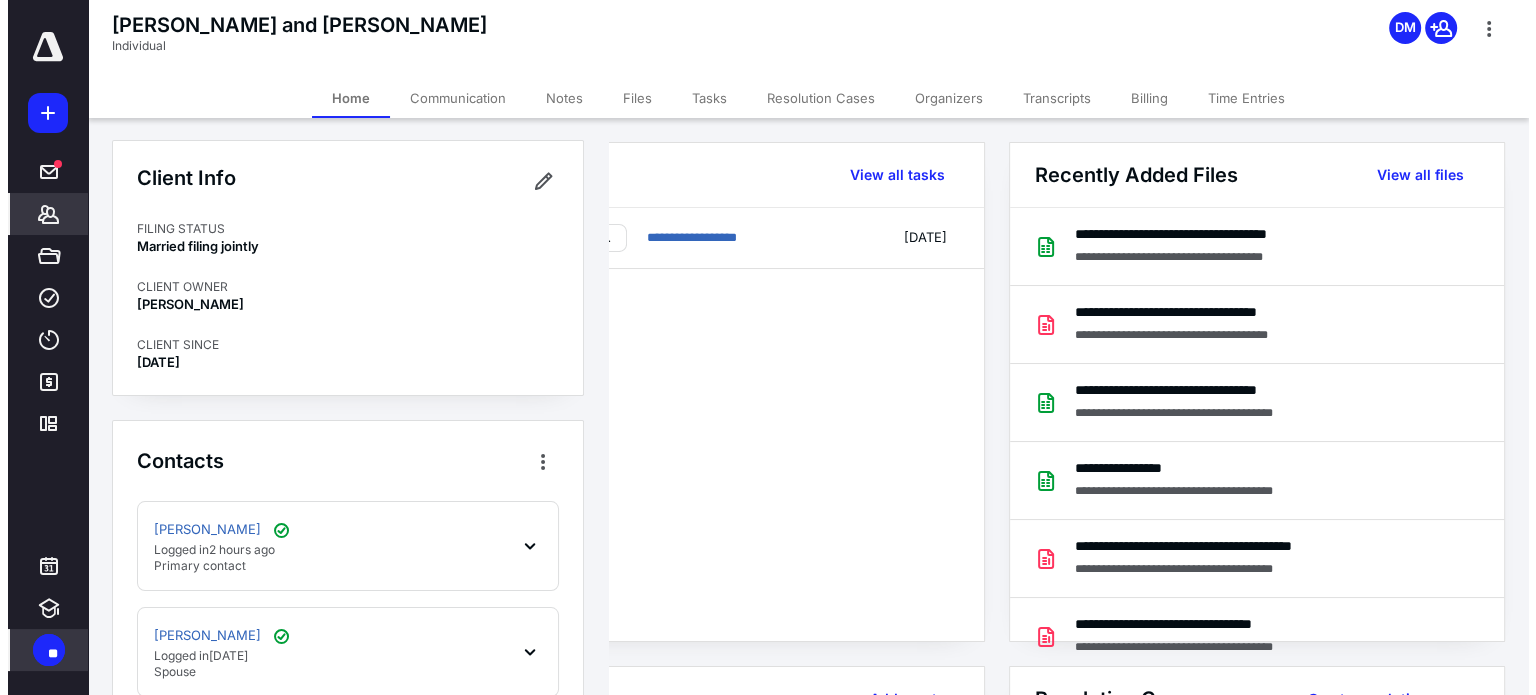 scroll, scrollTop: 0, scrollLeft: 0, axis: both 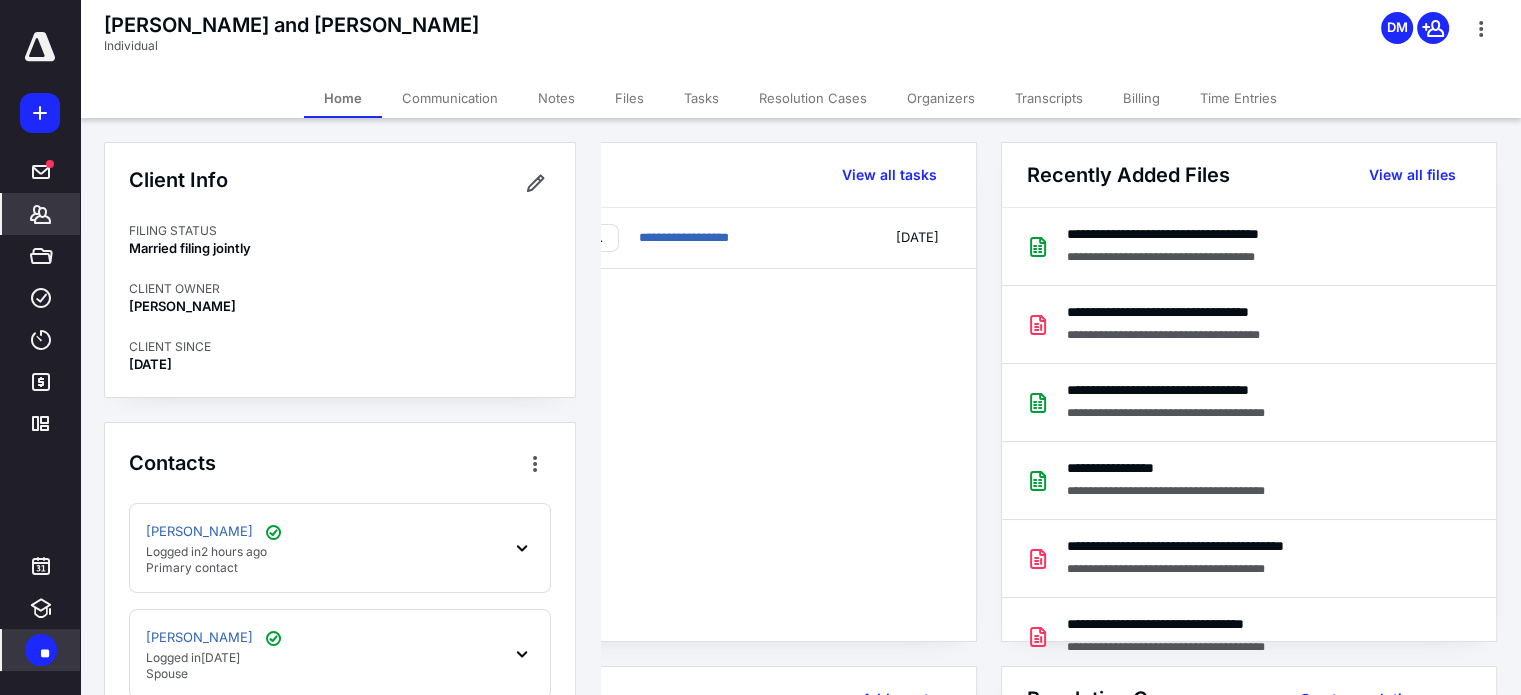click on "Billing" at bounding box center (1141, 98) 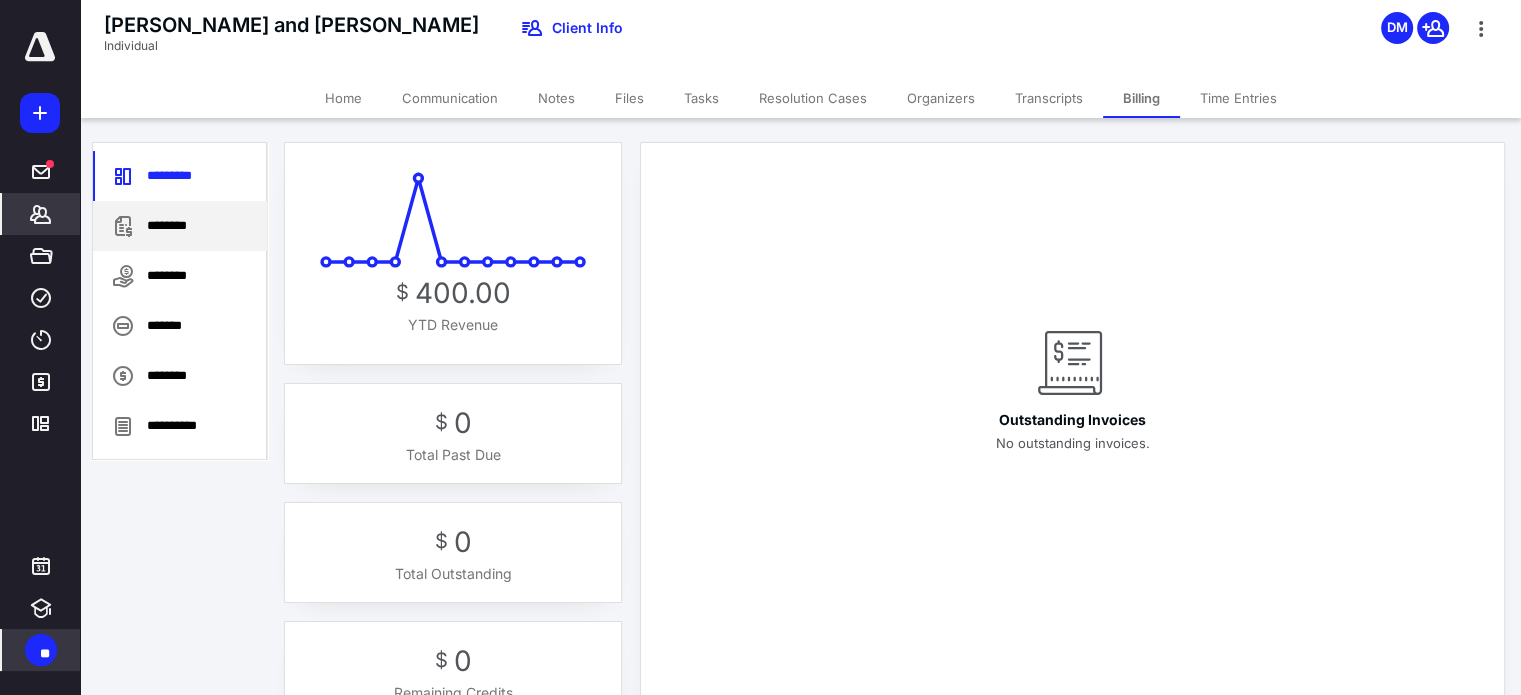 click on "********" at bounding box center [180, 226] 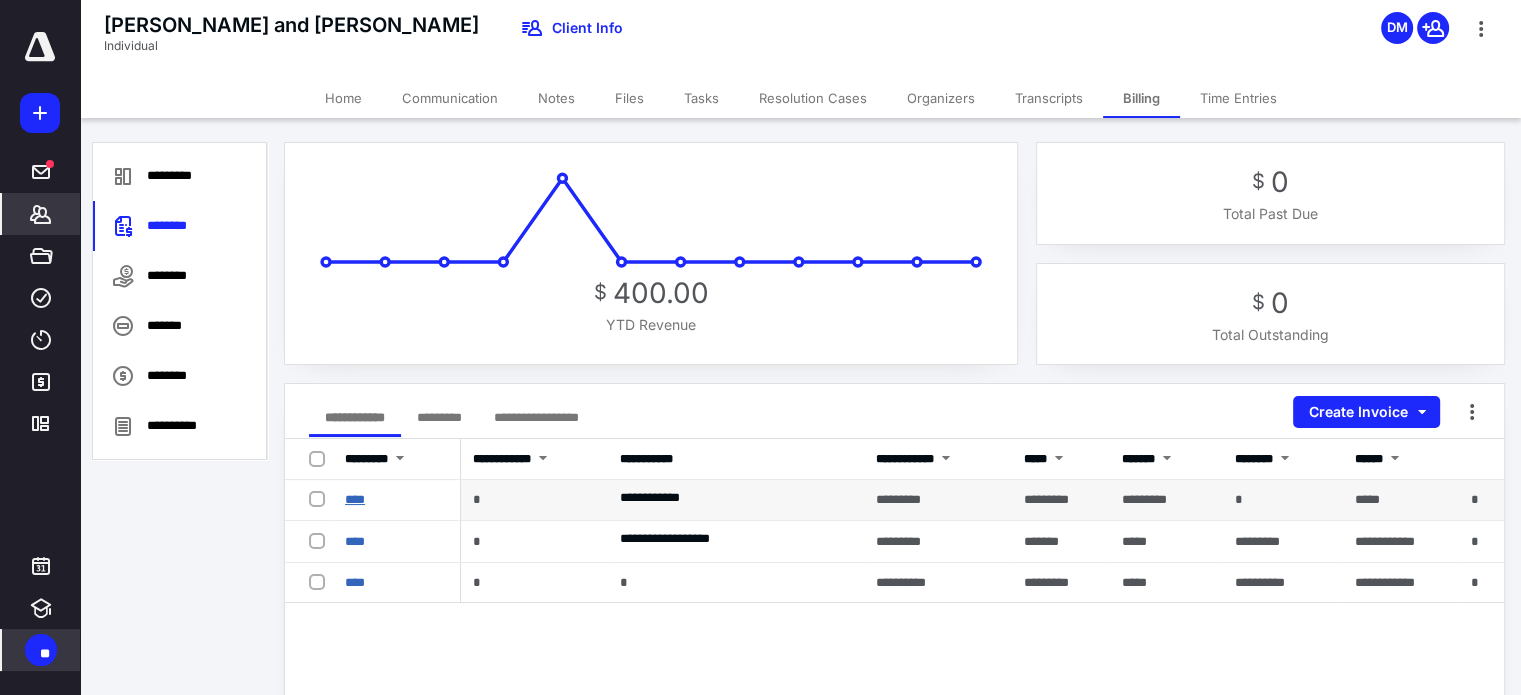 click on "****" at bounding box center [355, 499] 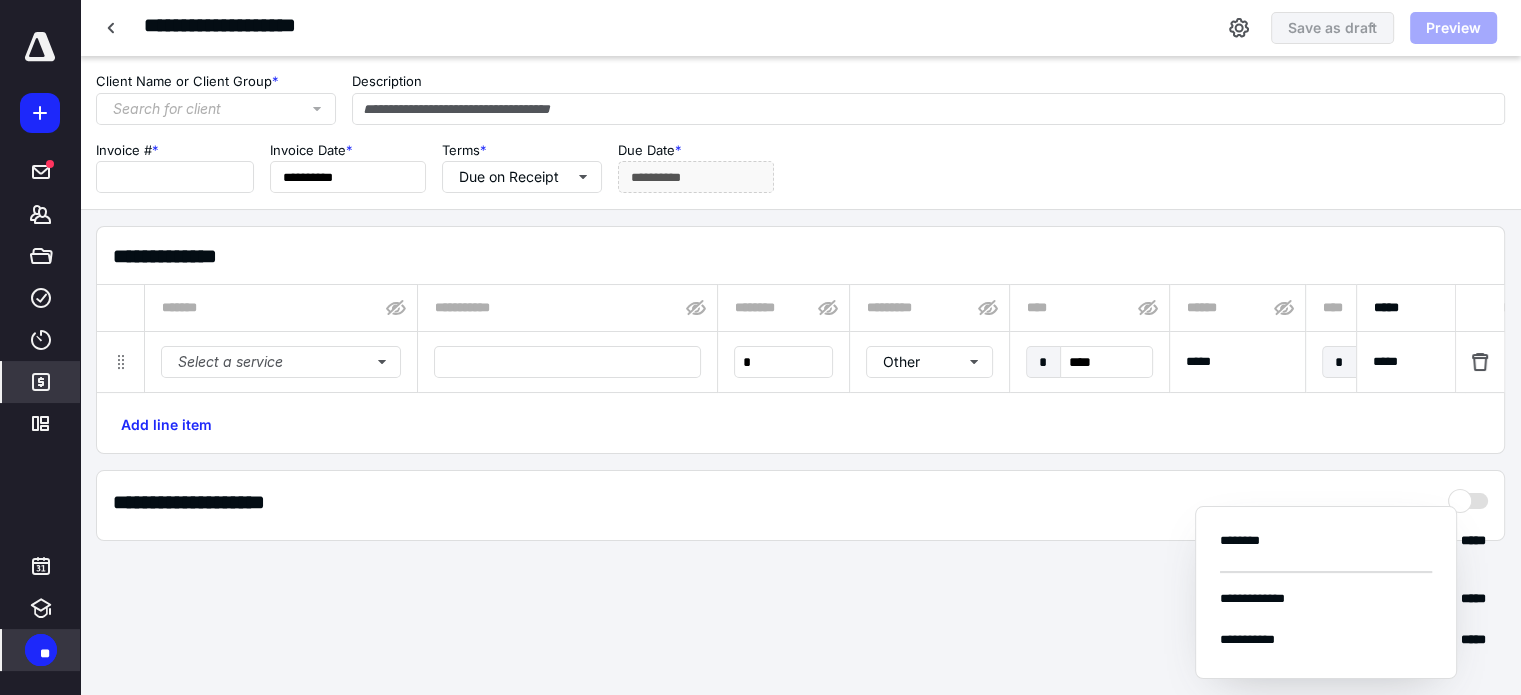 type on "**********" 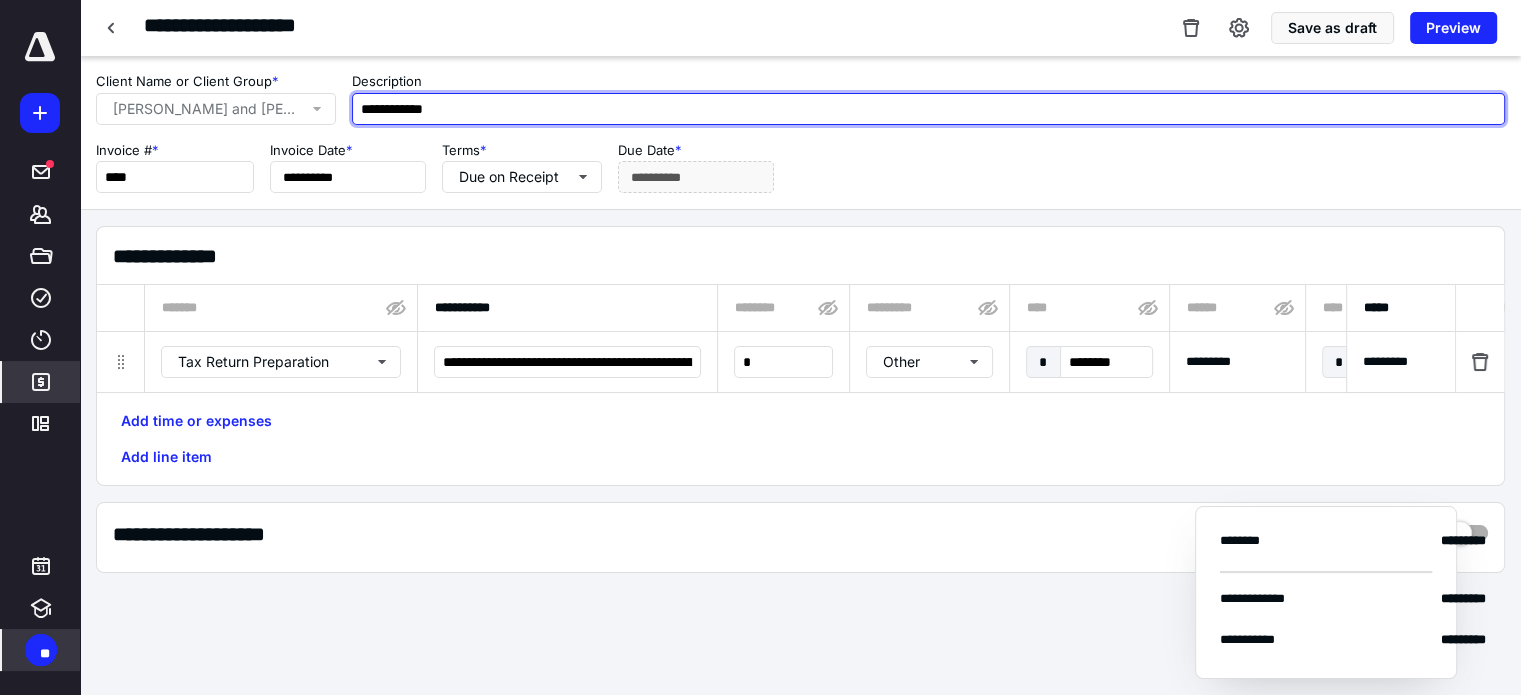 click on "**********" at bounding box center [928, 109] 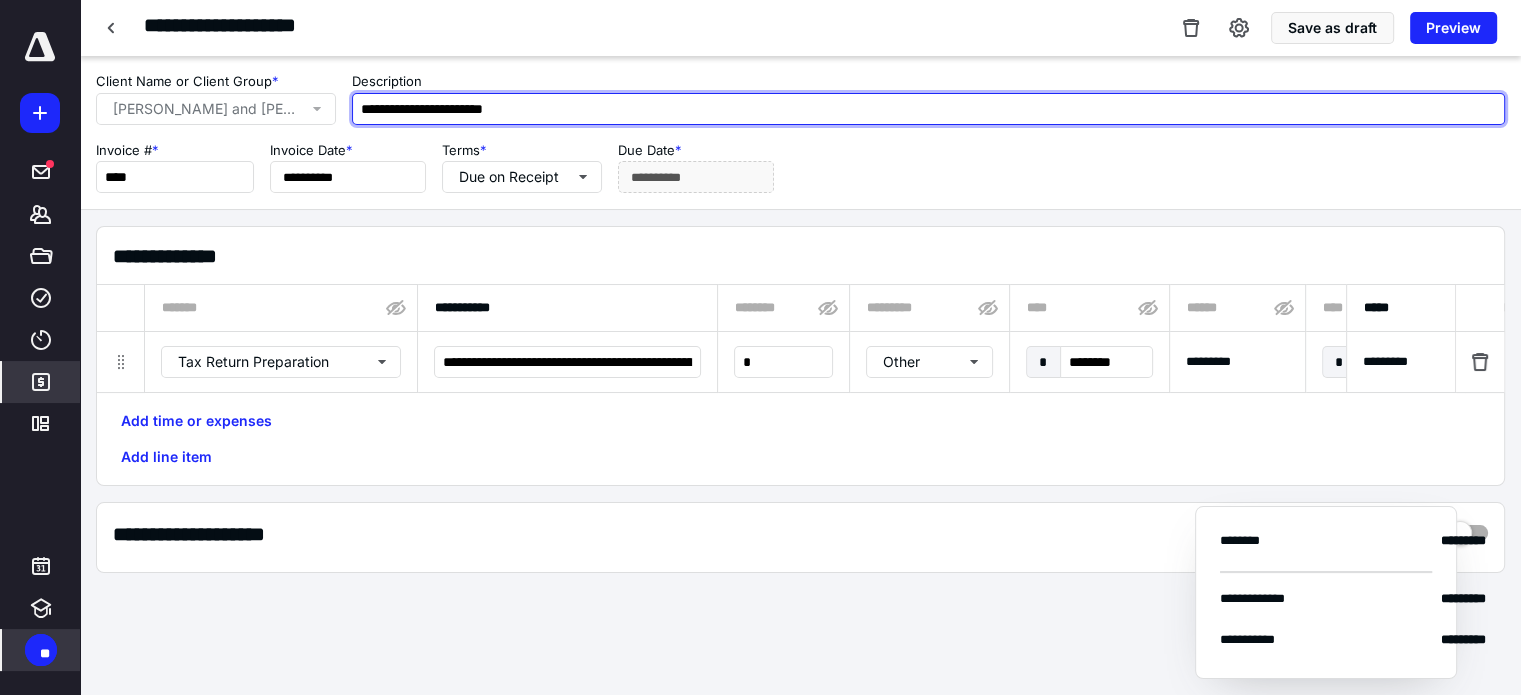 click on "**********" at bounding box center (928, 109) 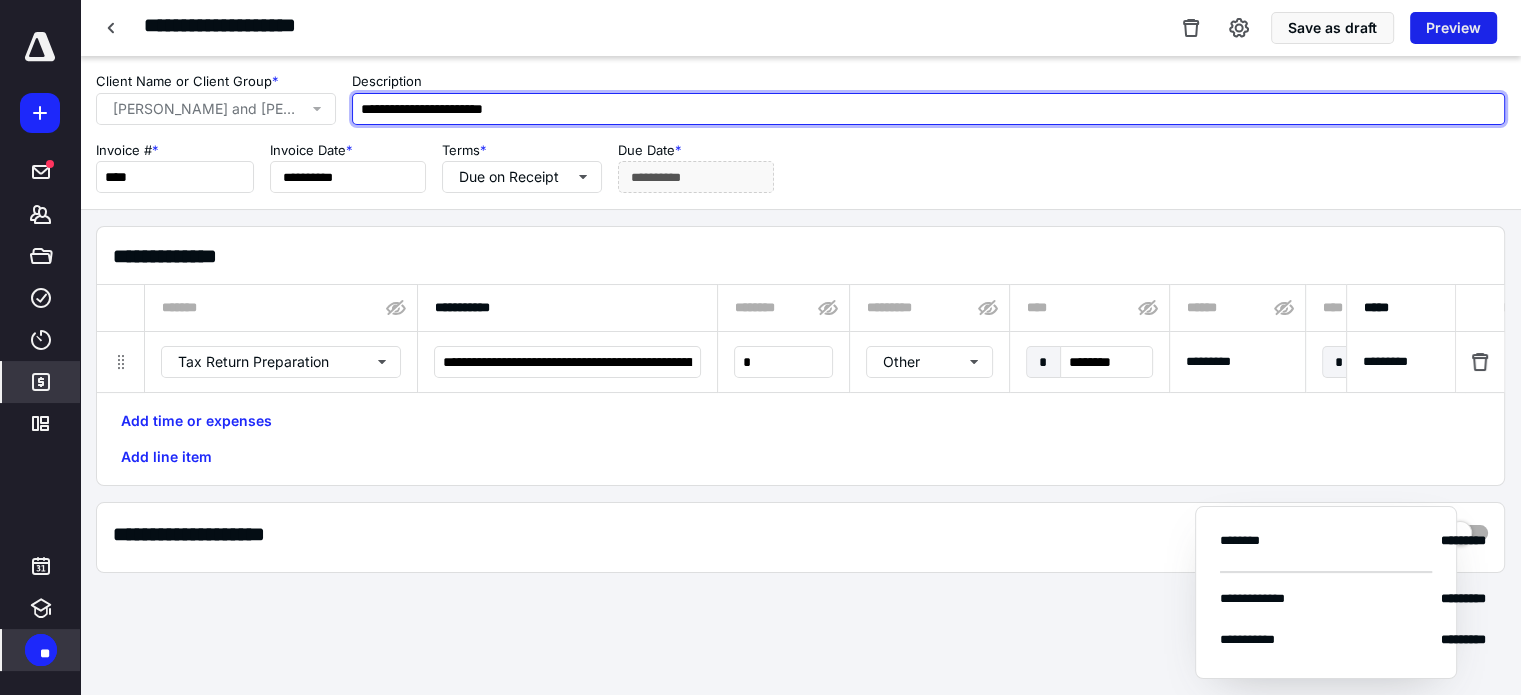 type on "**********" 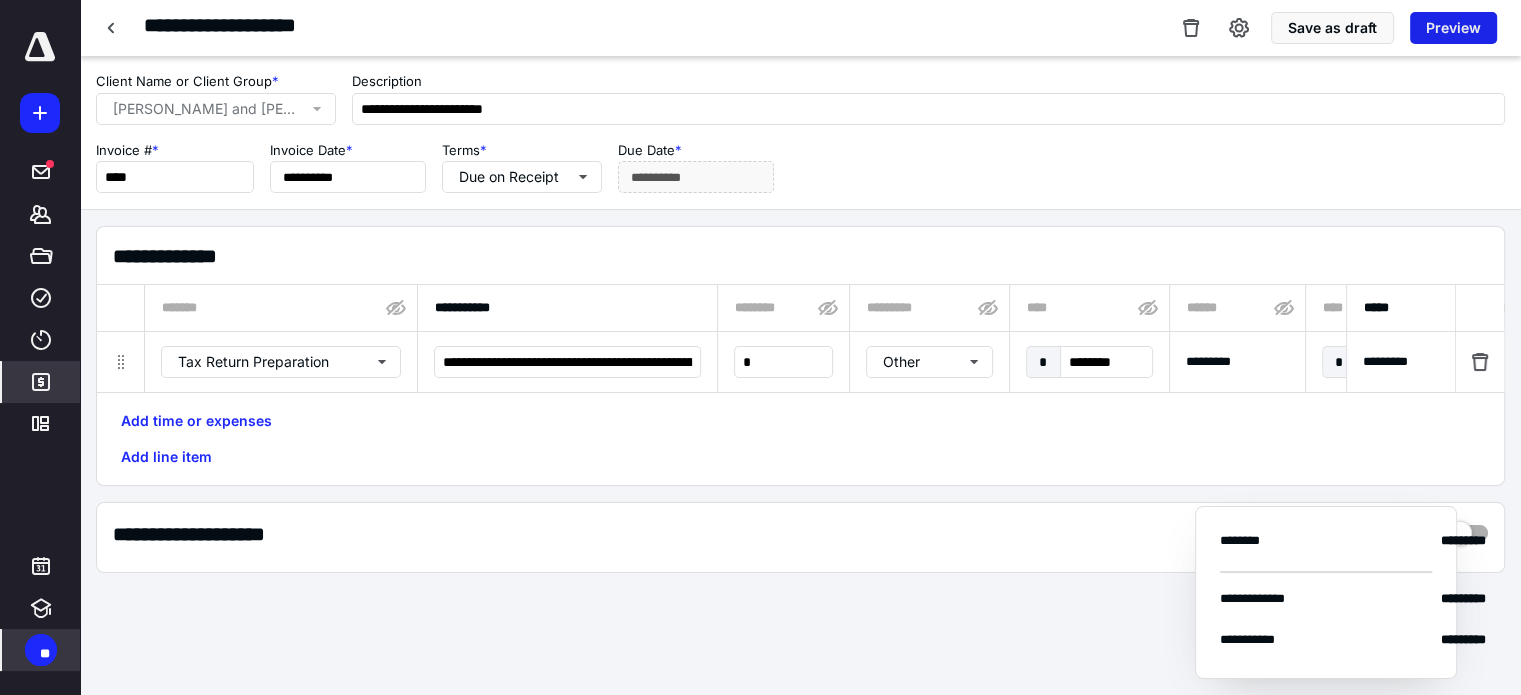 click on "Preview" at bounding box center [1453, 28] 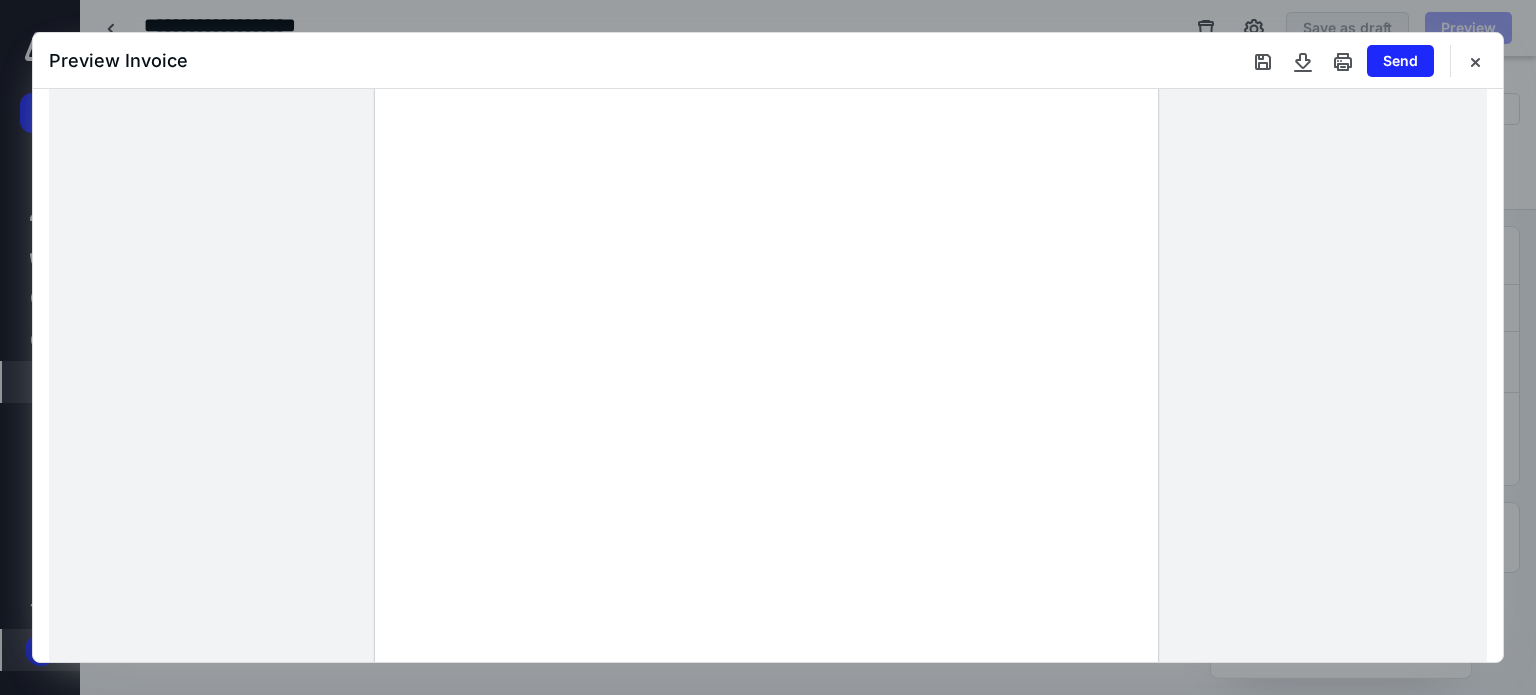 scroll, scrollTop: 0, scrollLeft: 0, axis: both 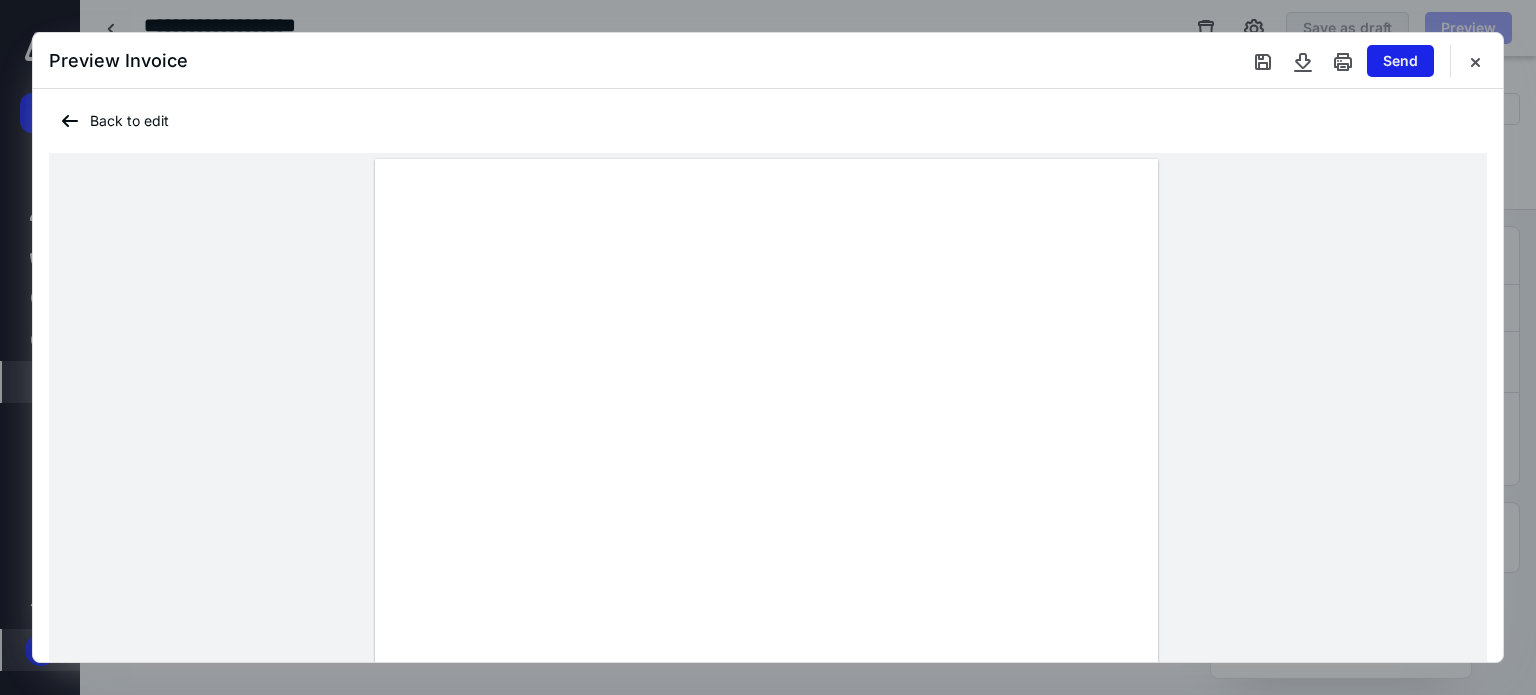 click on "Send" at bounding box center [1400, 61] 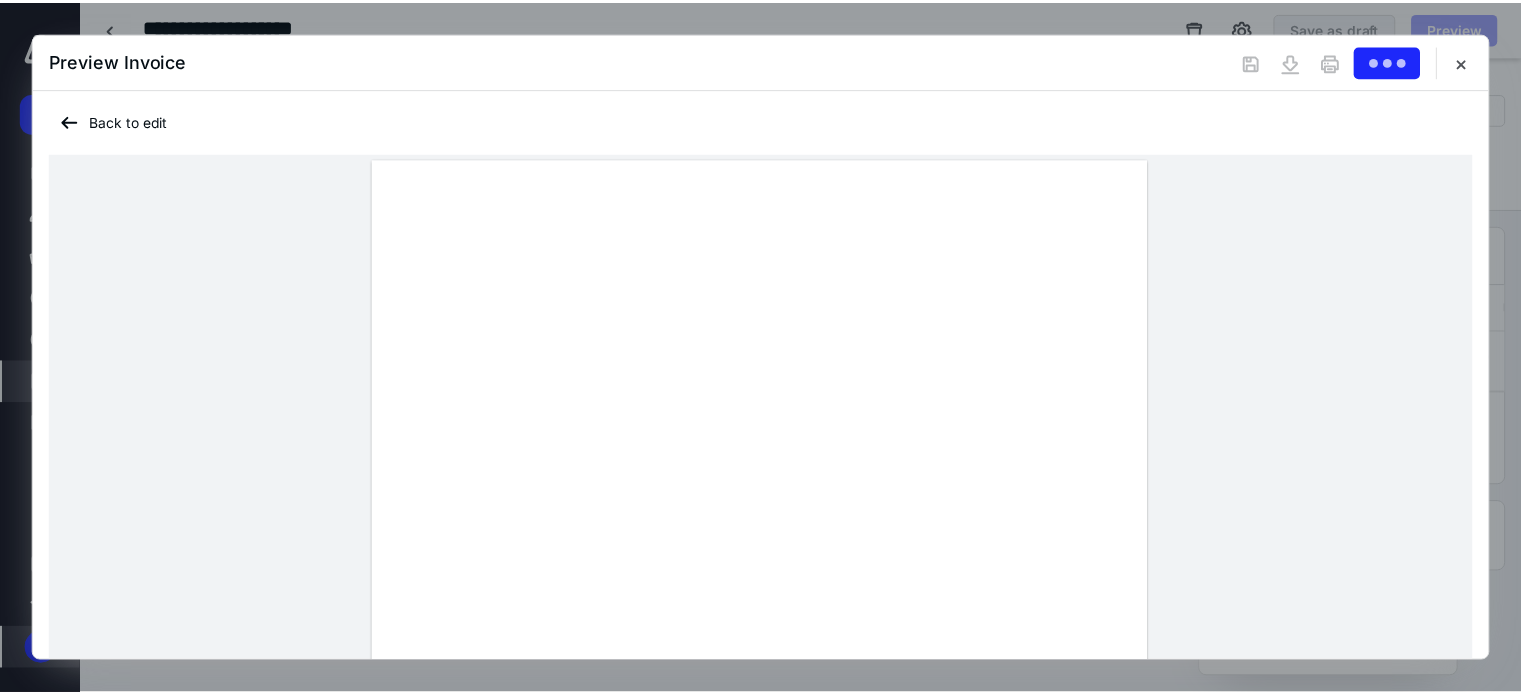 scroll, scrollTop: 81, scrollLeft: 0, axis: vertical 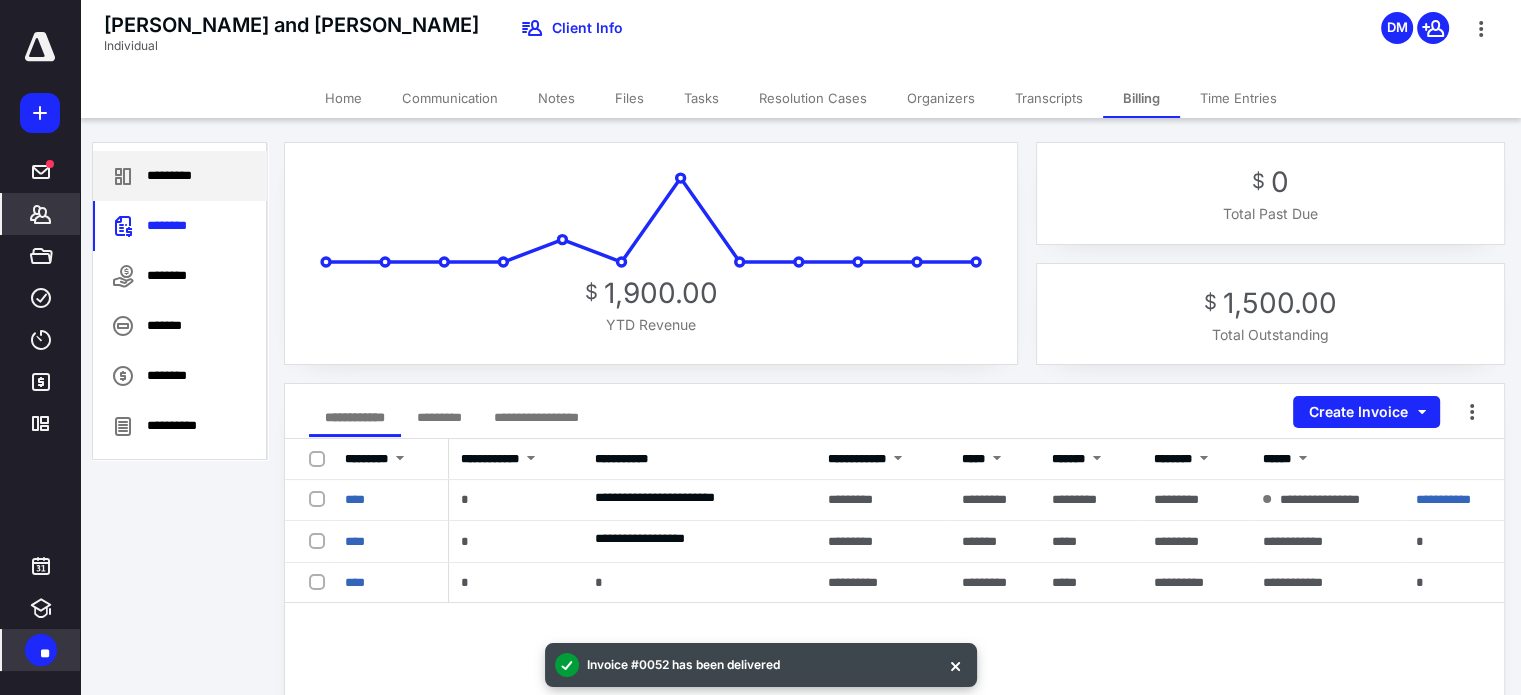 click on "*********" at bounding box center [180, 176] 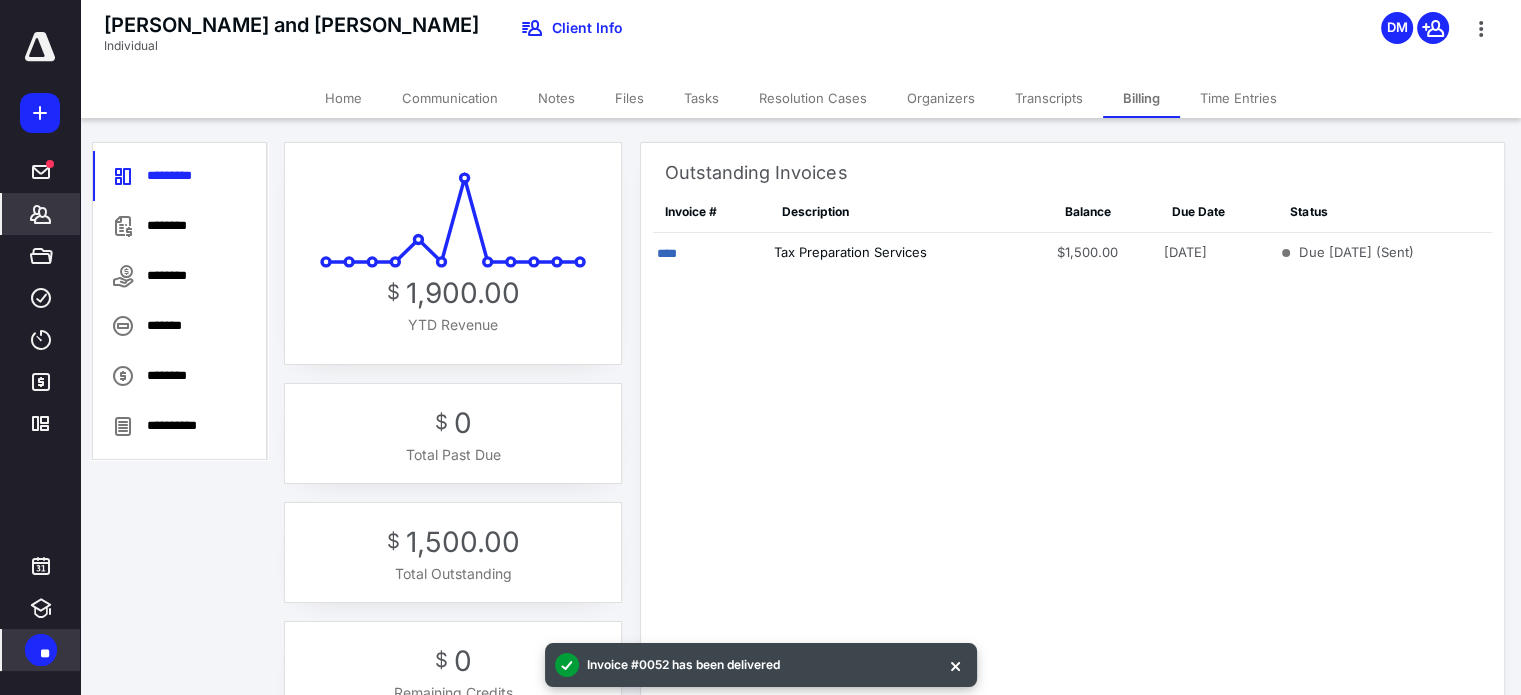 click on "Home" at bounding box center (343, 98) 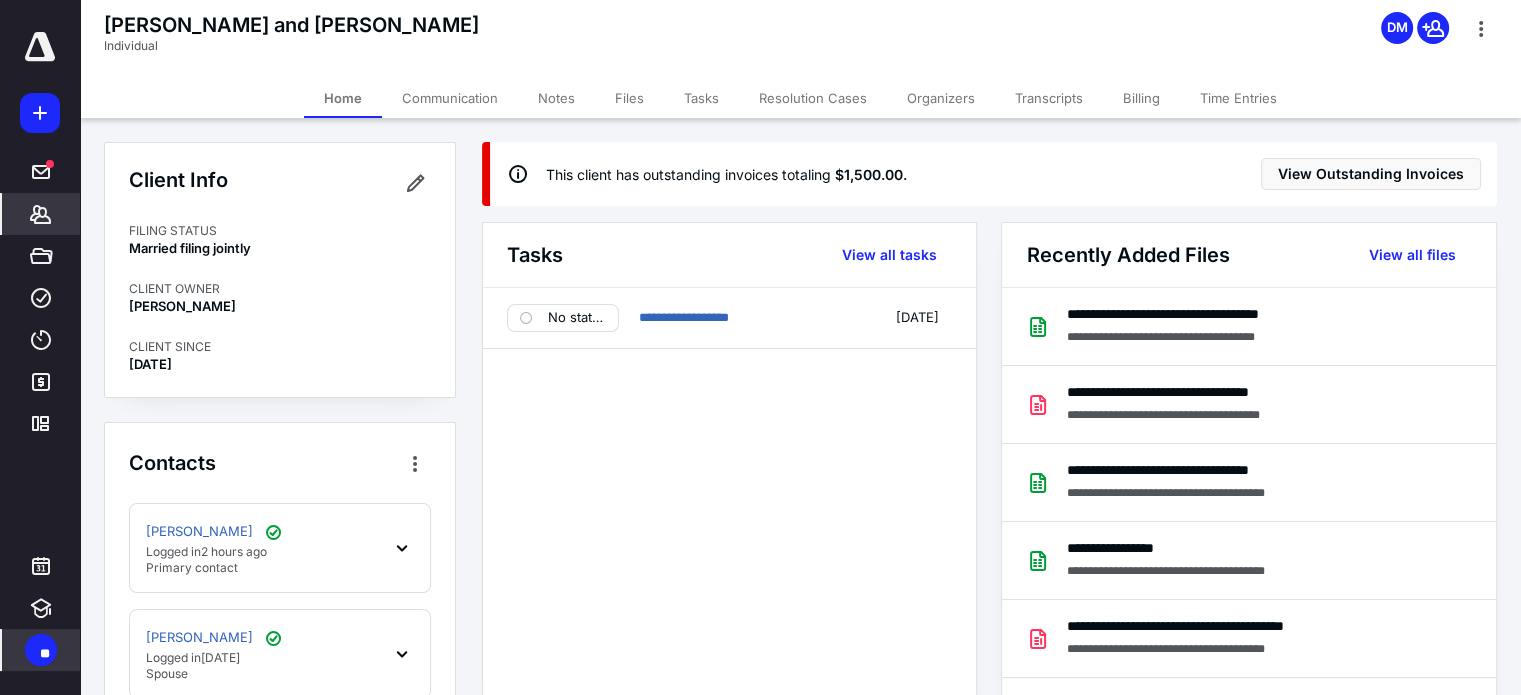 click on "Communication" at bounding box center [450, 98] 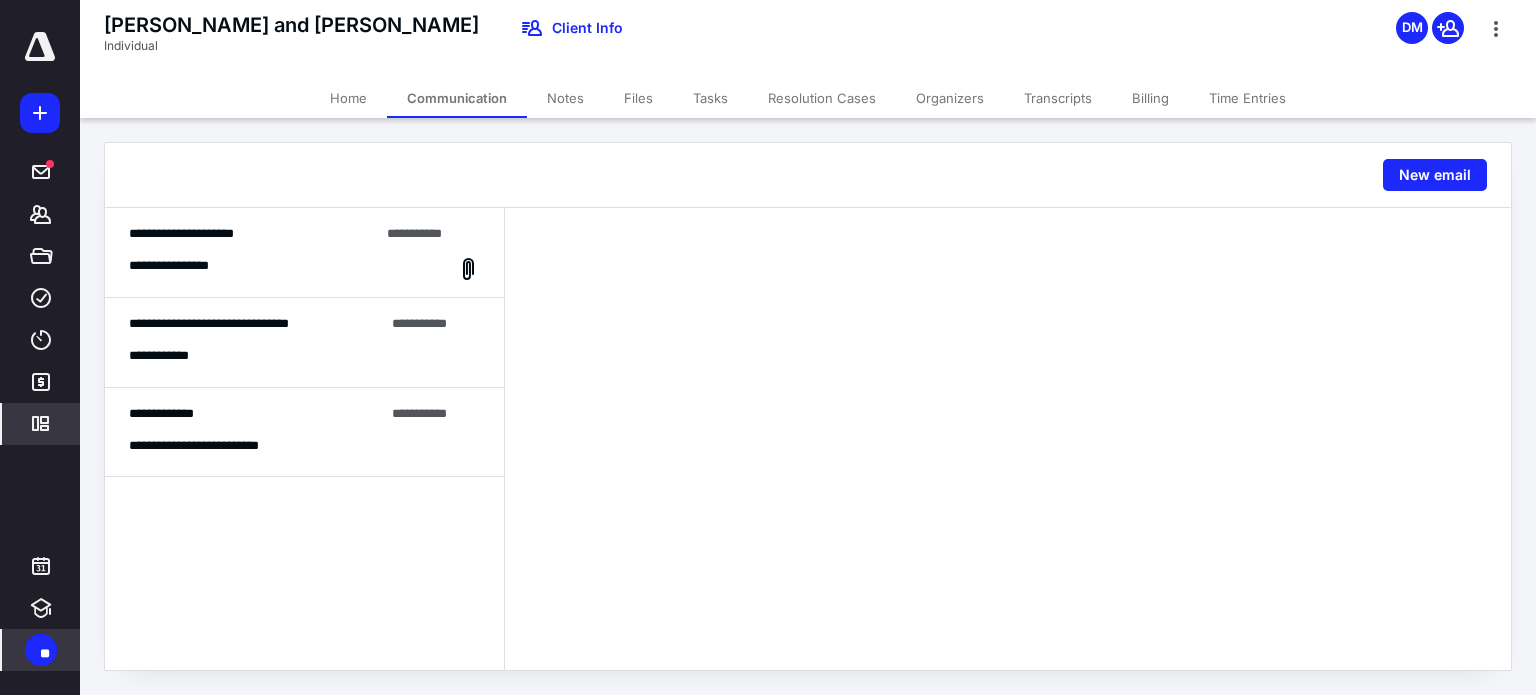 click 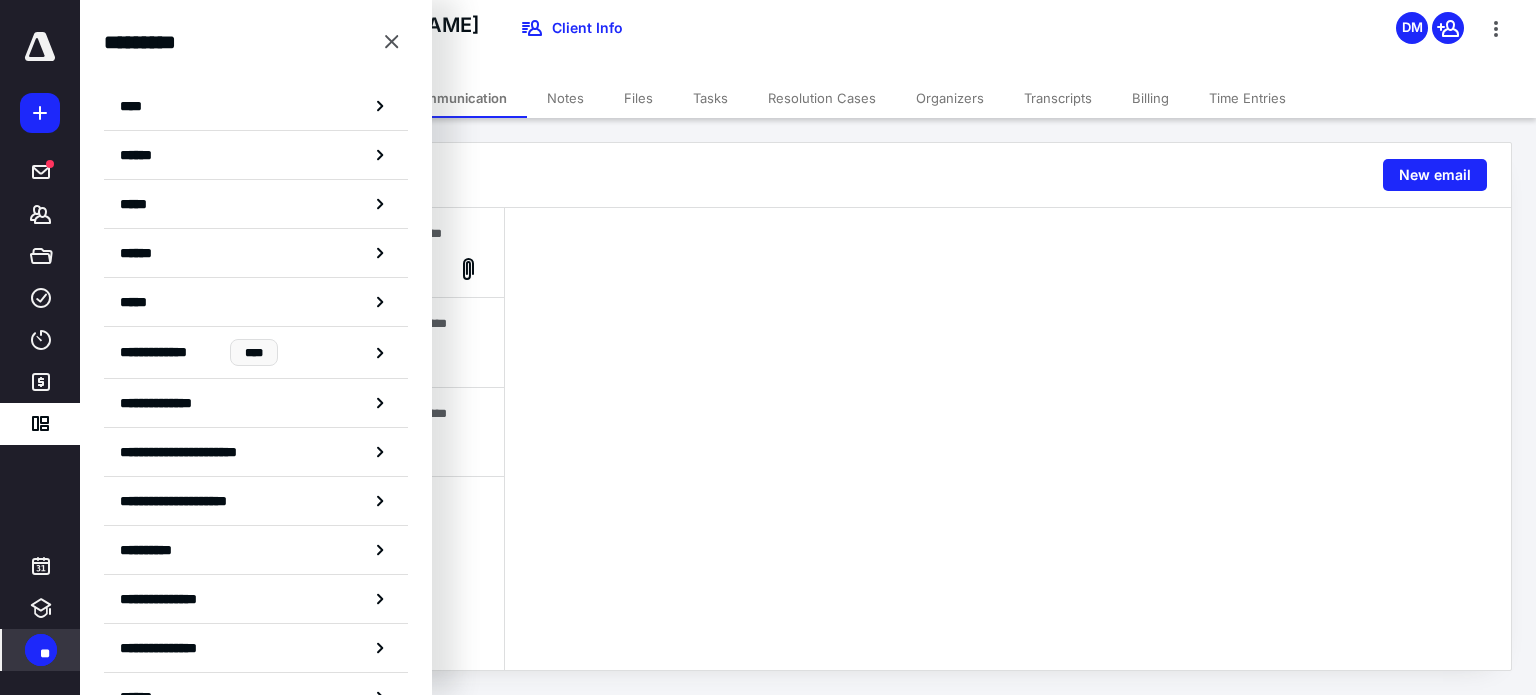 click on "Patton, John A. and Amanda Individual Client Info DM" at bounding box center [808, 39] 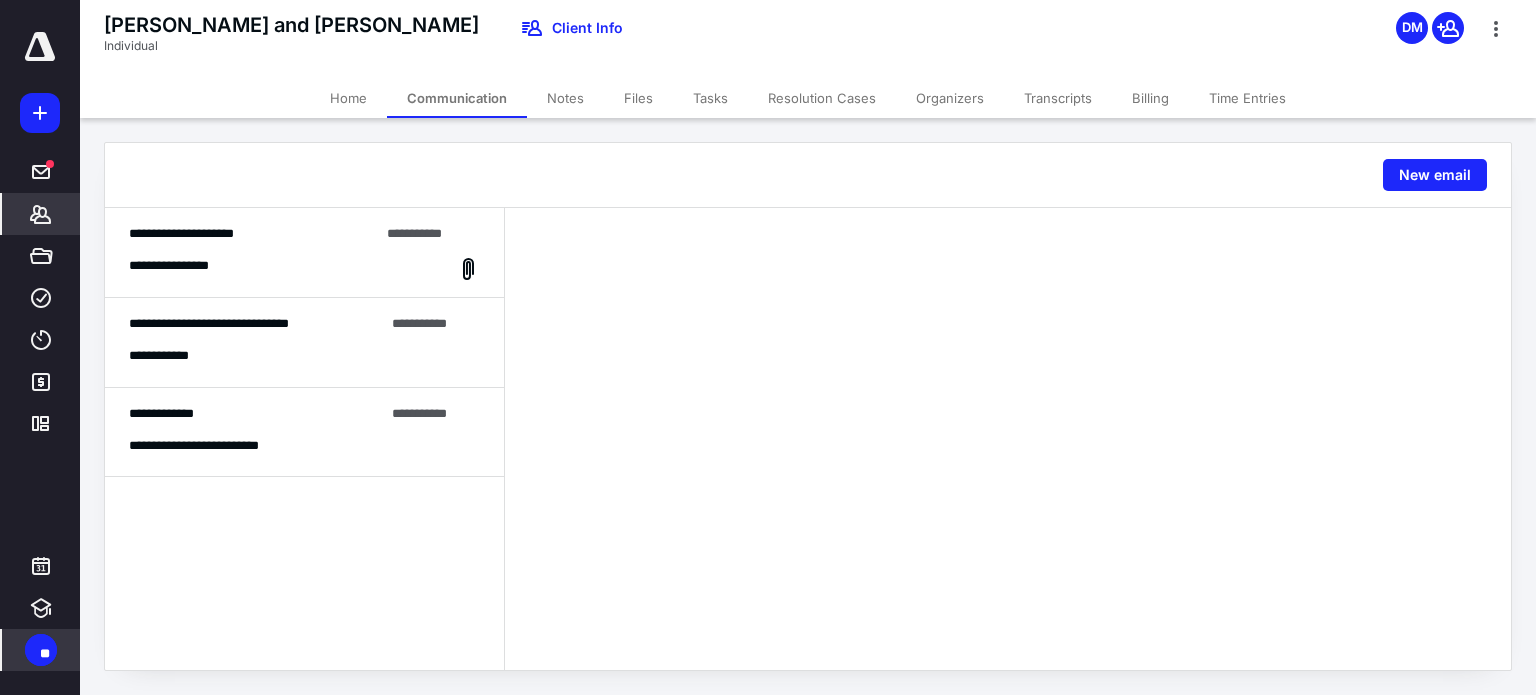 click 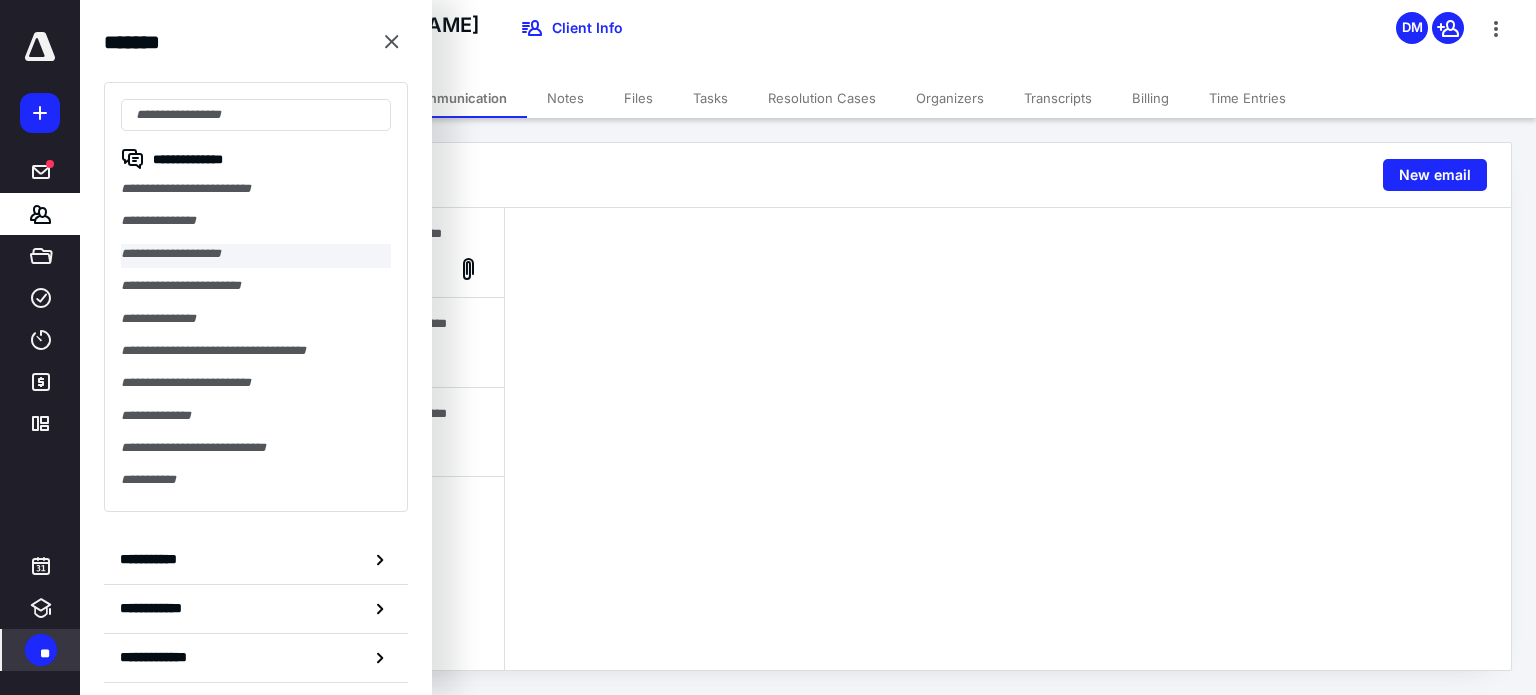 click on "**********" at bounding box center (256, 256) 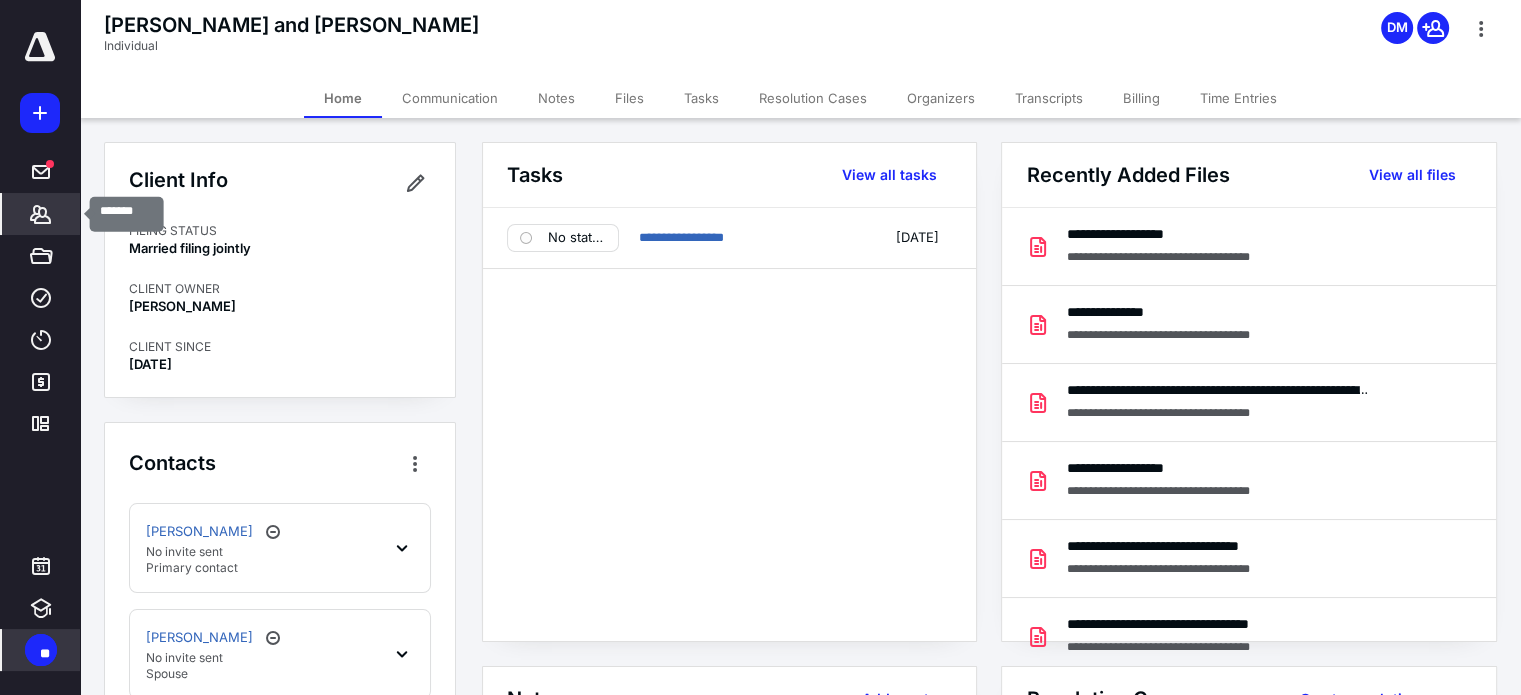 click 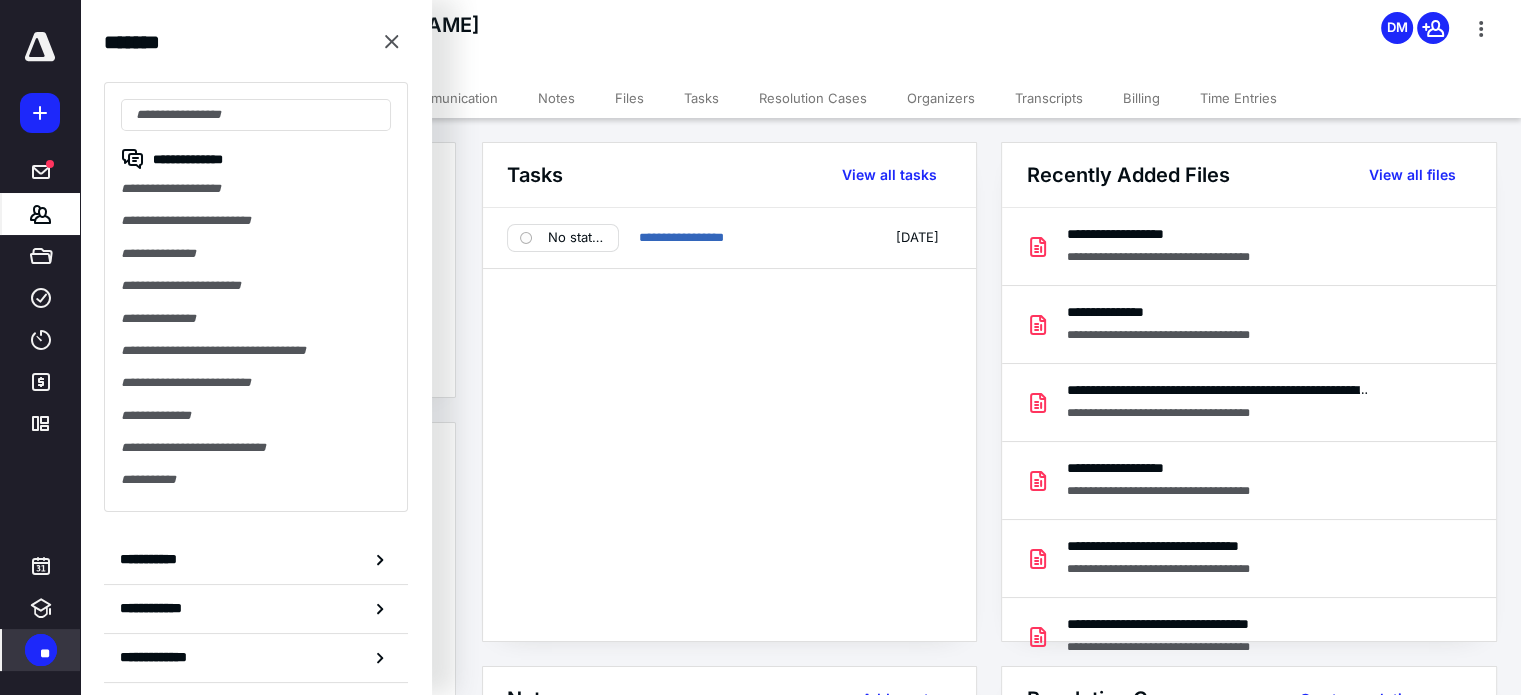 click on "Moody, Lori and Gary Individual DM" at bounding box center (800, 39) 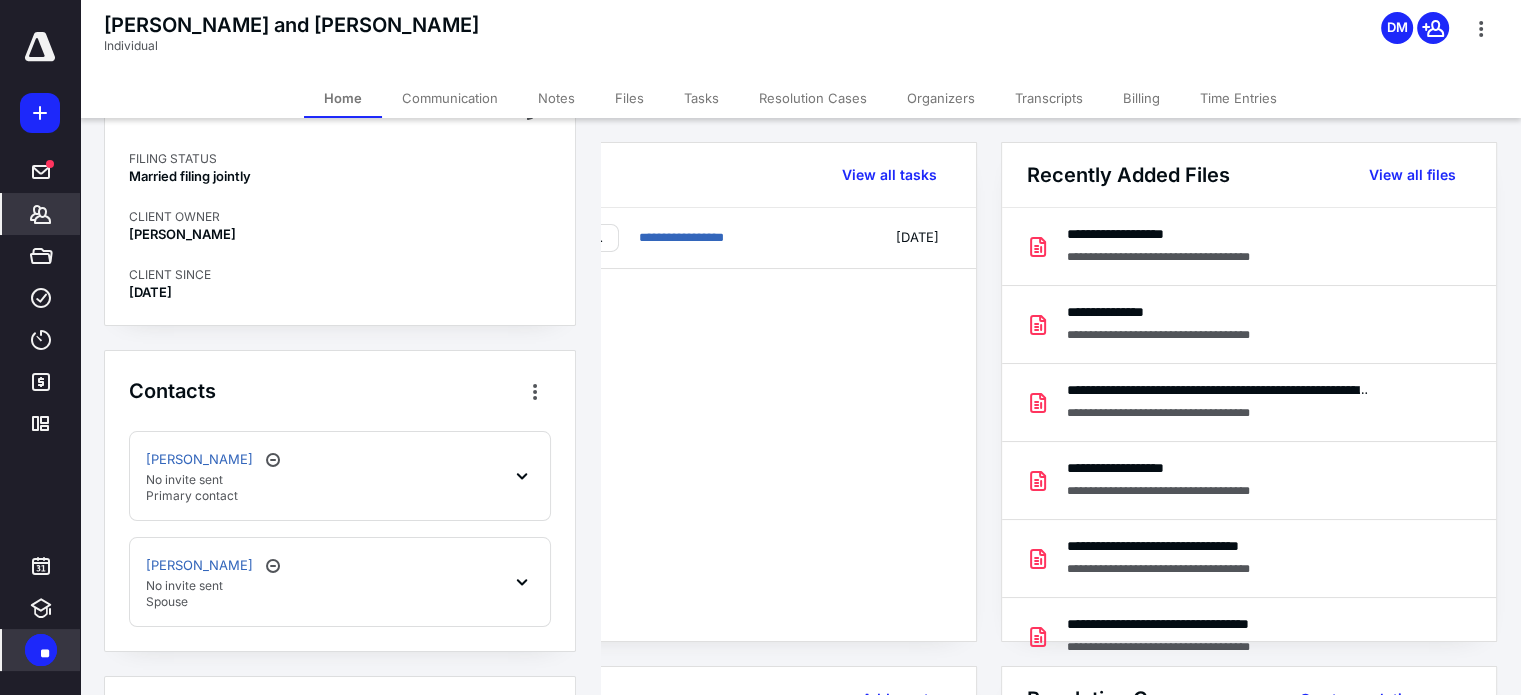 scroll, scrollTop: 0, scrollLeft: 0, axis: both 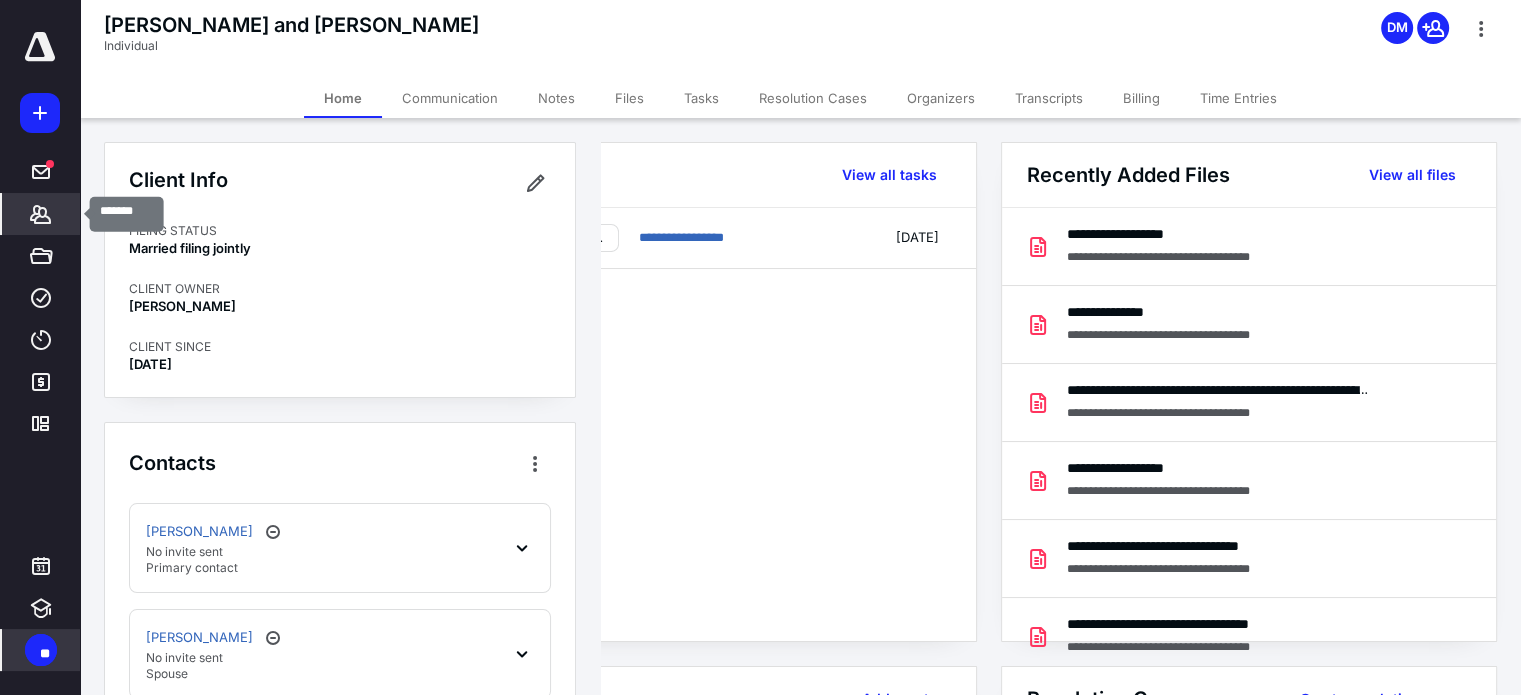 click 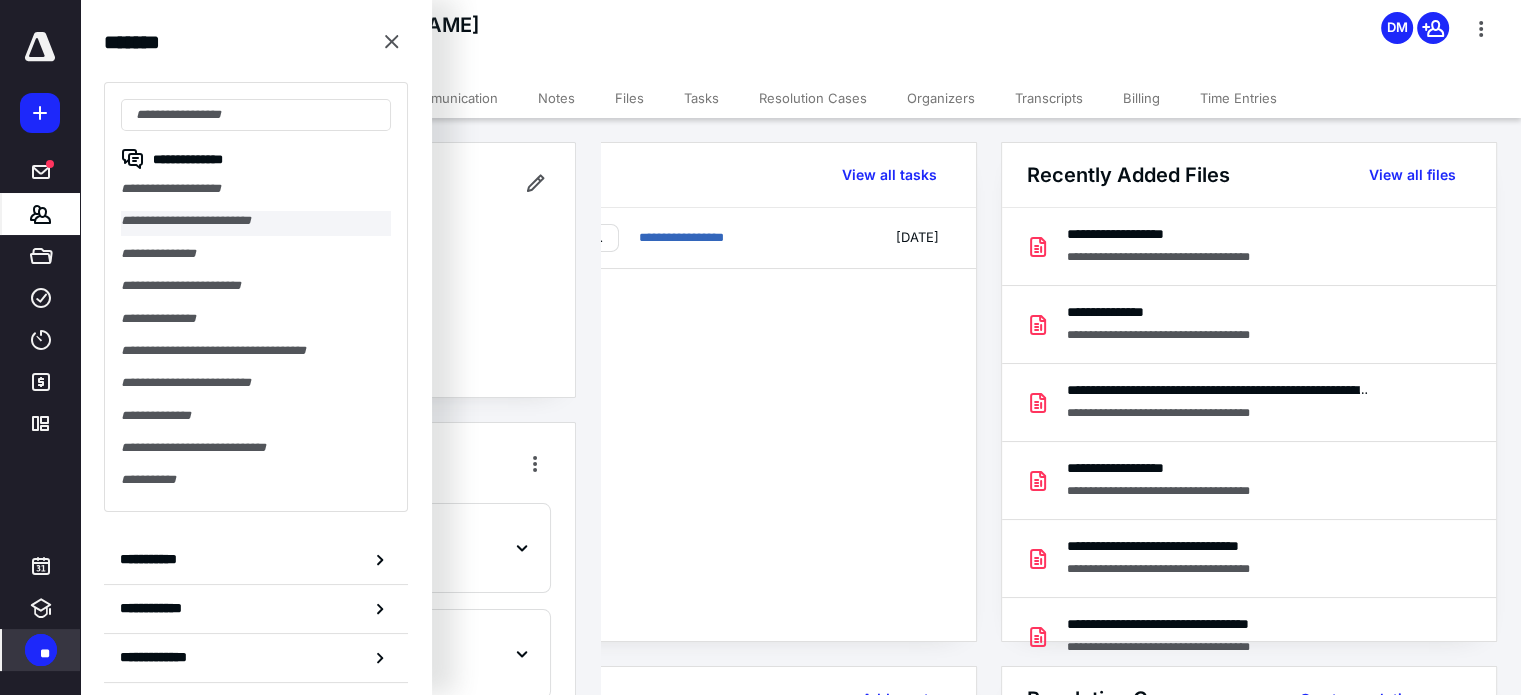 click on "**********" at bounding box center [256, 223] 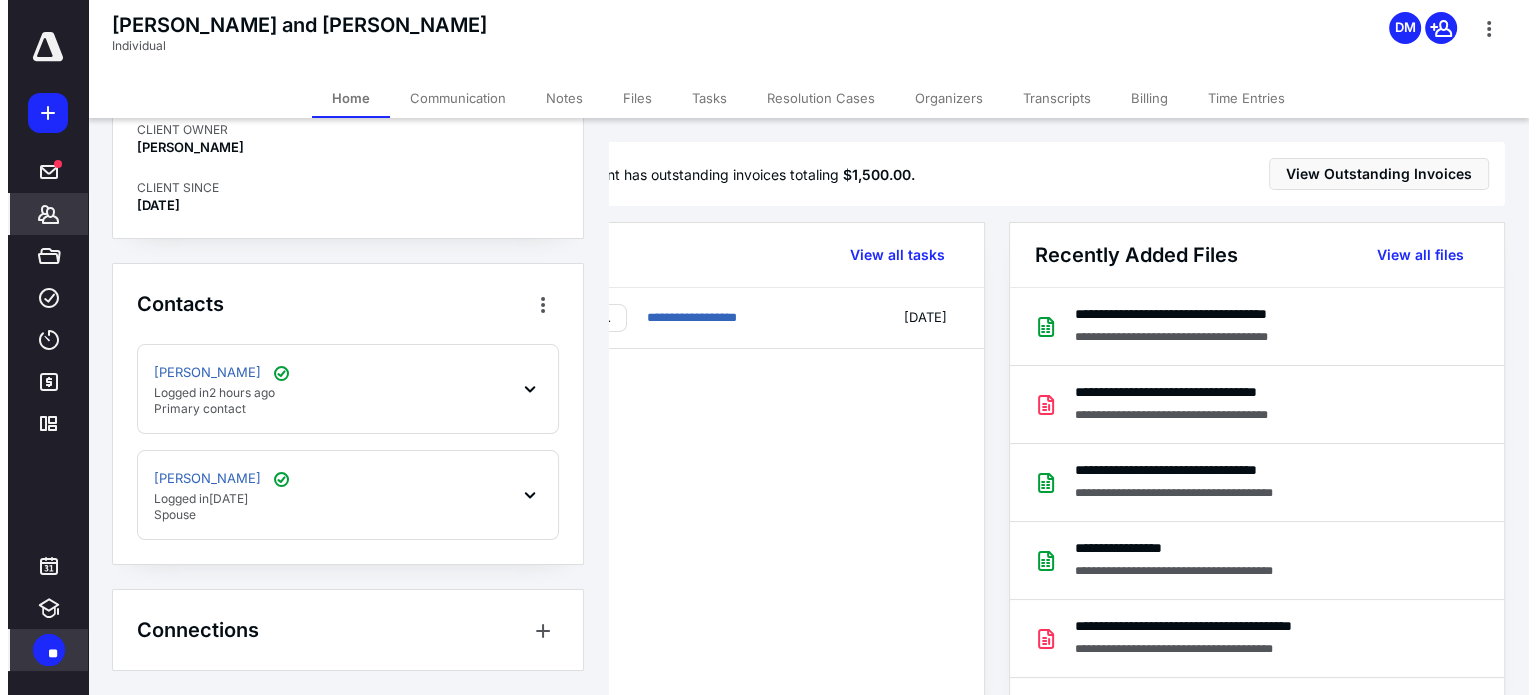 scroll, scrollTop: 0, scrollLeft: 0, axis: both 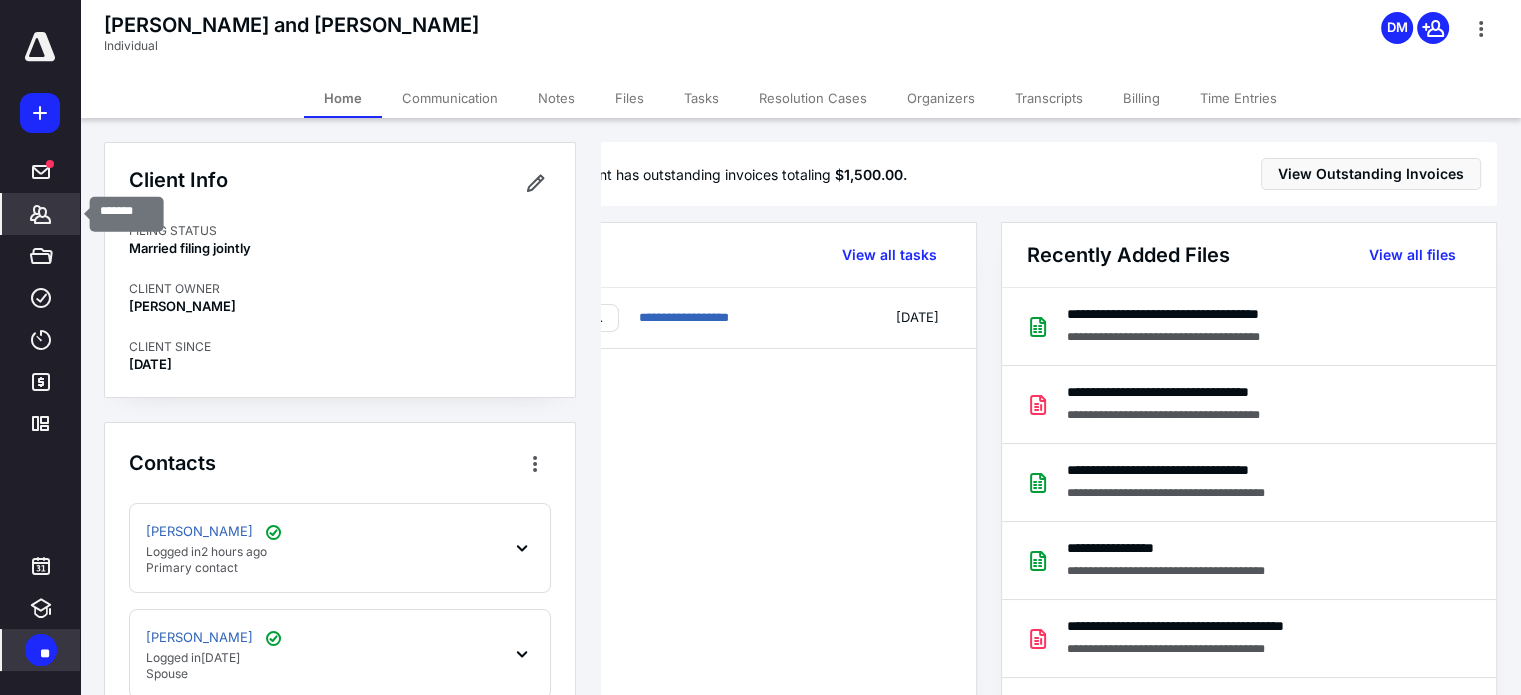 click 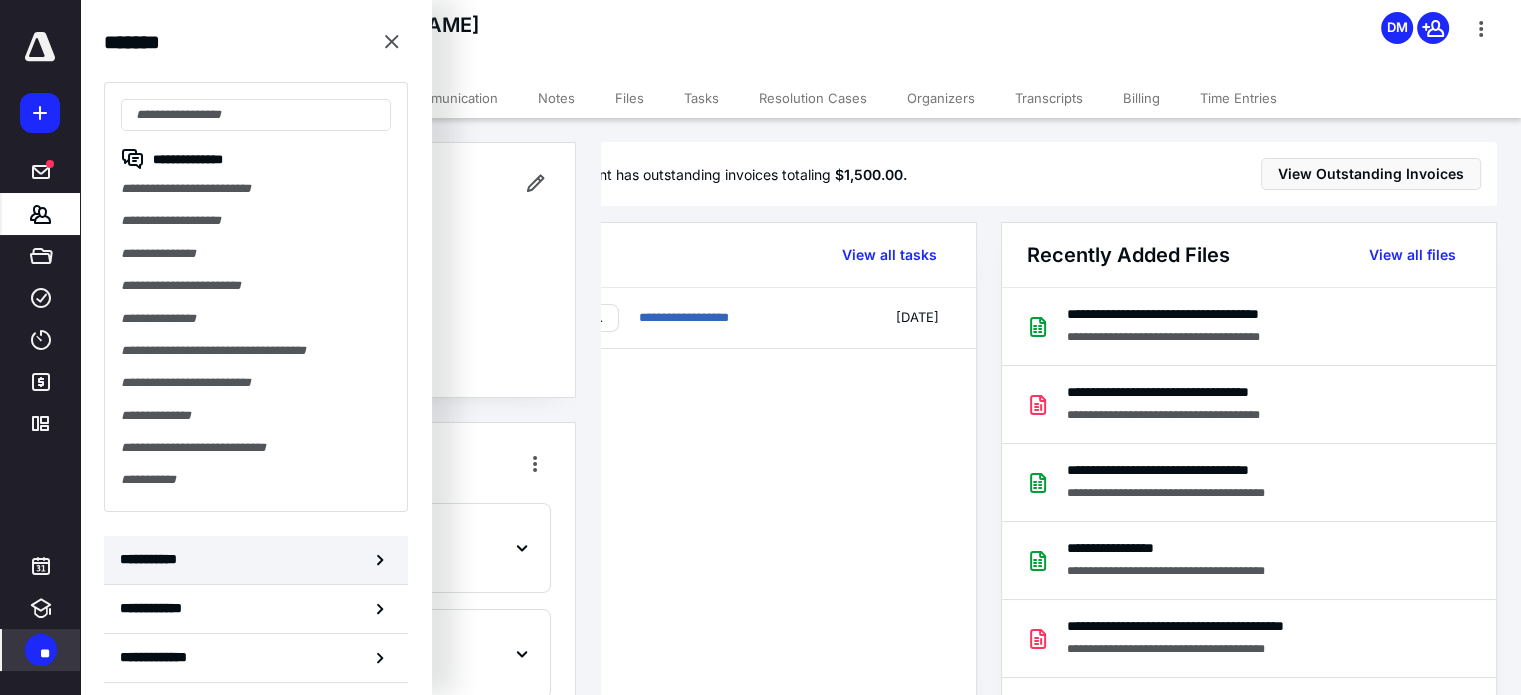 click on "**********" at bounding box center [153, 559] 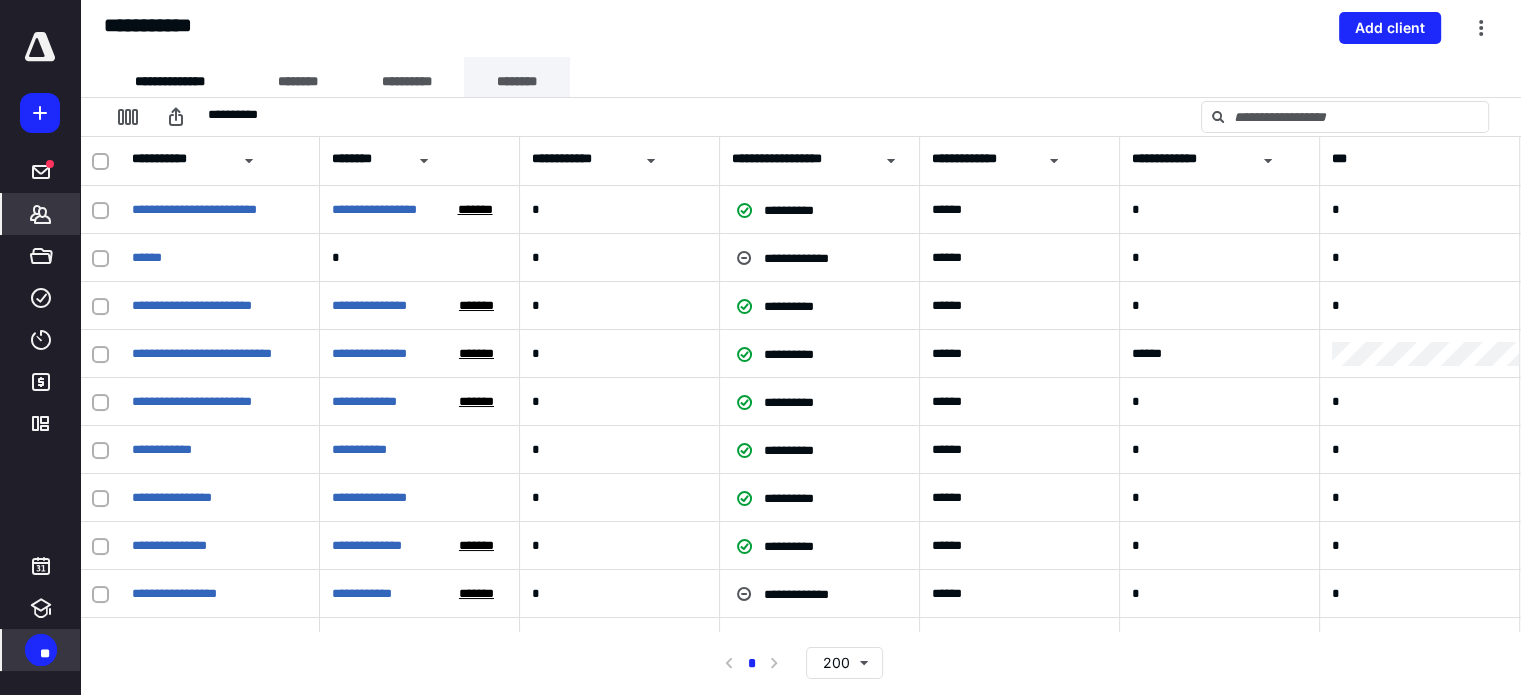 click on "********" at bounding box center (517, 82) 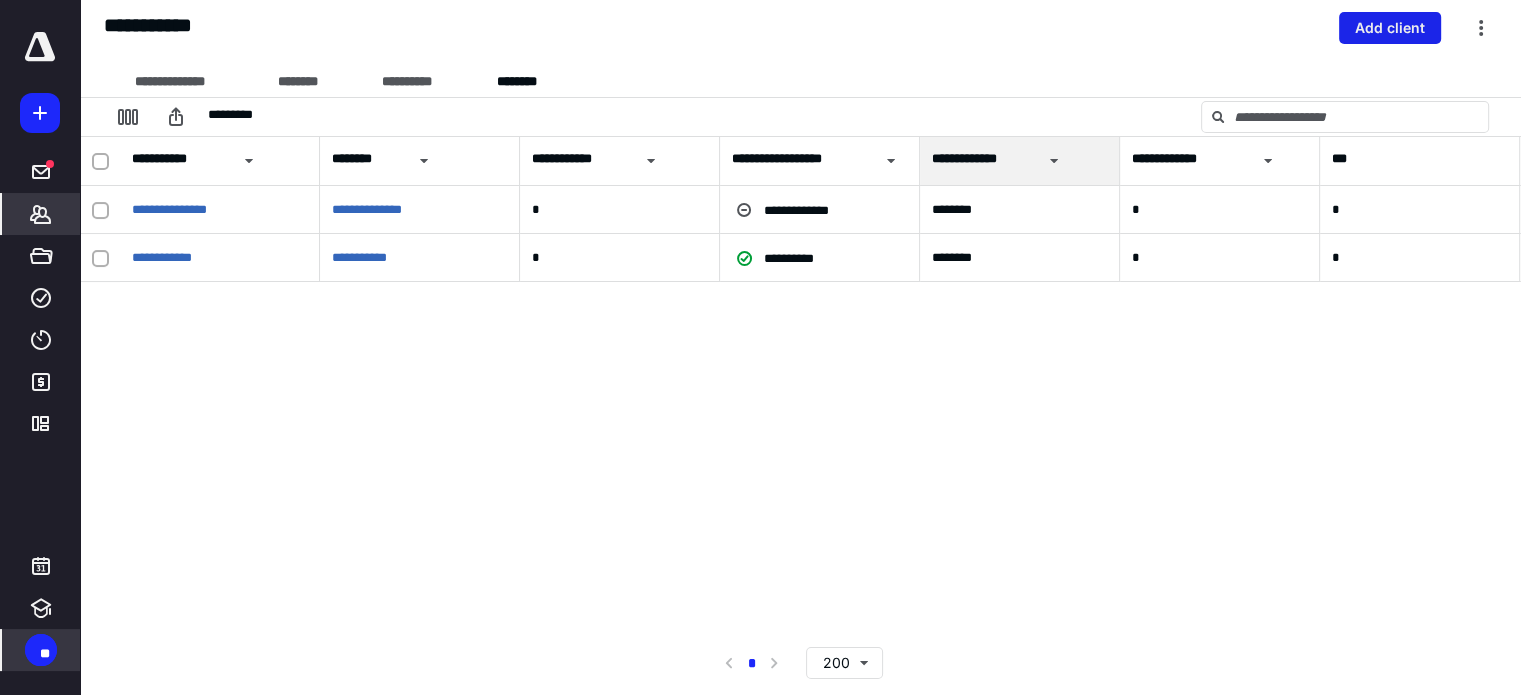 click on "Add client" at bounding box center [1390, 28] 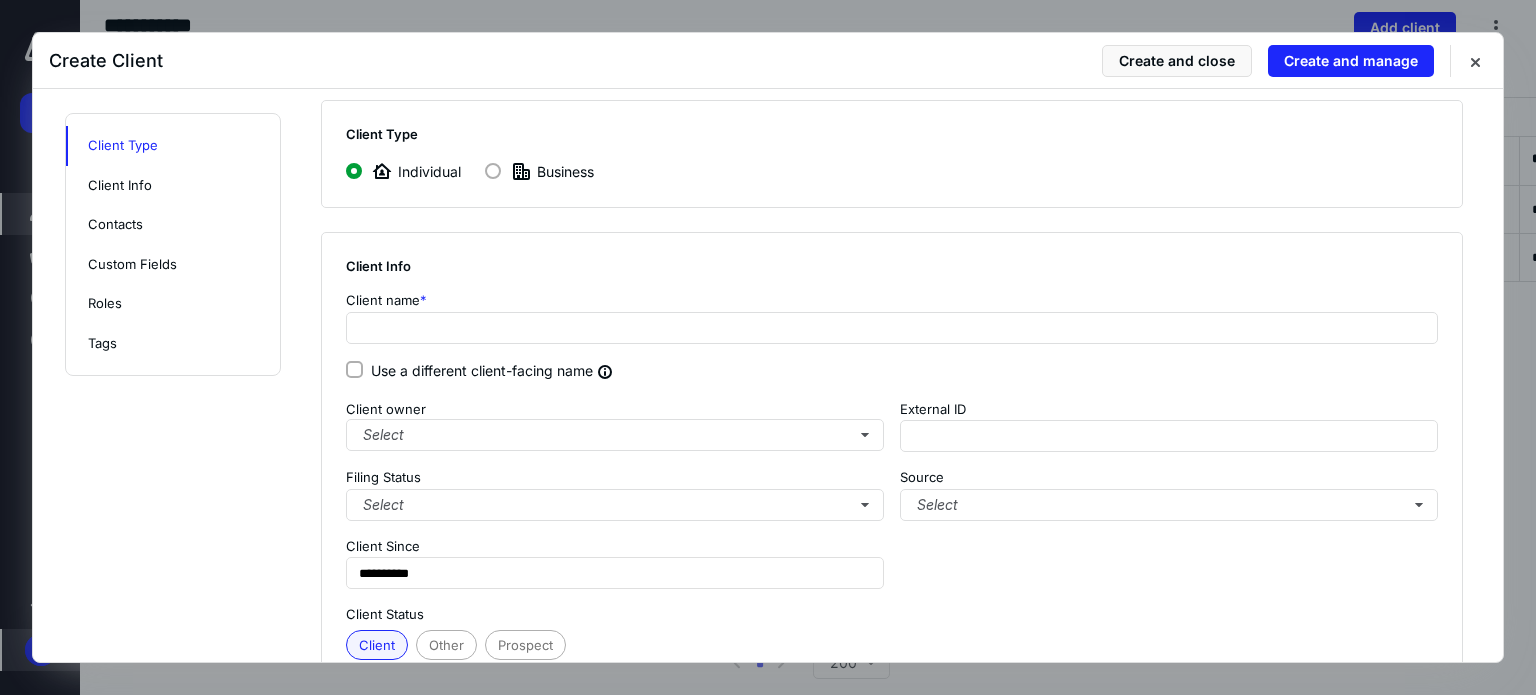 scroll, scrollTop: 100, scrollLeft: 0, axis: vertical 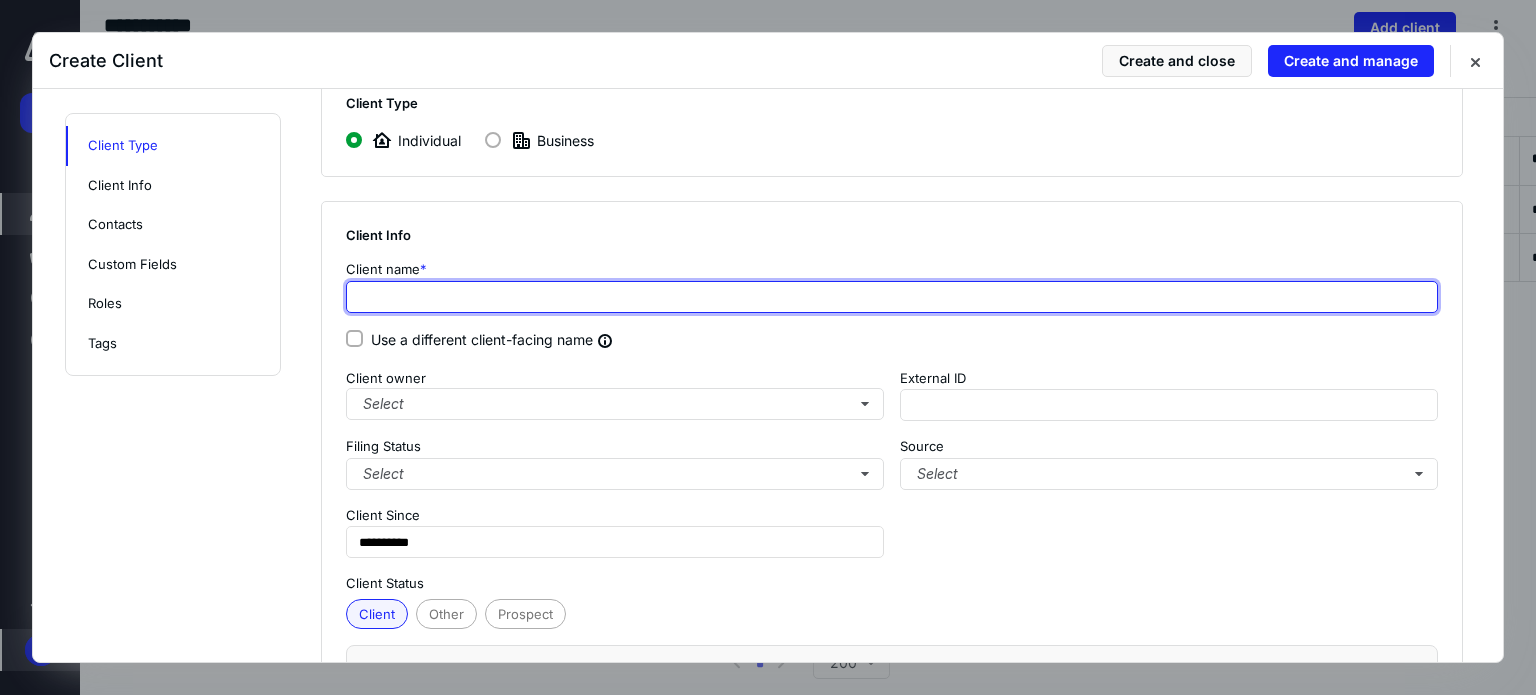 click at bounding box center [892, 297] 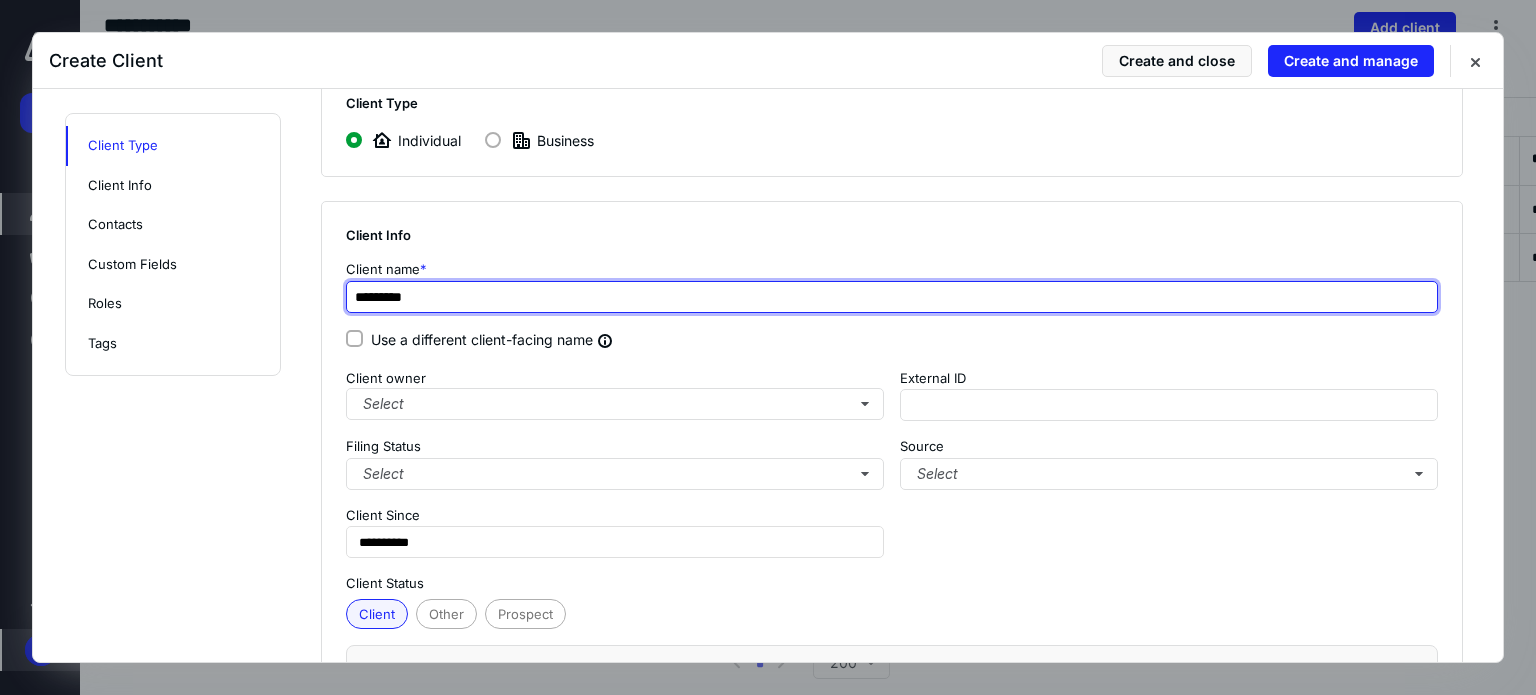 type on "*********" 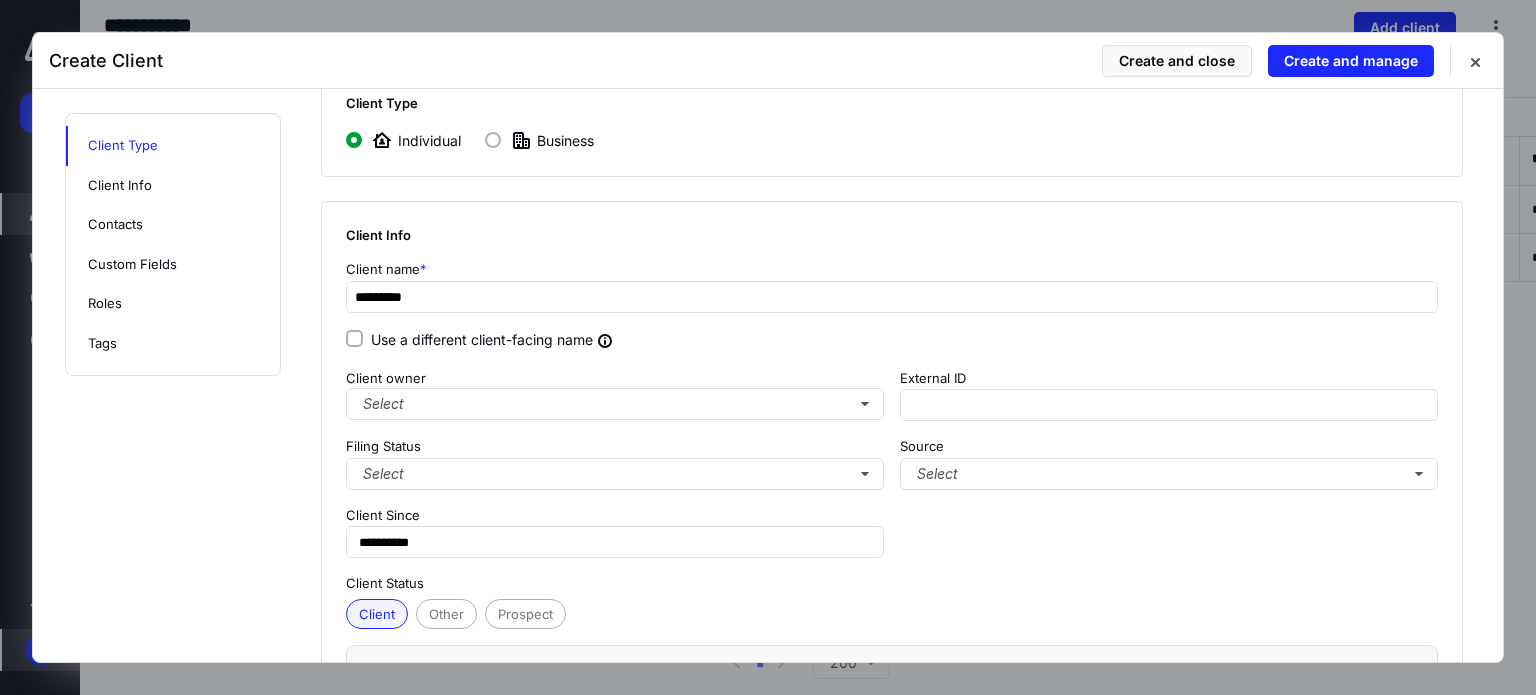 click at bounding box center [493, 140] 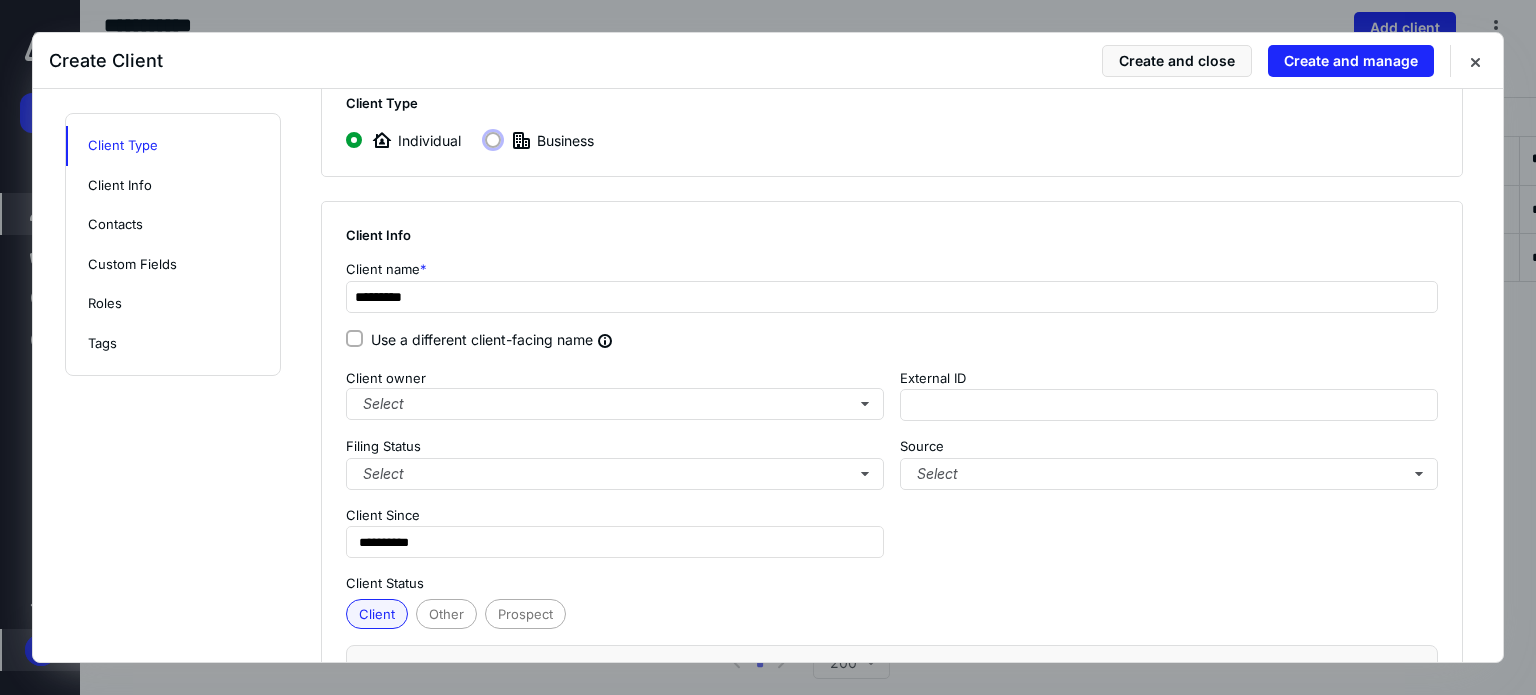 radio on "true" 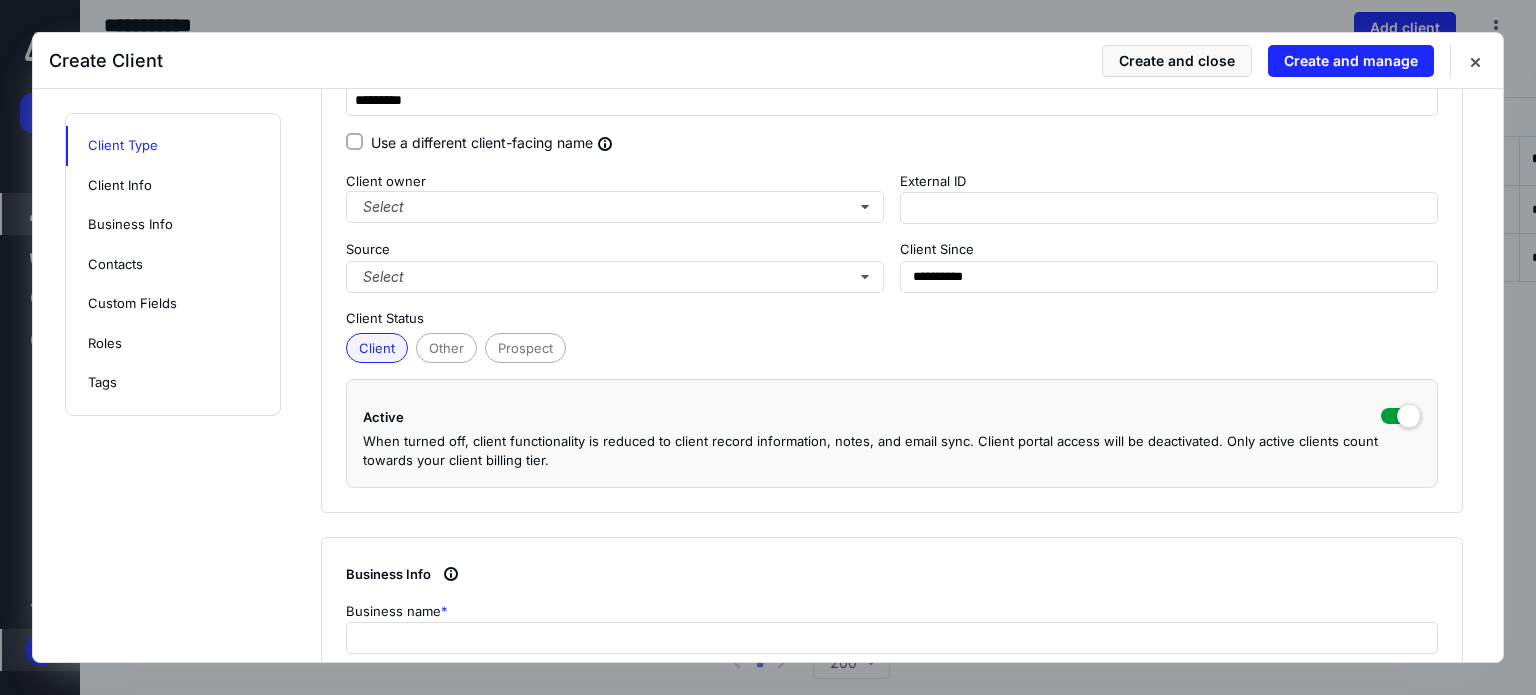 scroll, scrollTop: 300, scrollLeft: 0, axis: vertical 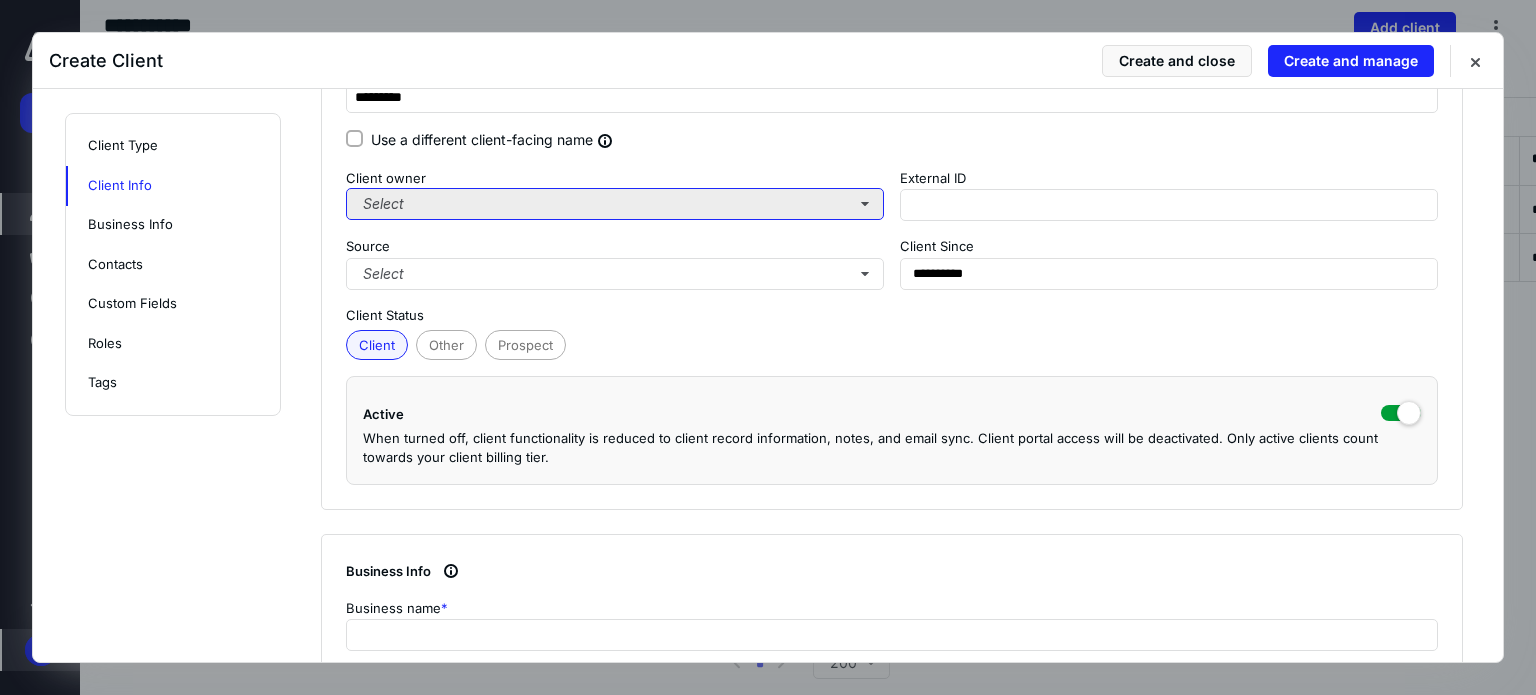 click on "Select" at bounding box center (615, 204) 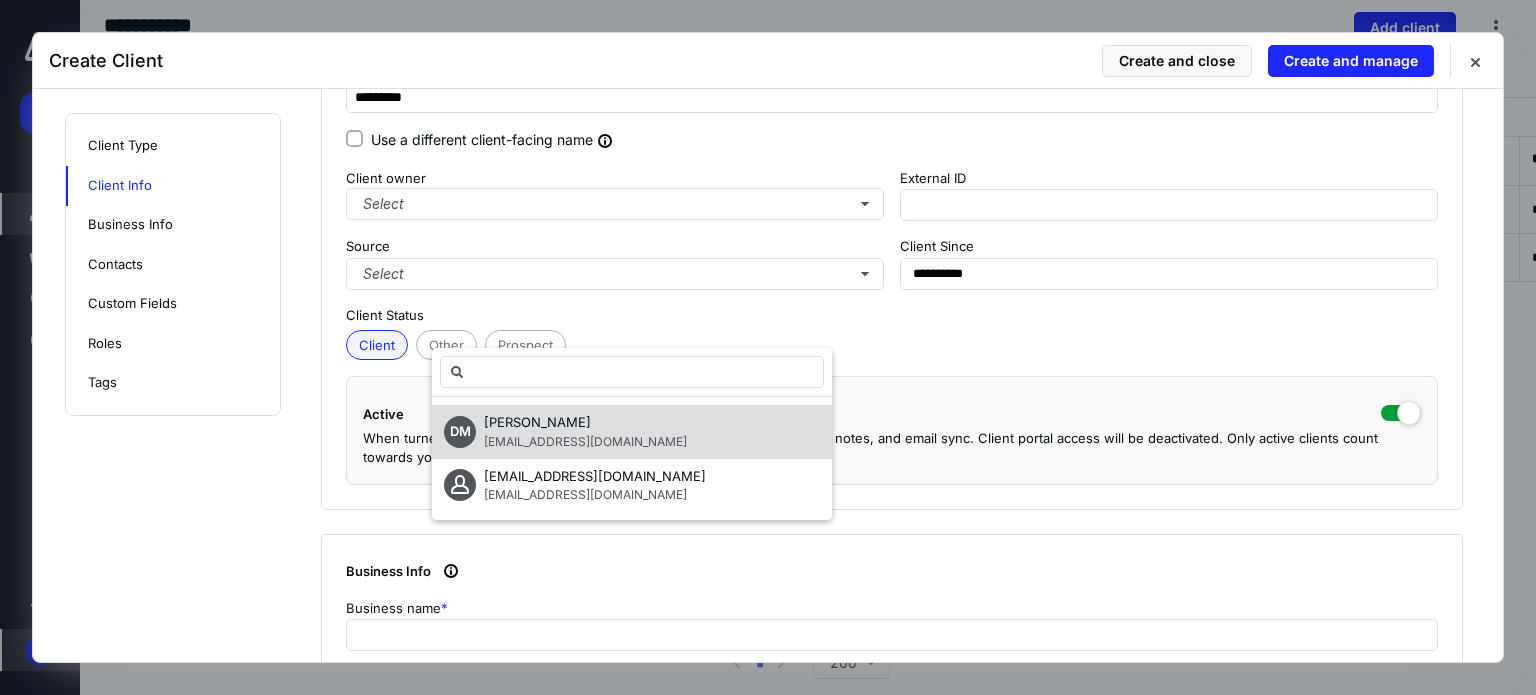 click on "dmeshelljr@dmjr.cpa" at bounding box center (585, 441) 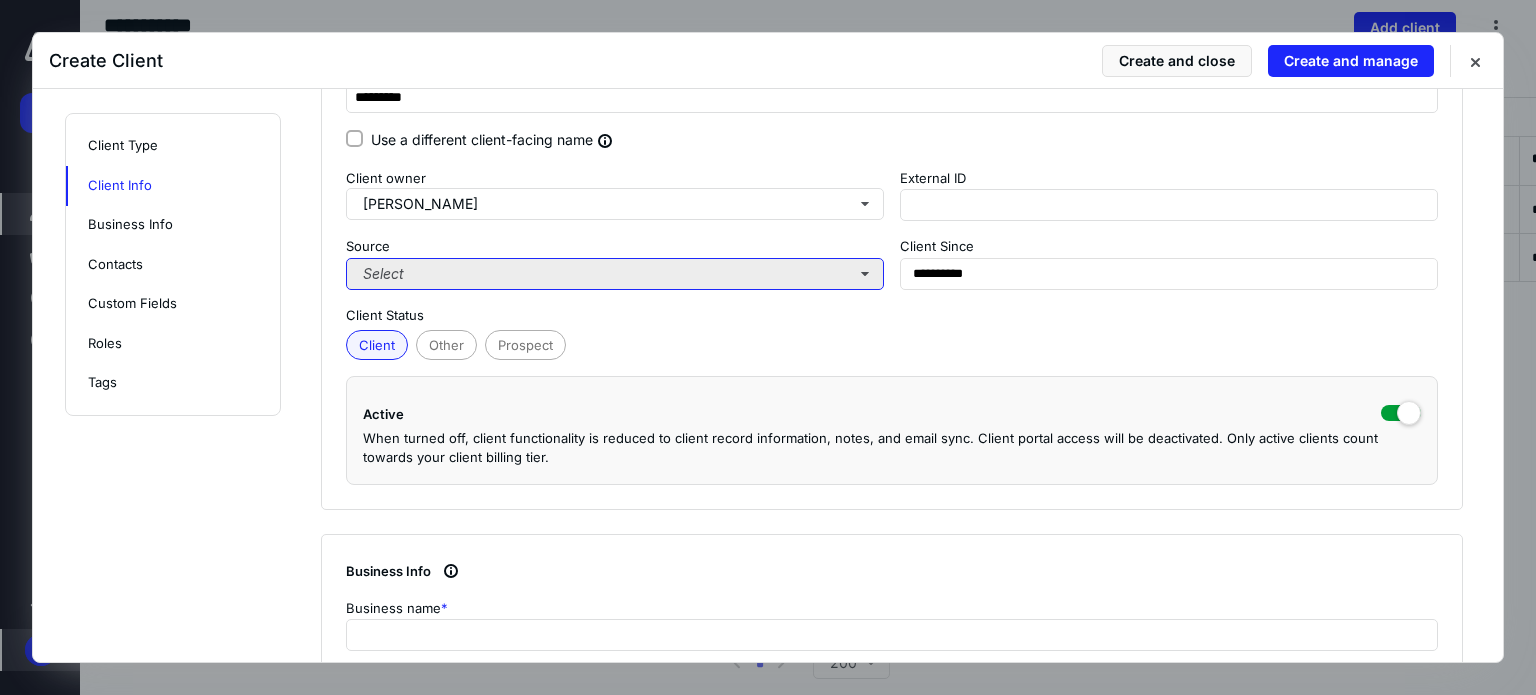 click on "Select" at bounding box center (615, 274) 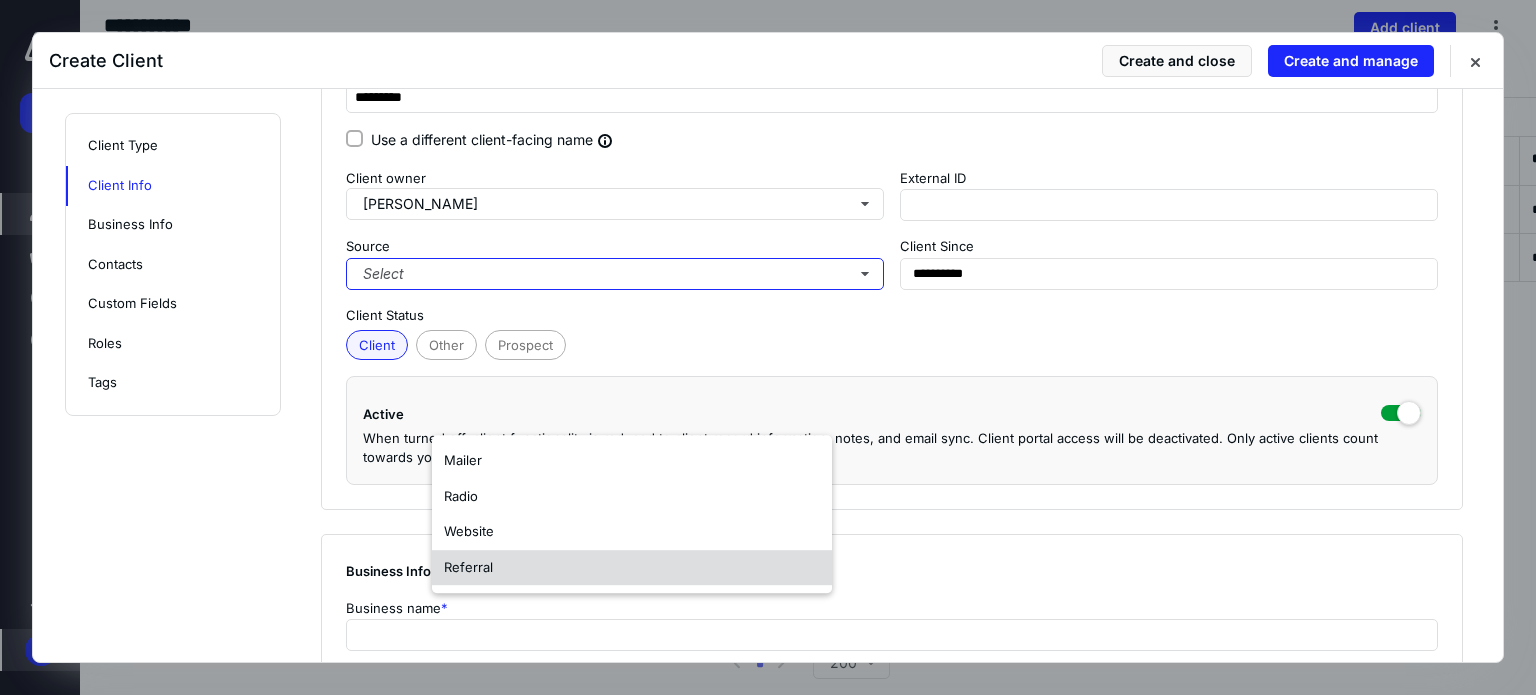 click on "Referral" at bounding box center (632, 568) 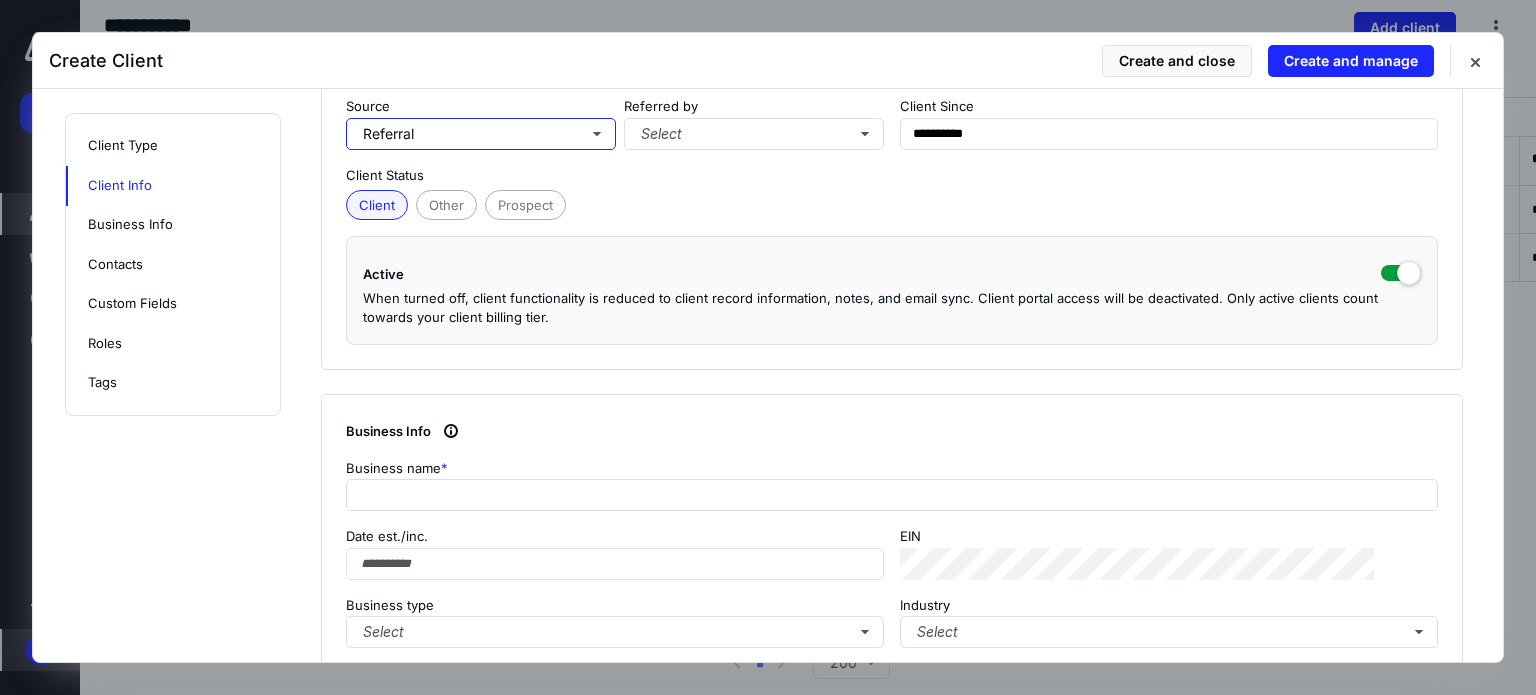 scroll, scrollTop: 600, scrollLeft: 0, axis: vertical 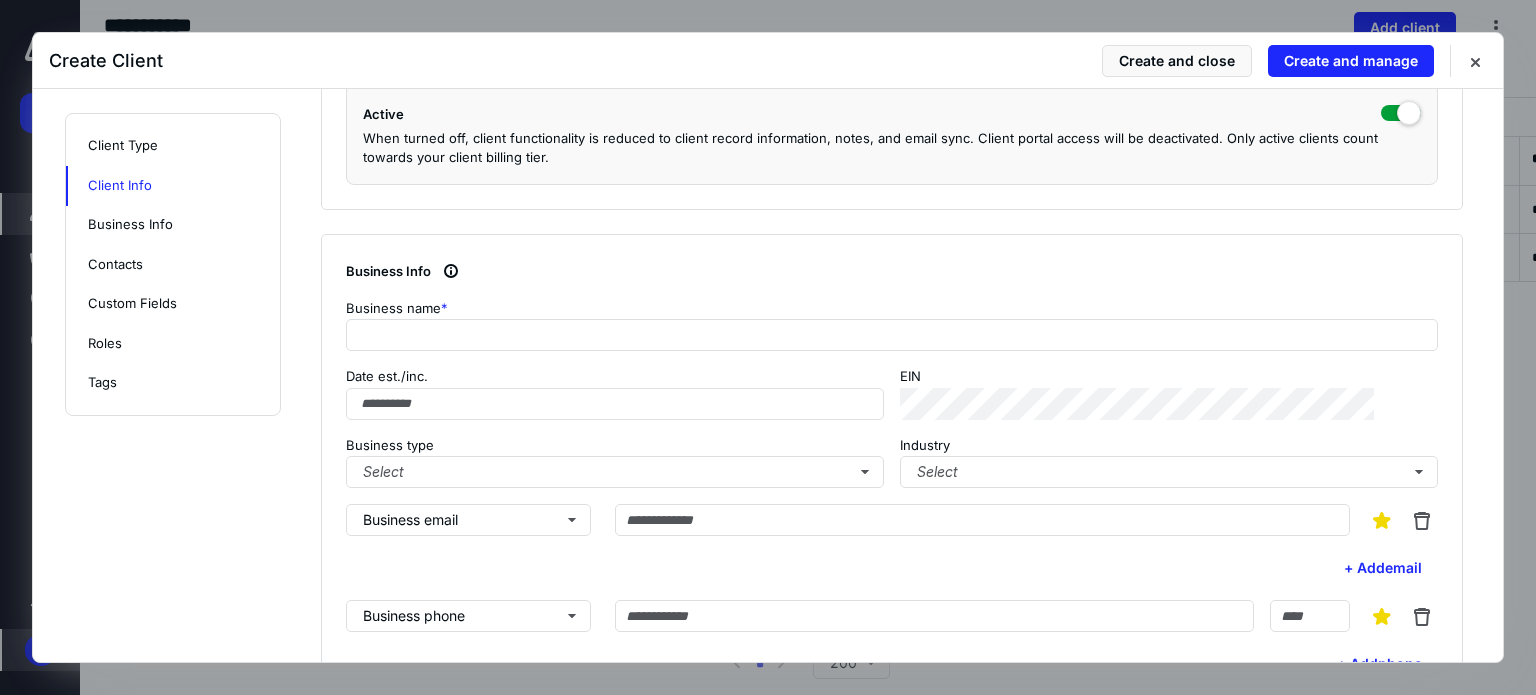 click on "Prospect" at bounding box center (525, 45) 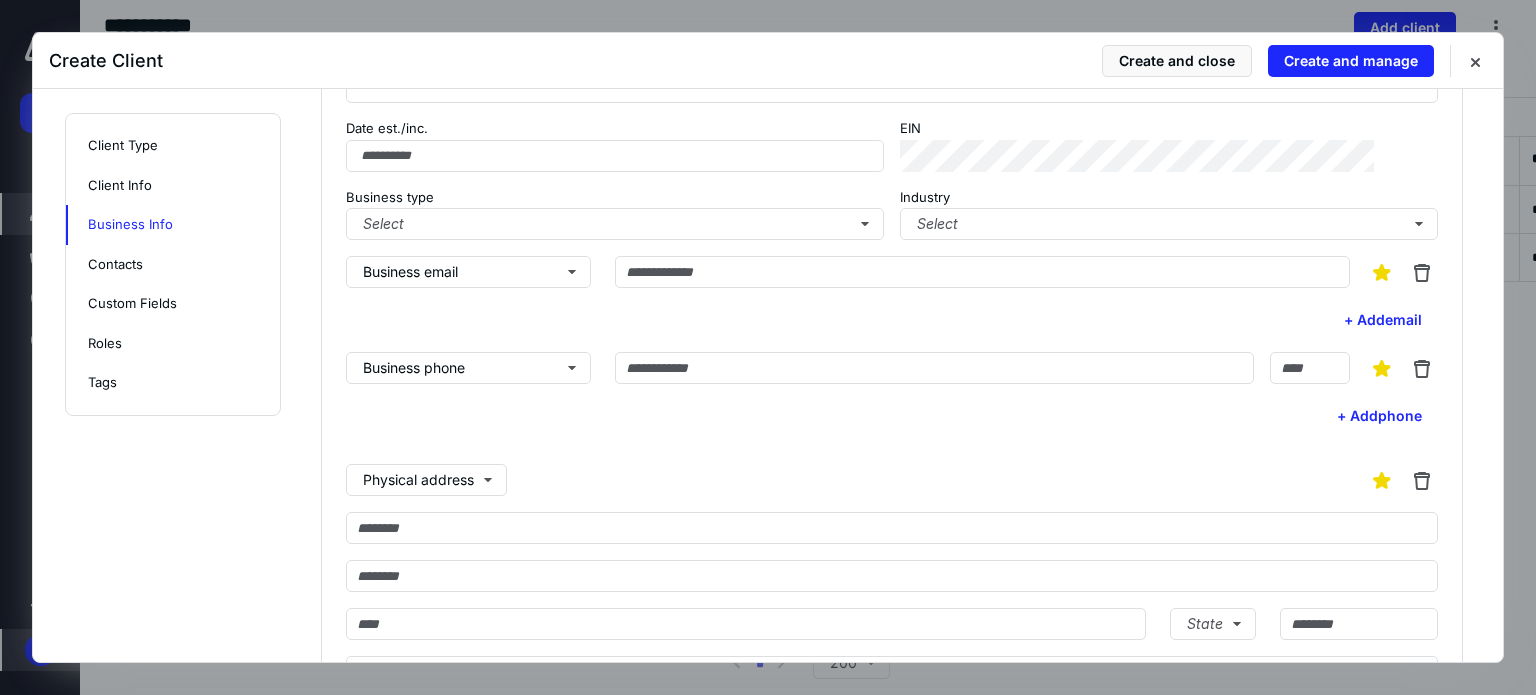 scroll, scrollTop: 900, scrollLeft: 0, axis: vertical 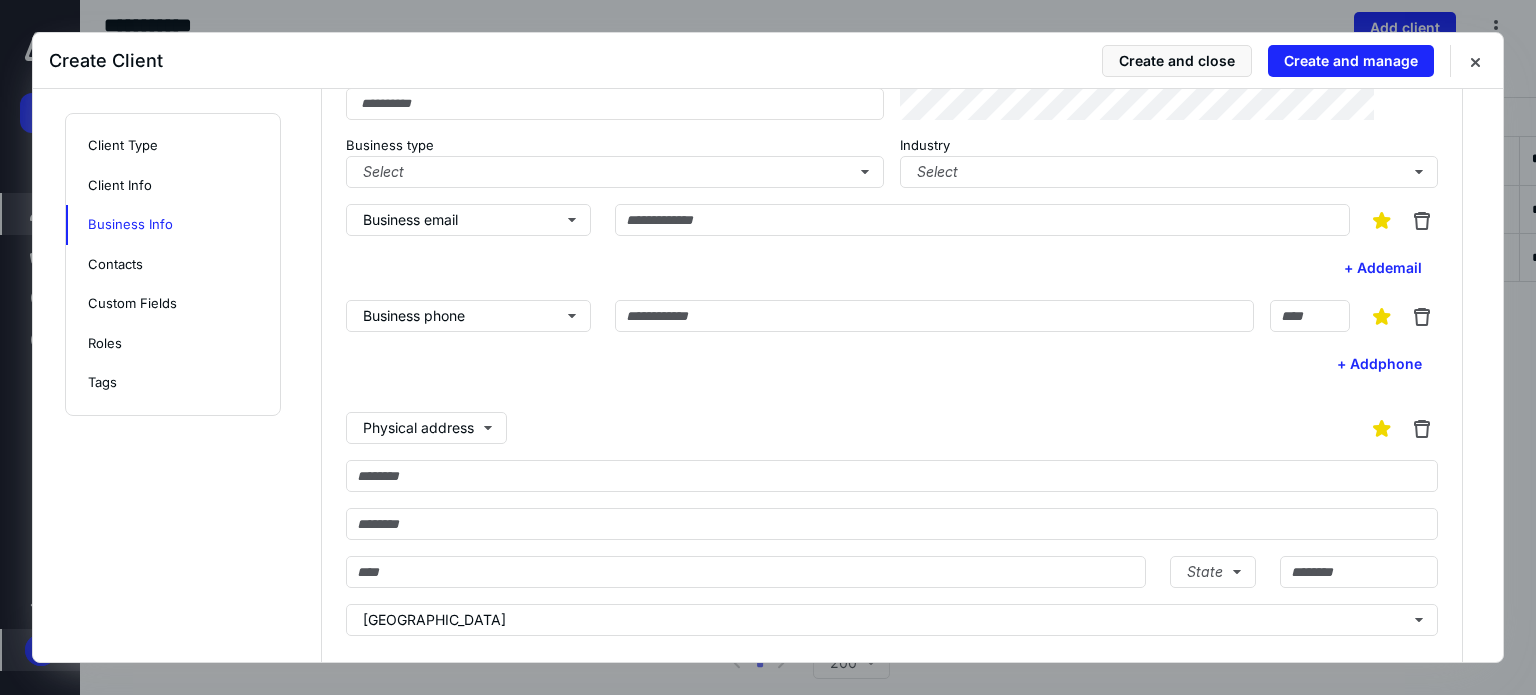 click at bounding box center (892, 35) 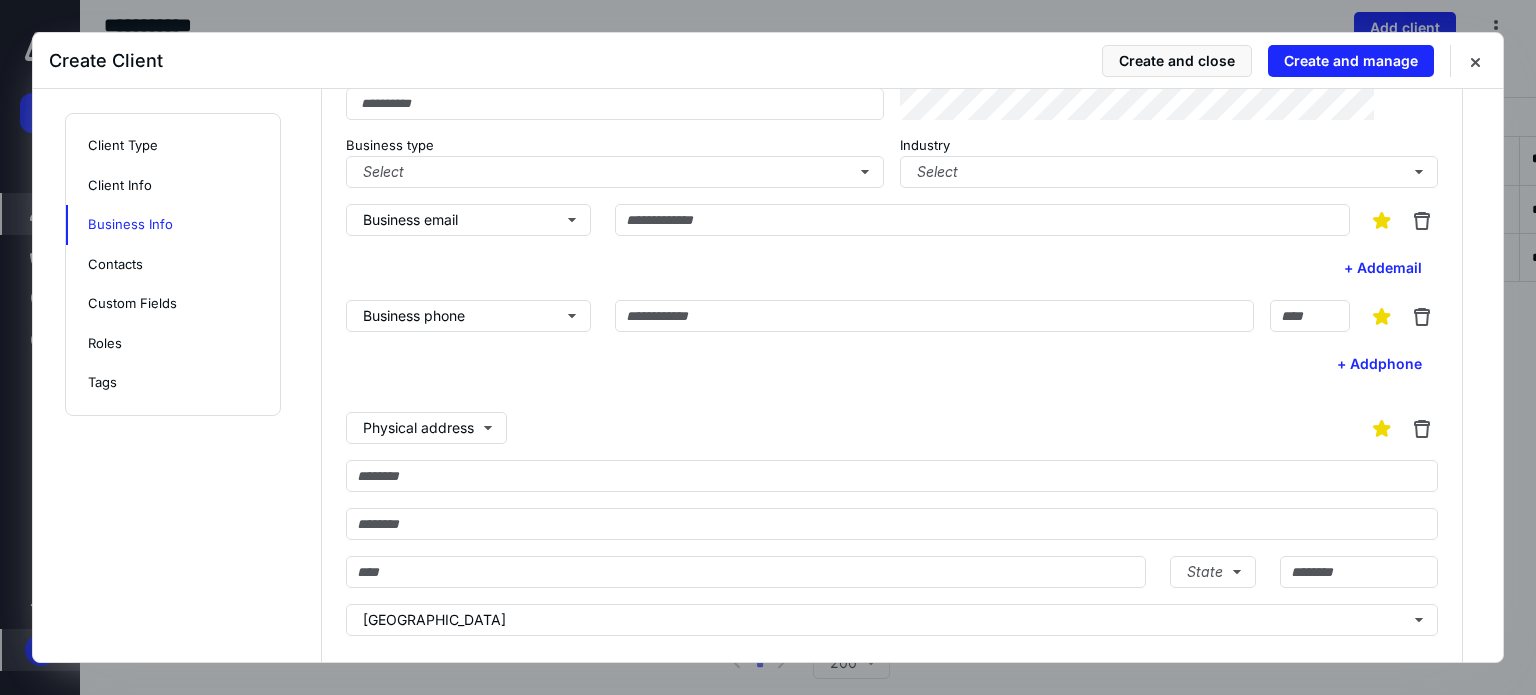 type on "*********" 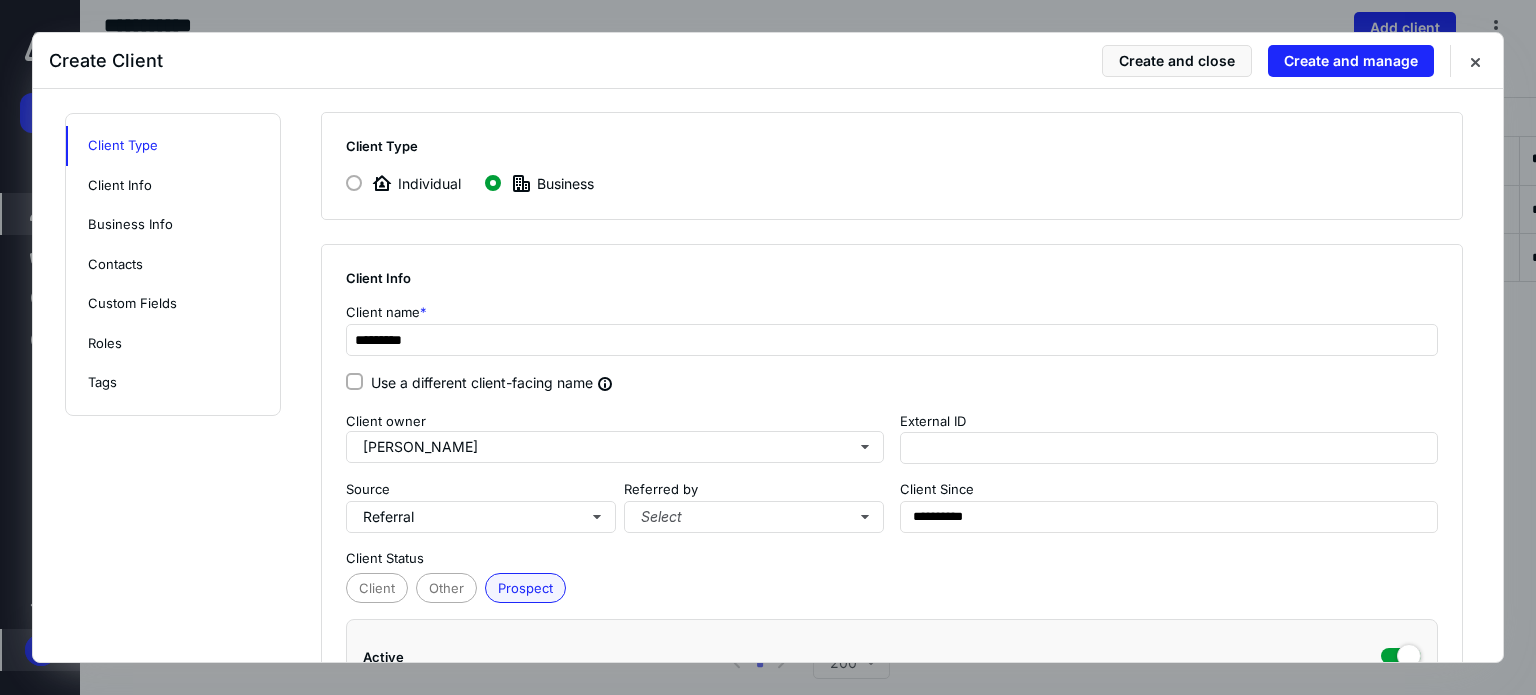 scroll, scrollTop: 0, scrollLeft: 0, axis: both 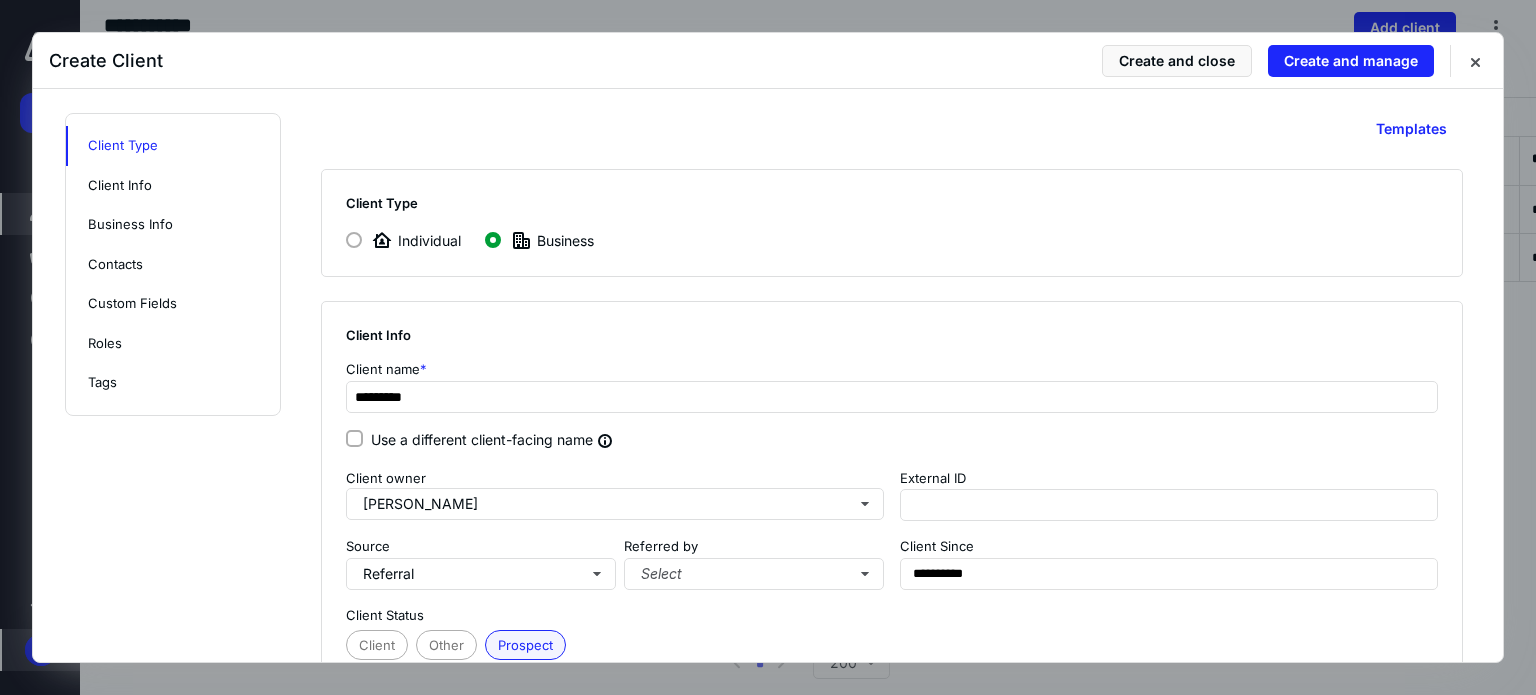 click at bounding box center [354, 240] 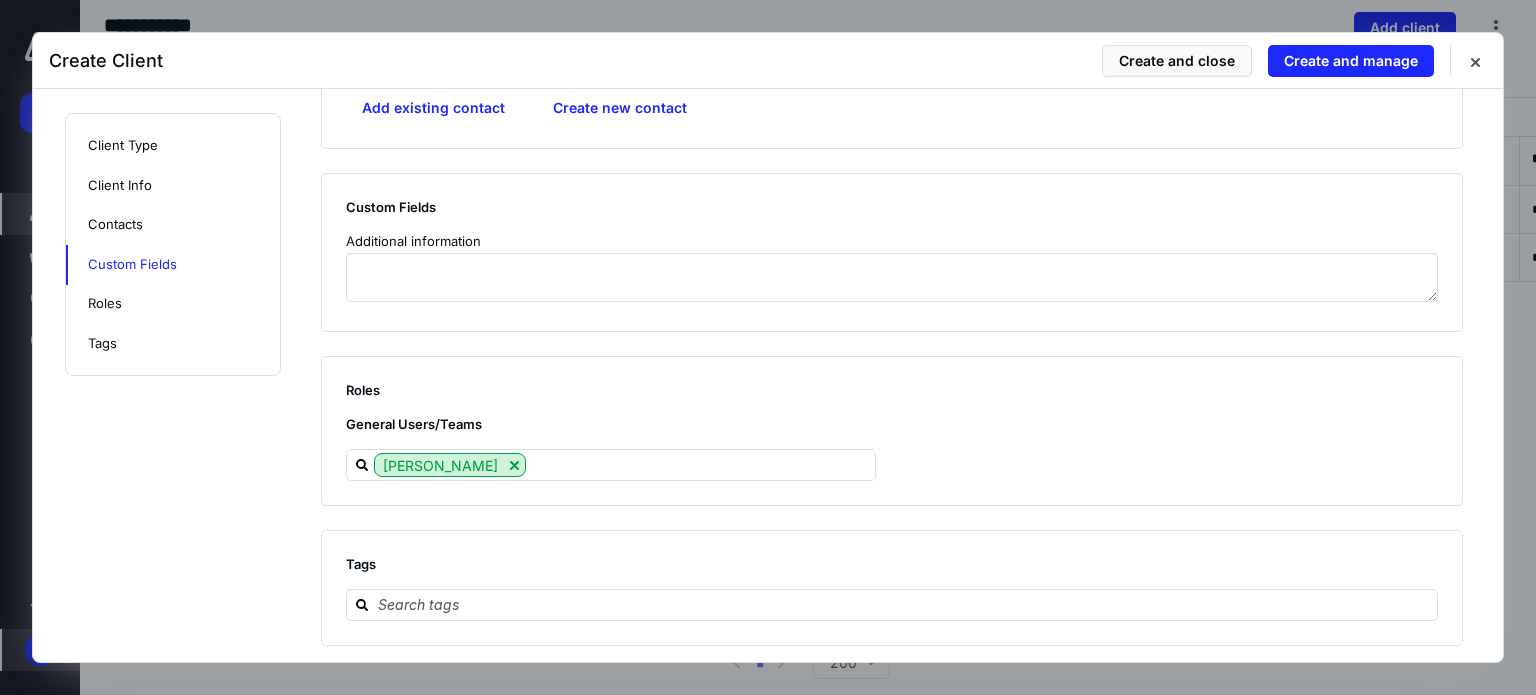 scroll, scrollTop: 1000, scrollLeft: 0, axis: vertical 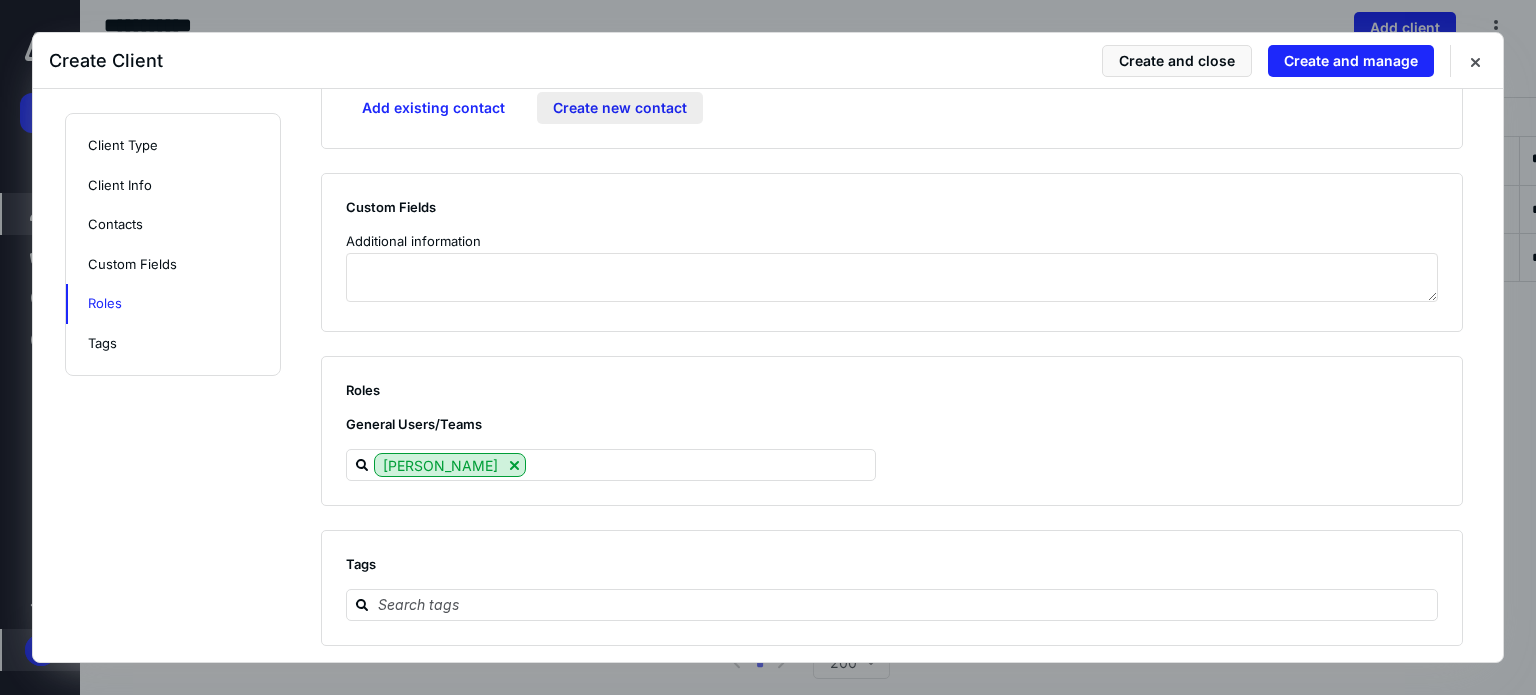 click on "Create new contact" at bounding box center [620, 108] 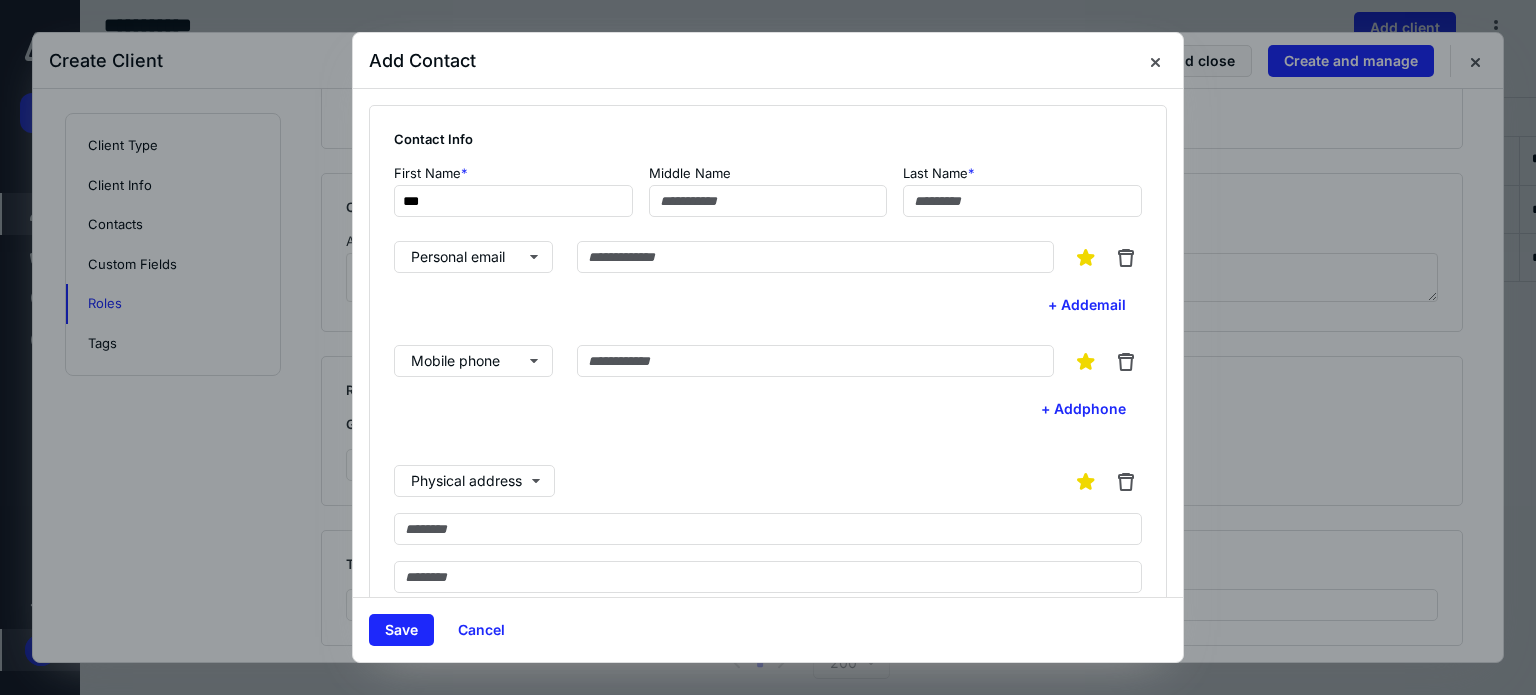type on "***" 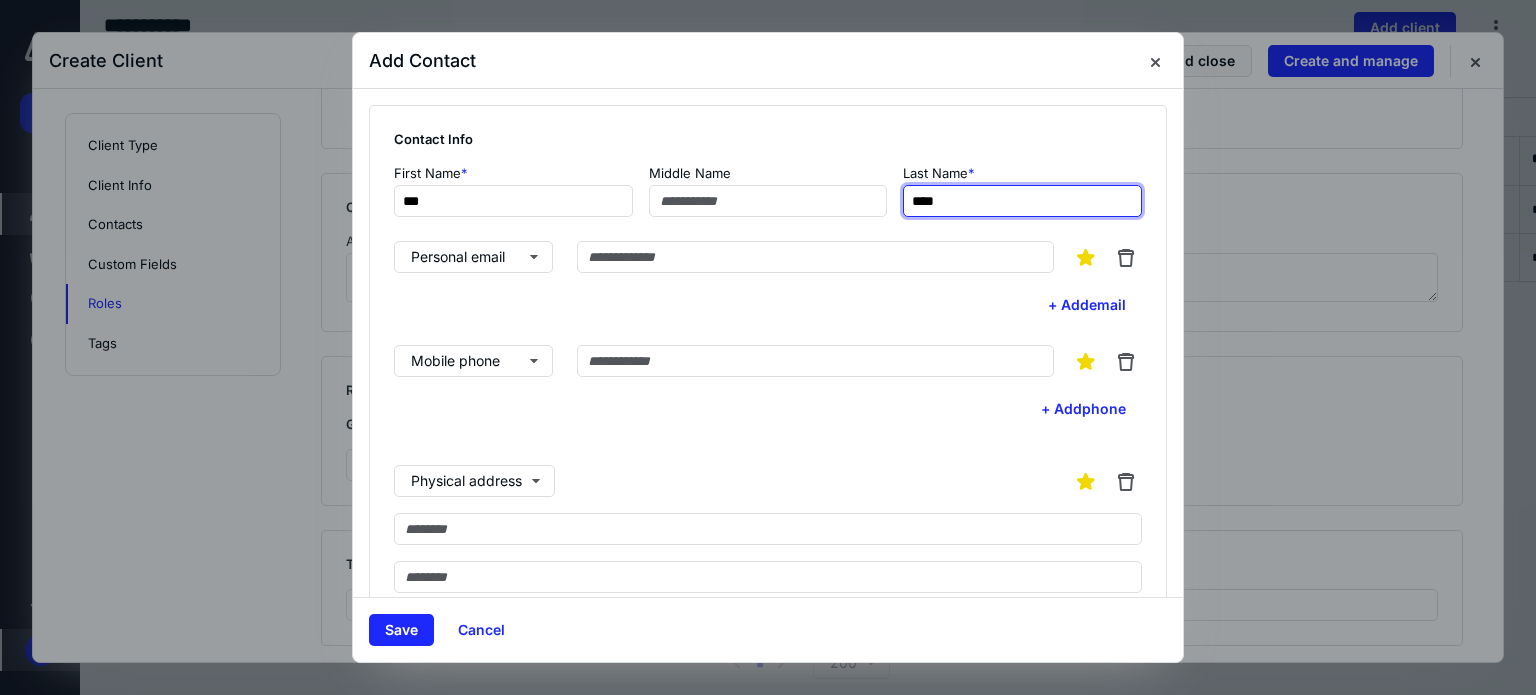 type on "****" 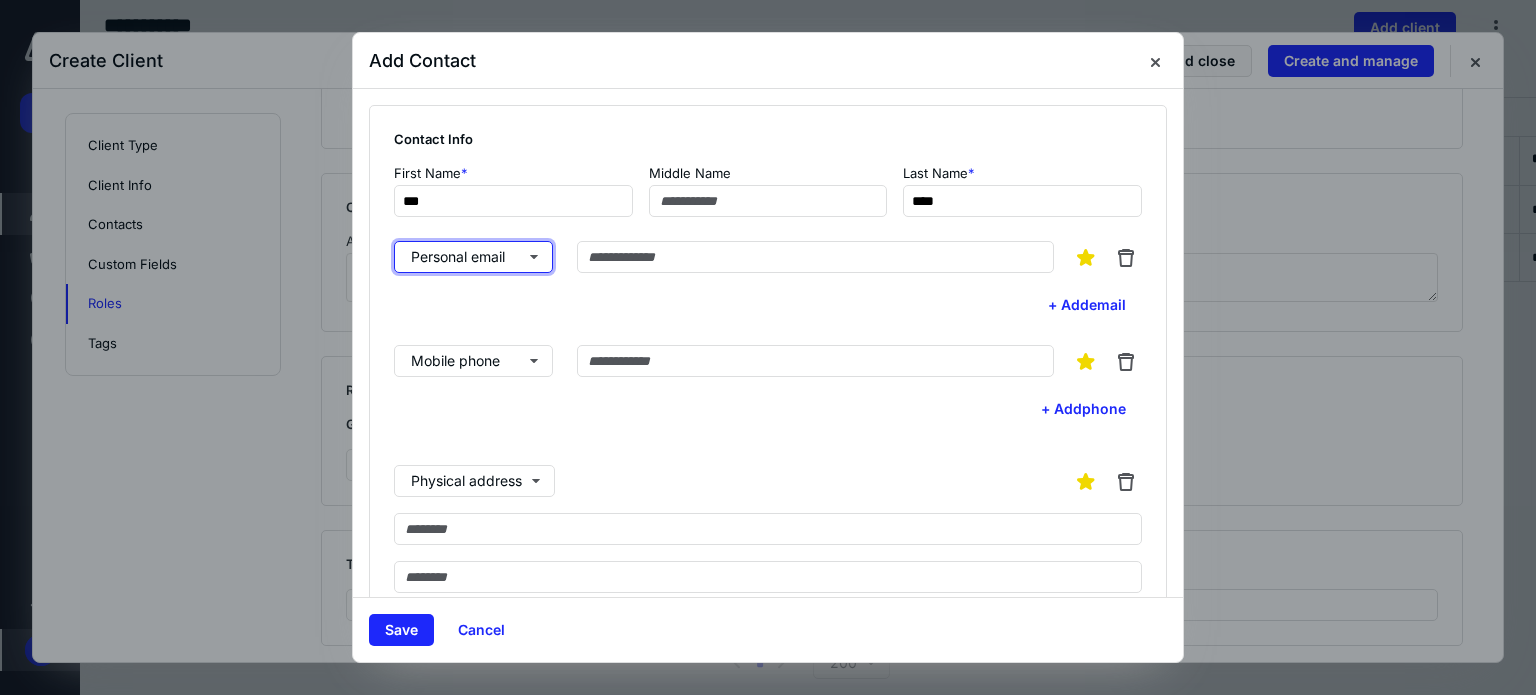 type 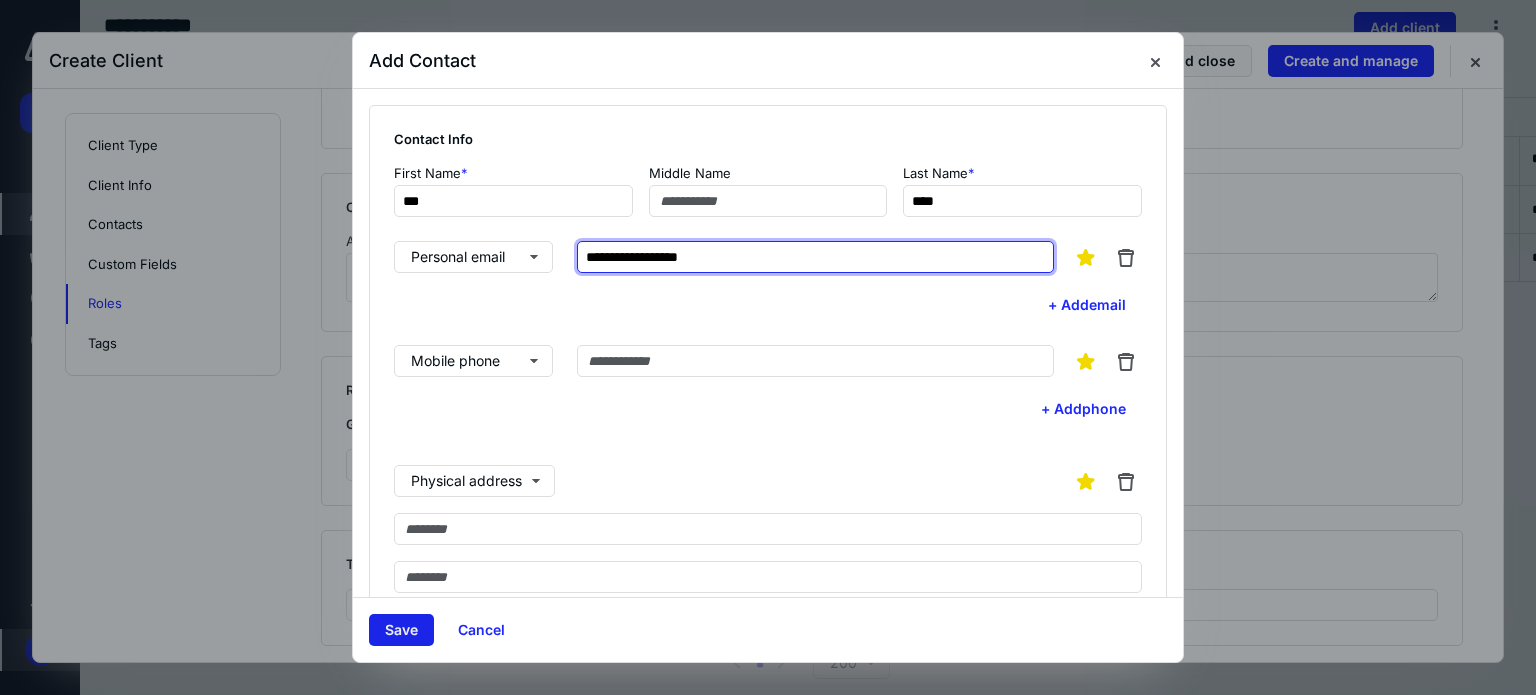 type on "**********" 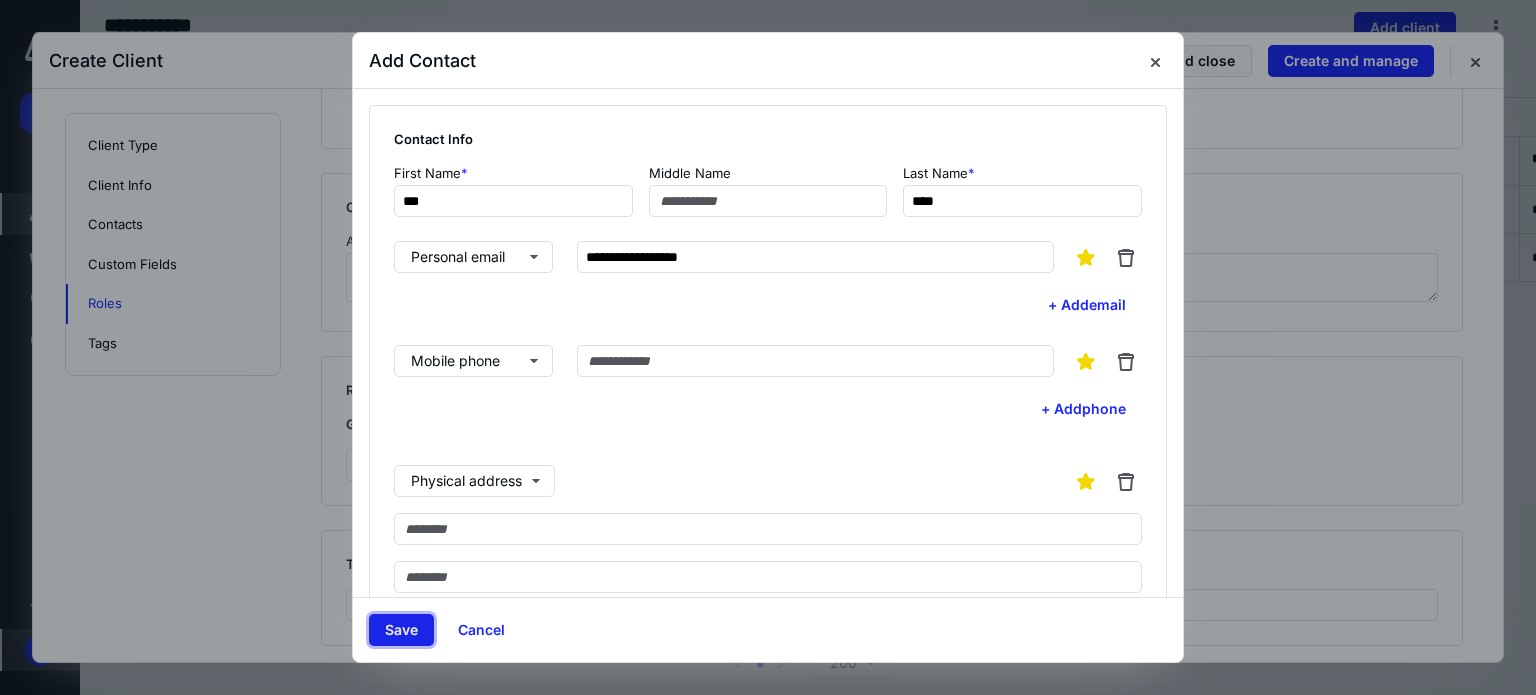 click on "Save" at bounding box center [401, 630] 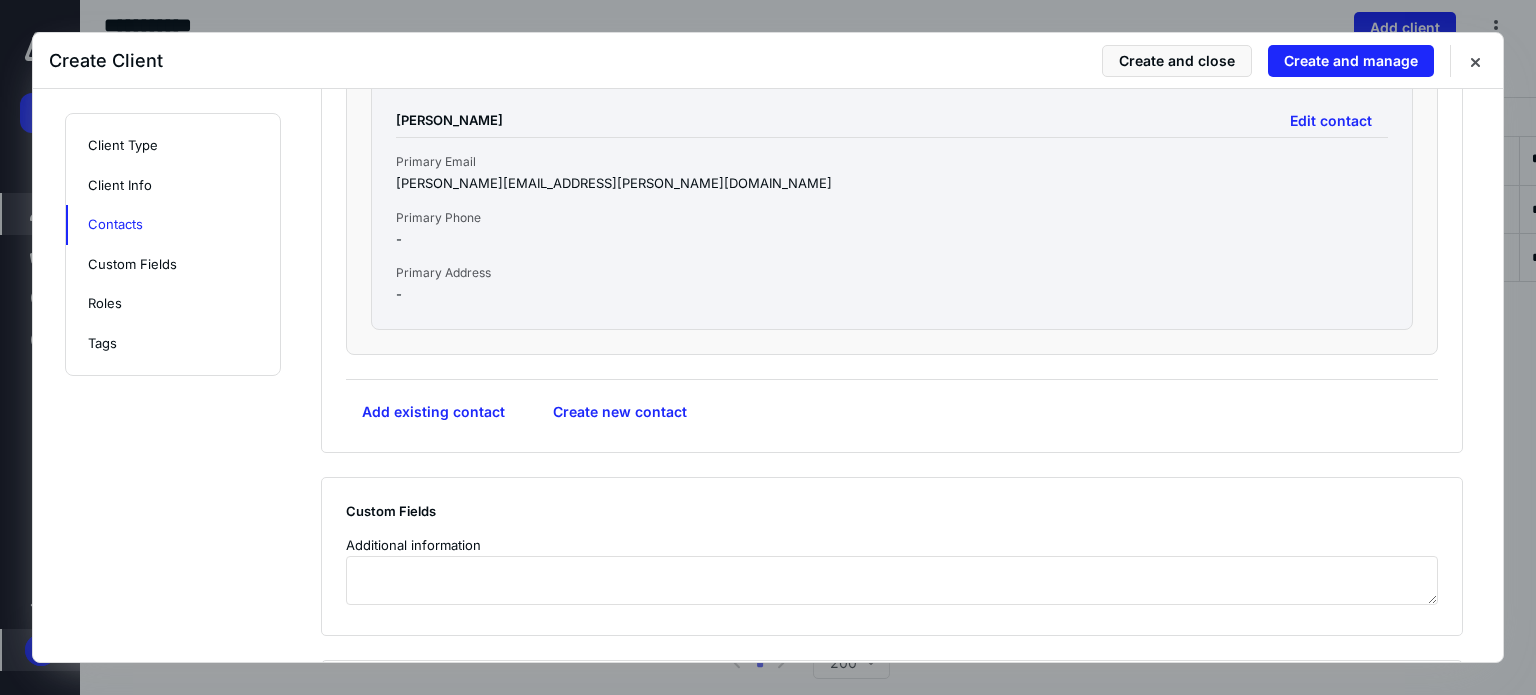 scroll, scrollTop: 1300, scrollLeft: 0, axis: vertical 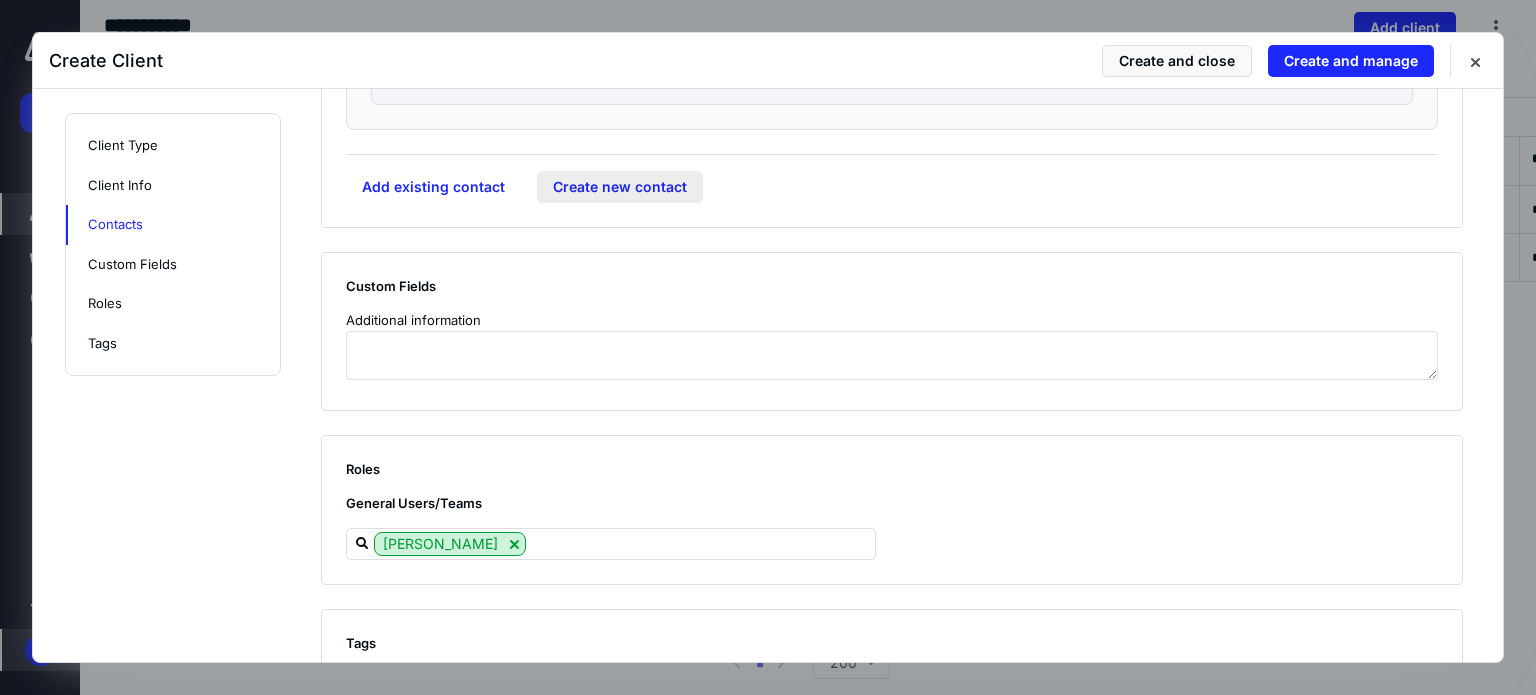 click on "Create new contact" at bounding box center [620, 187] 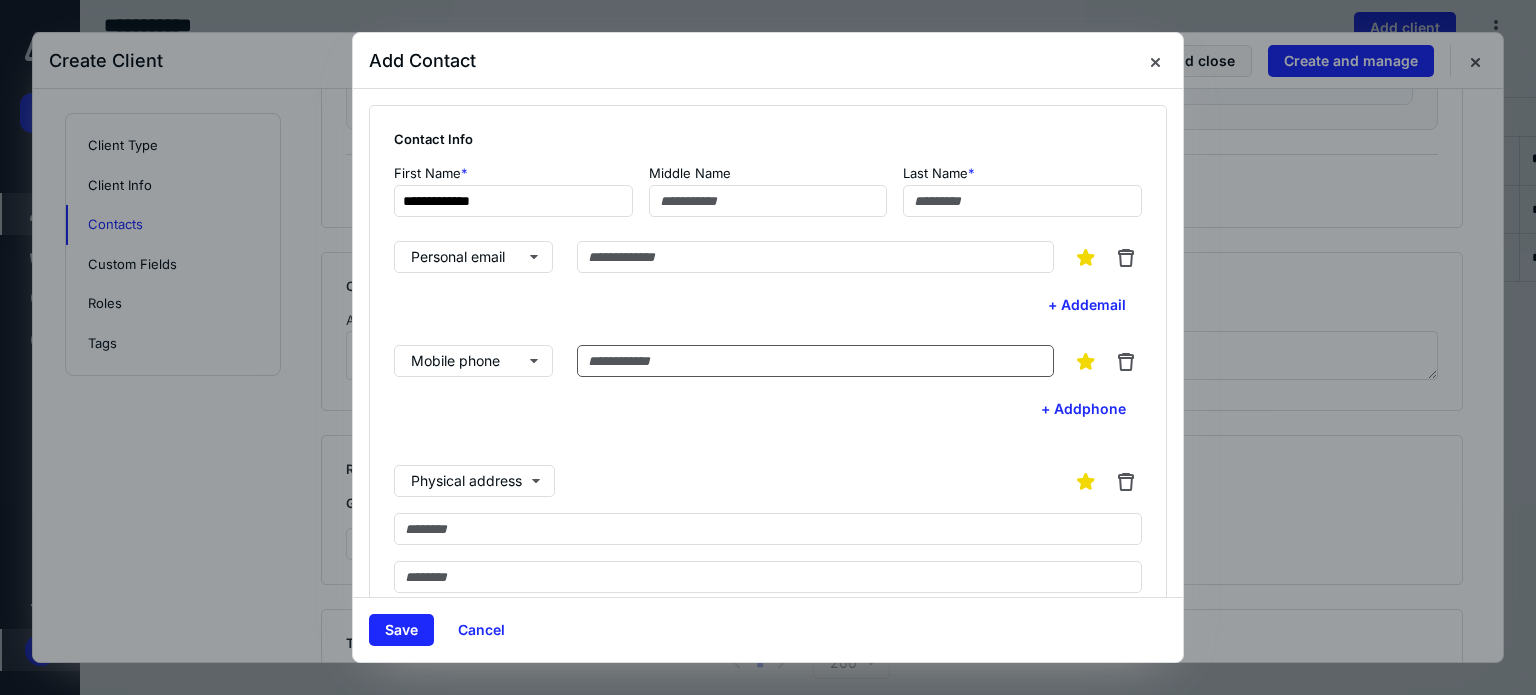 type on "**********" 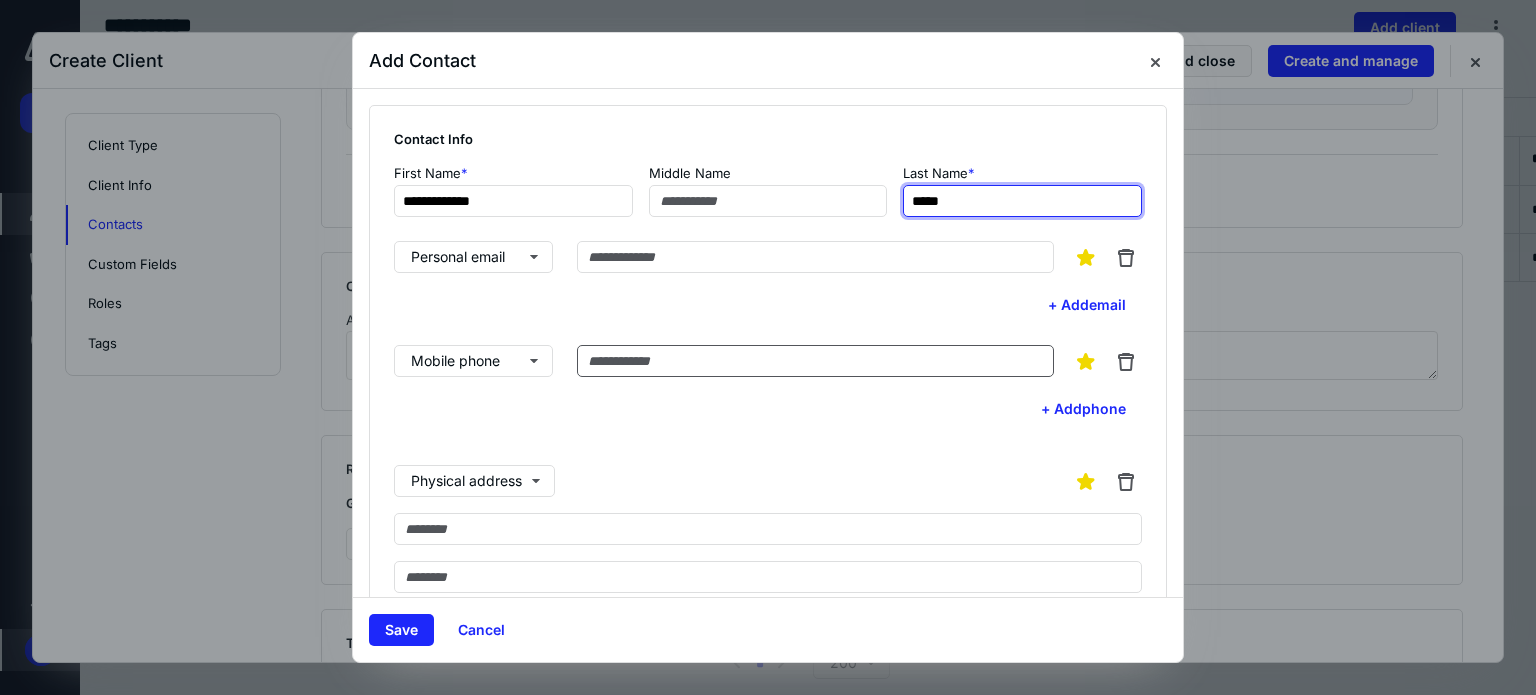 type on "*****" 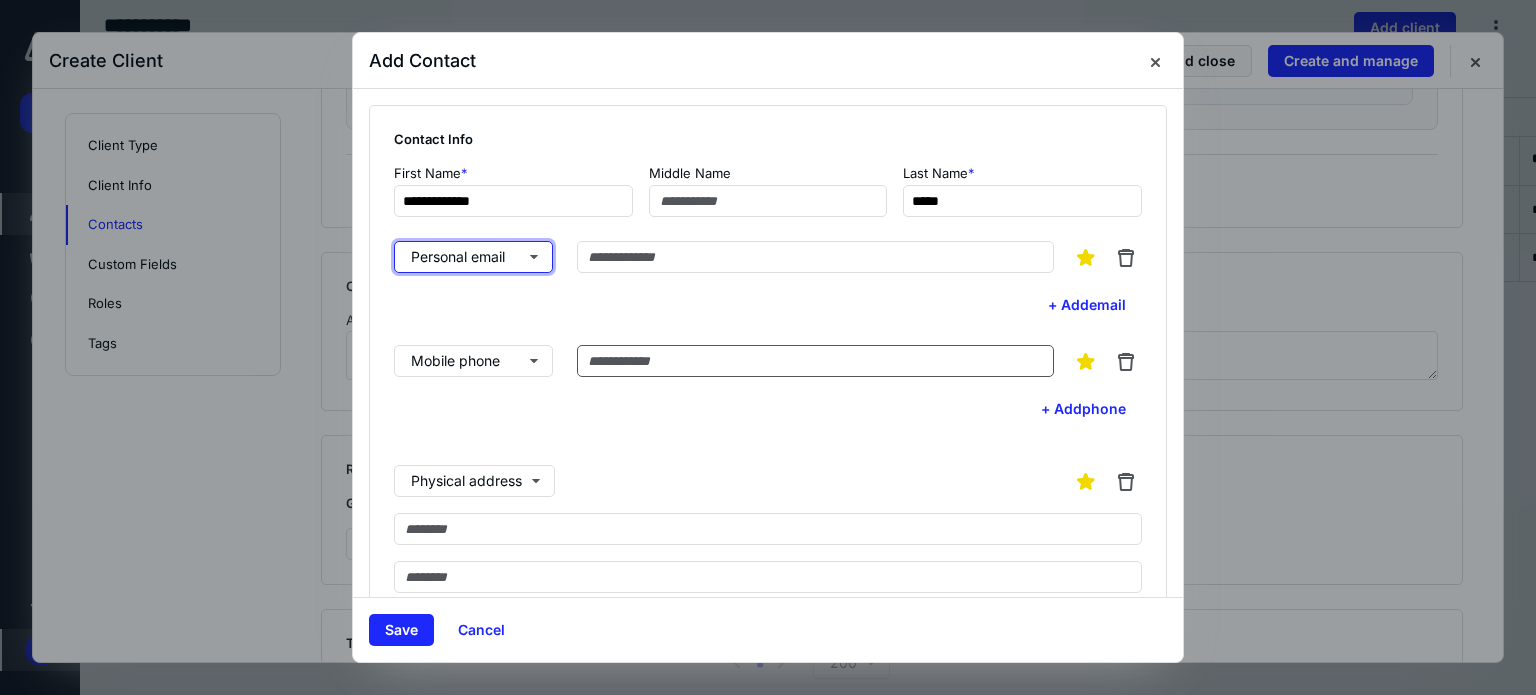 type 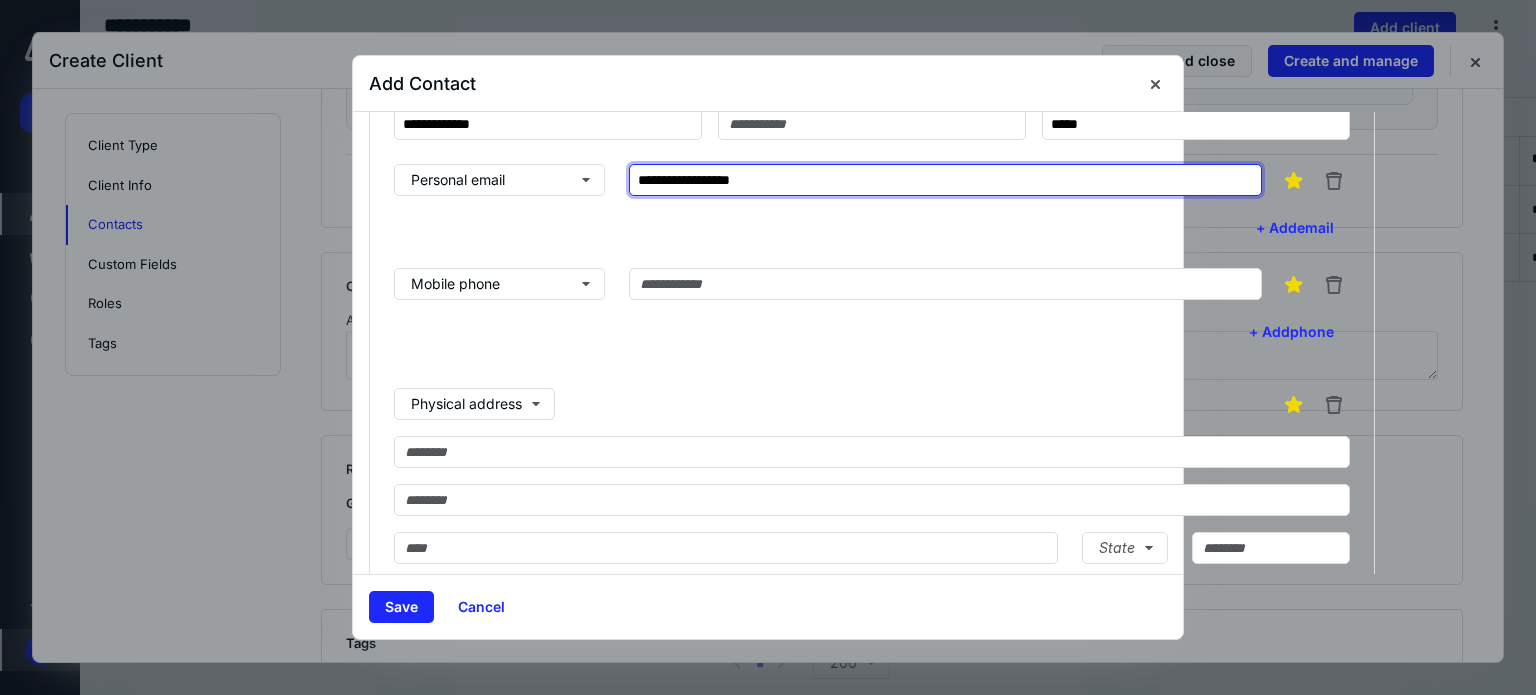 scroll, scrollTop: 200, scrollLeft: 0, axis: vertical 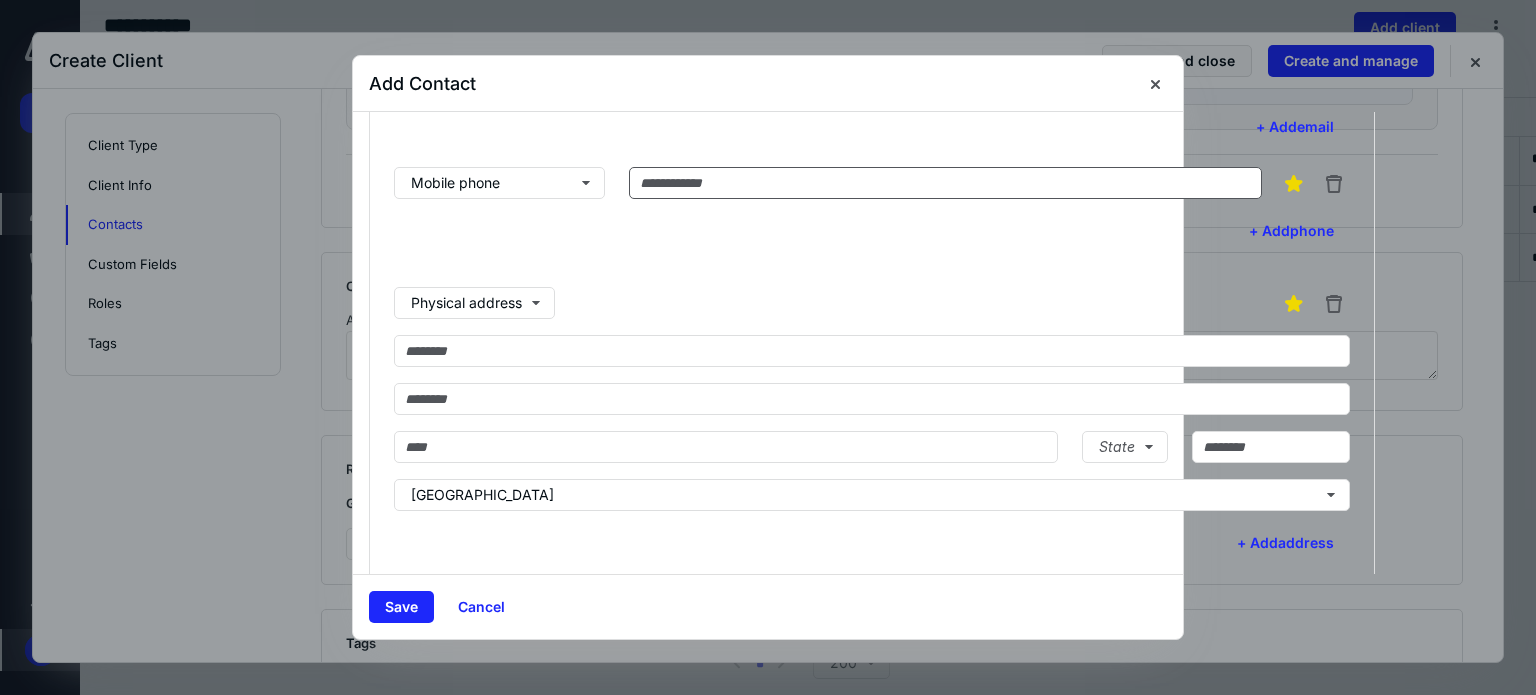 type on "**********" 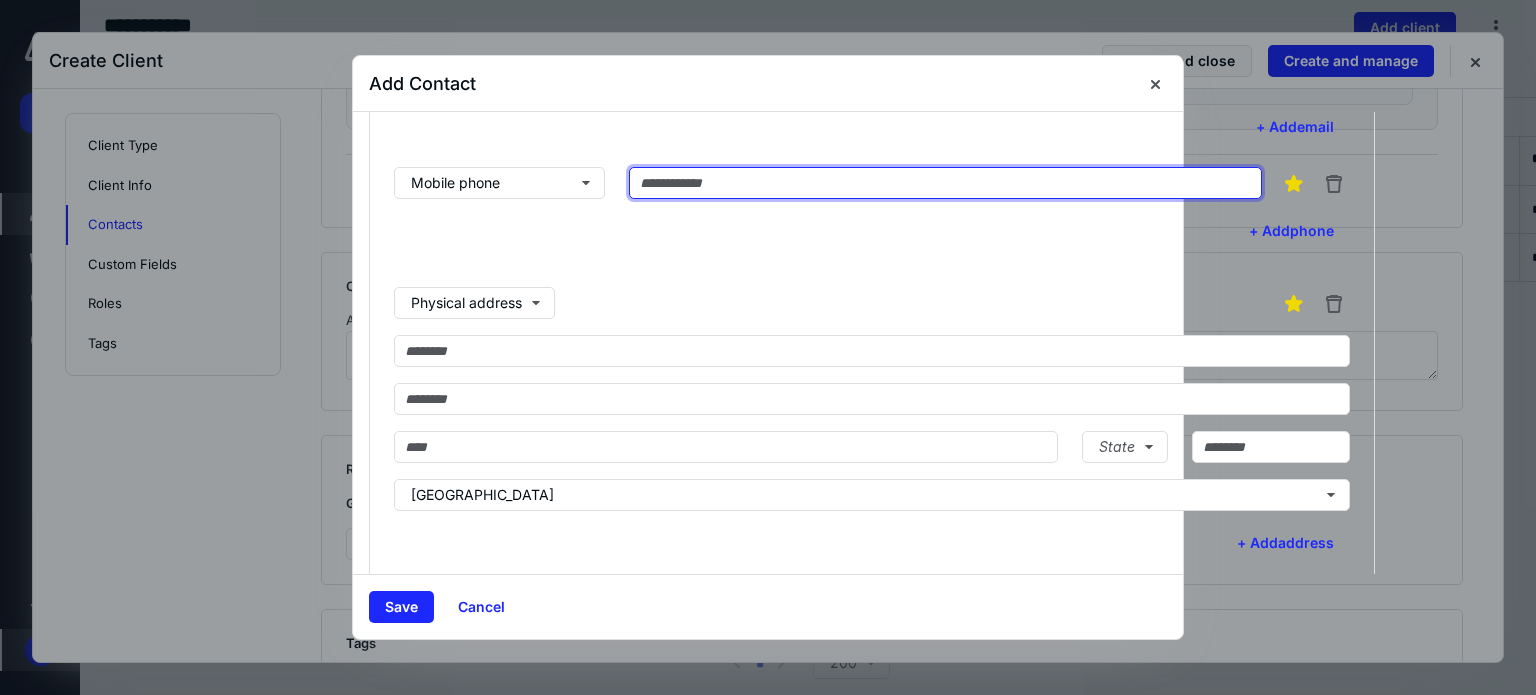 click at bounding box center (945, 183) 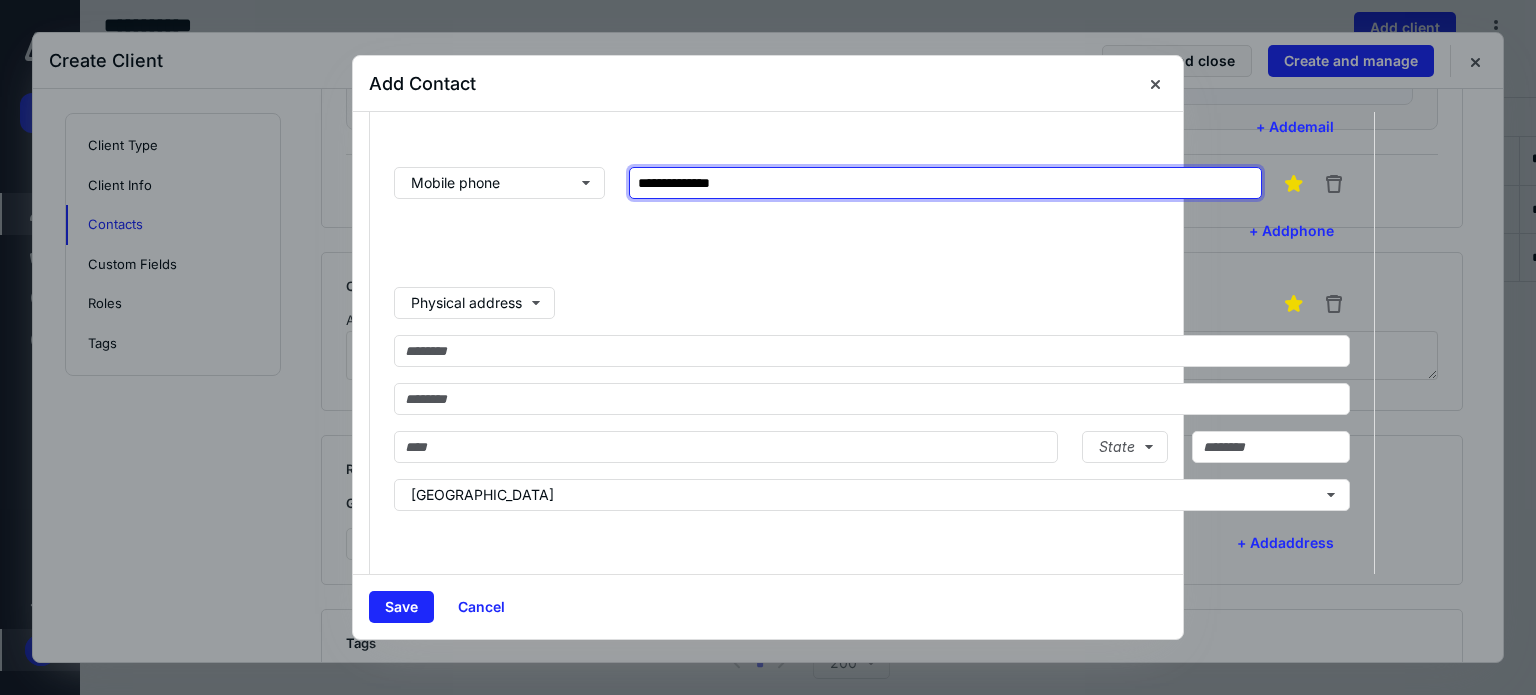 type on "**********" 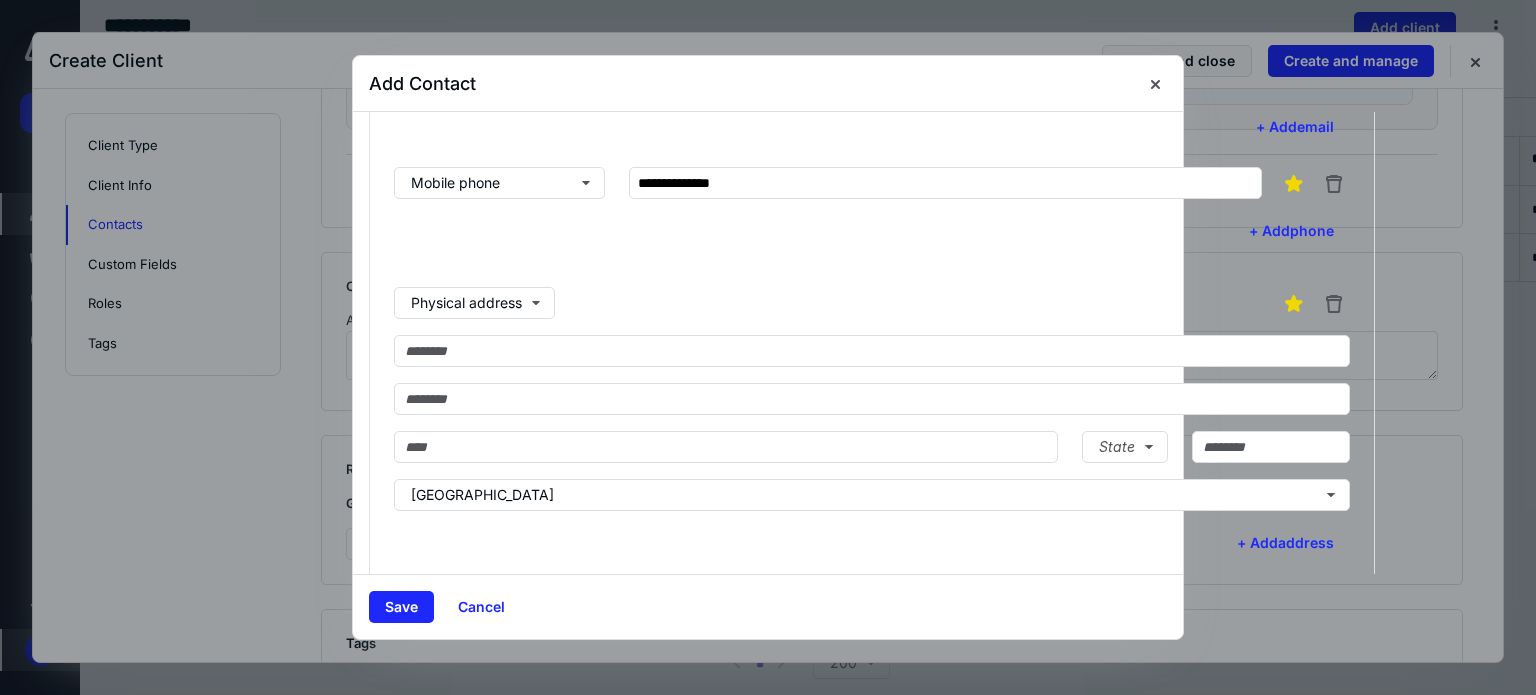 click on "**********" at bounding box center (872, 350) 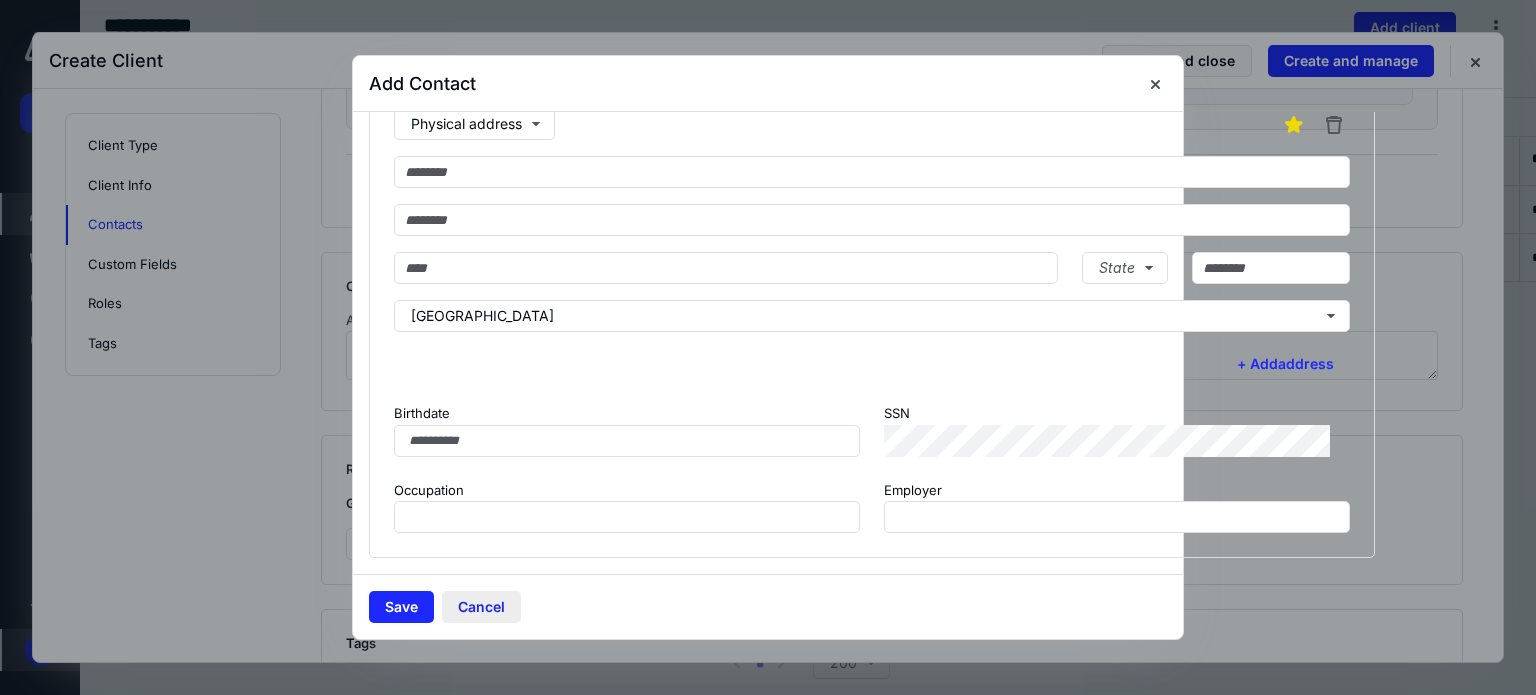 scroll, scrollTop: 400, scrollLeft: 0, axis: vertical 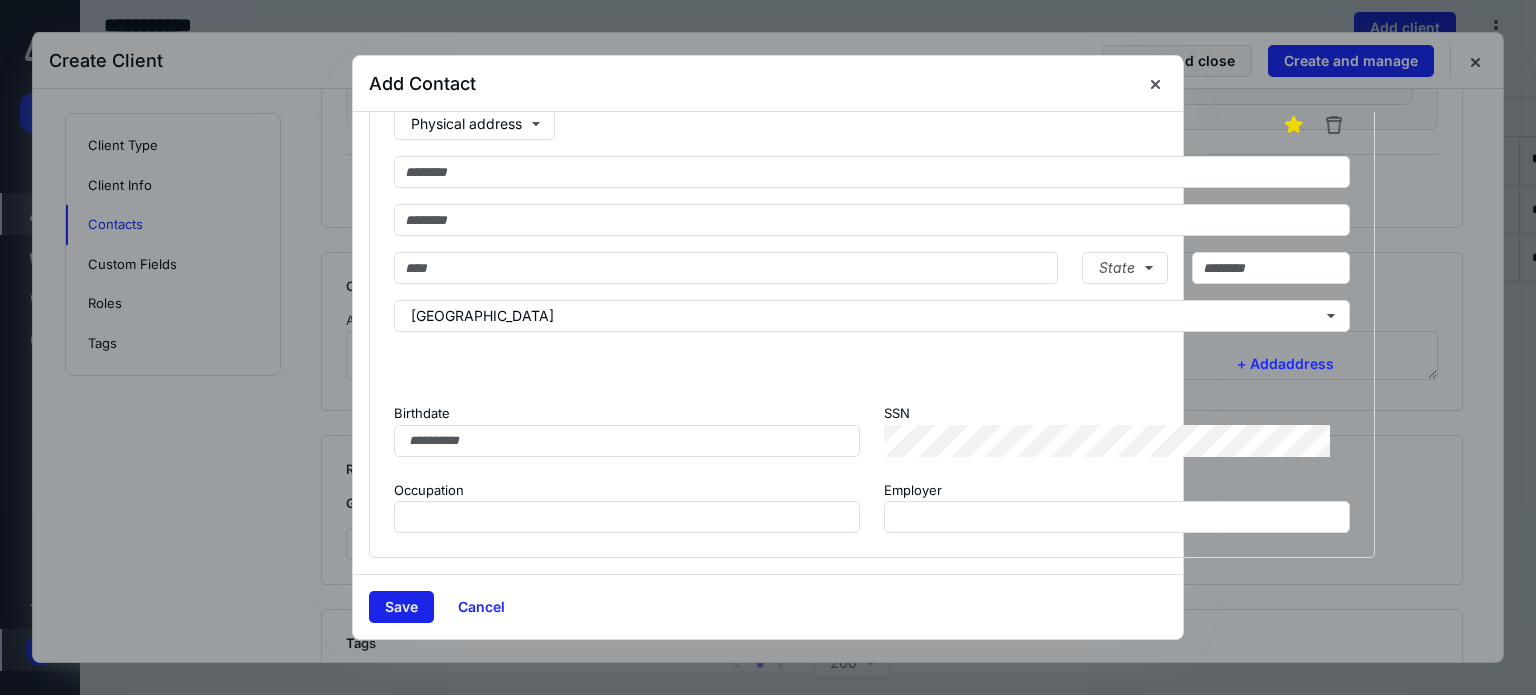 click on "Save" at bounding box center (401, 607) 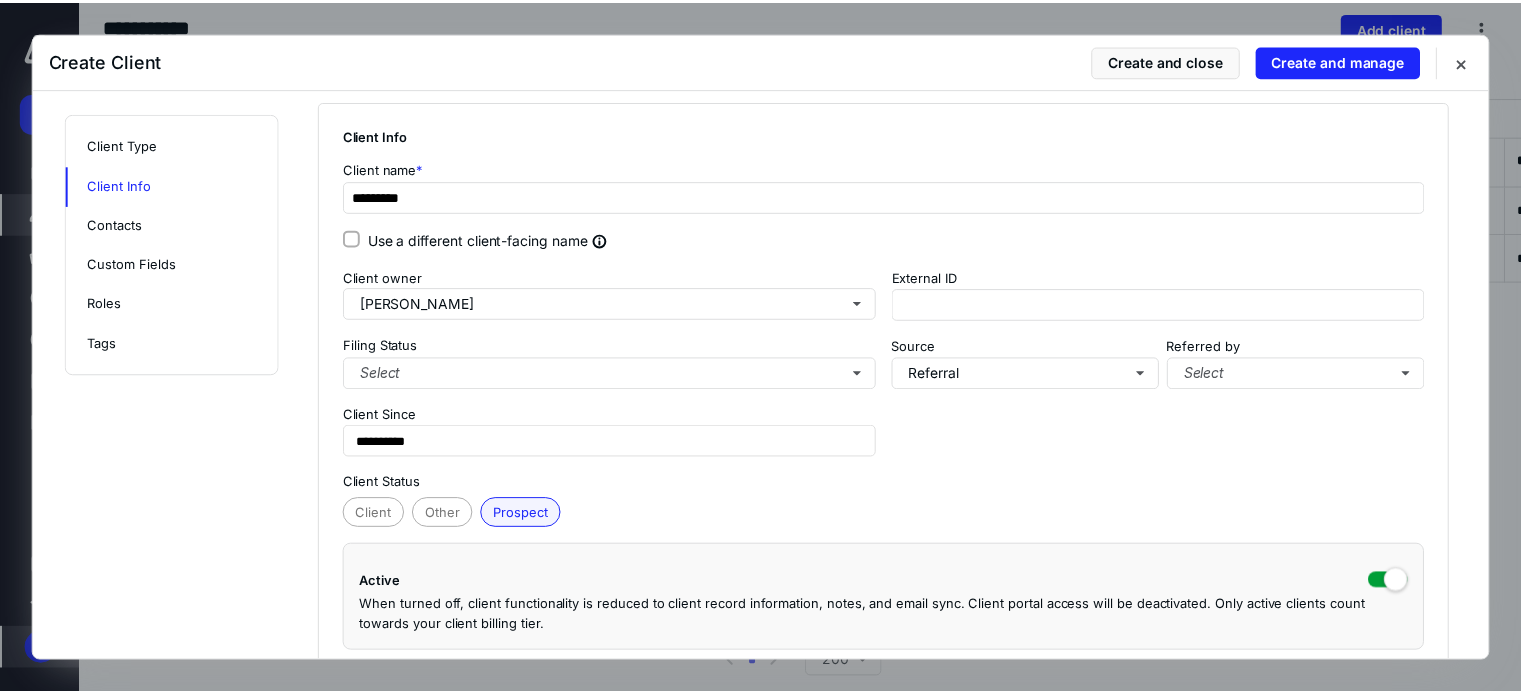 scroll, scrollTop: 0, scrollLeft: 0, axis: both 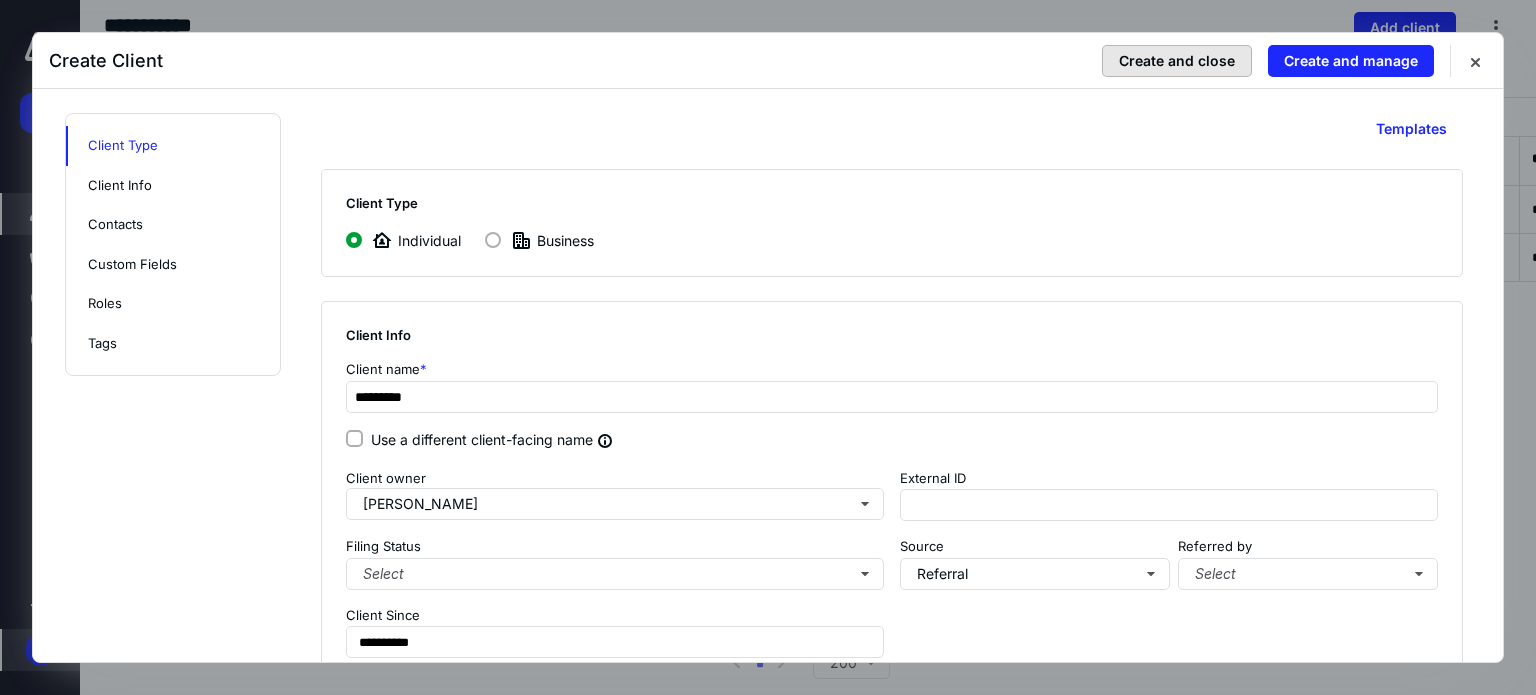 click on "Create and close" at bounding box center [1177, 61] 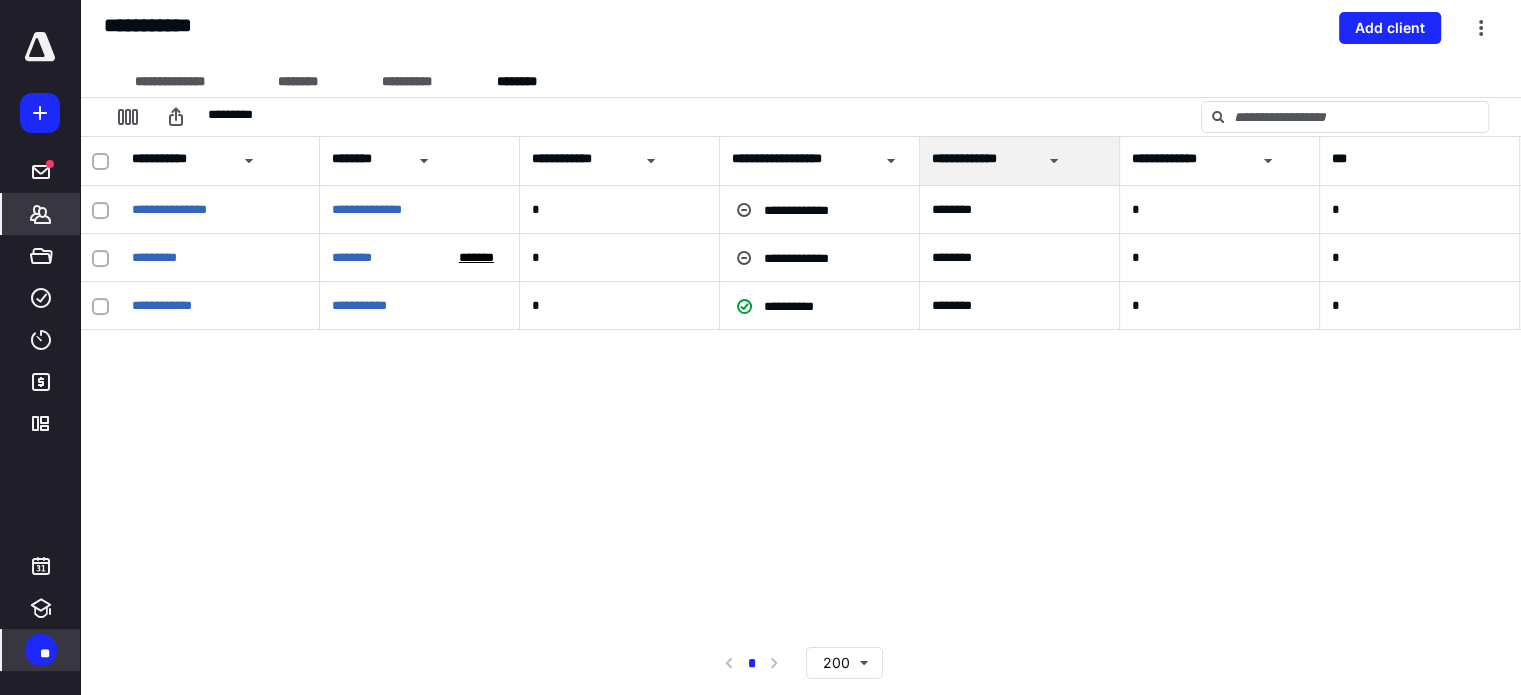 click on "**********" at bounding box center (800, 384) 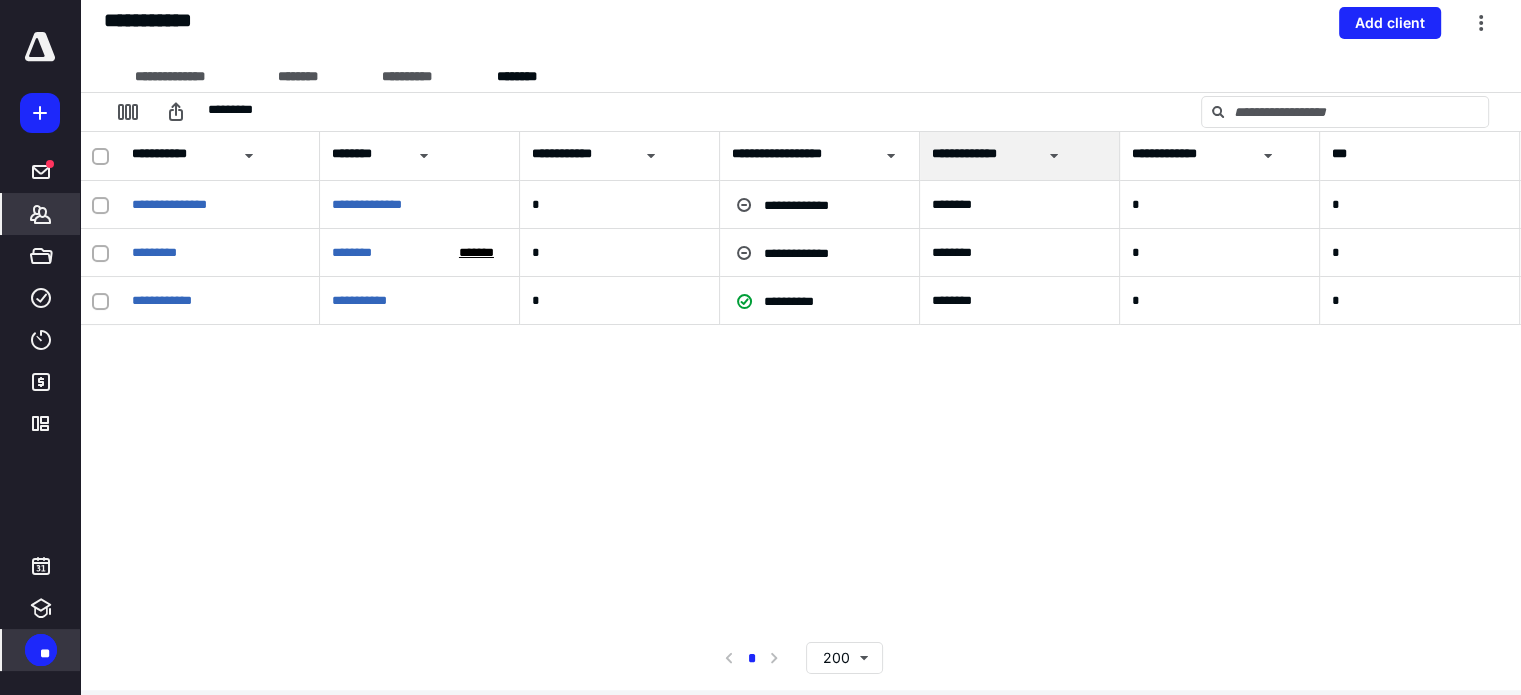 scroll, scrollTop: 0, scrollLeft: 0, axis: both 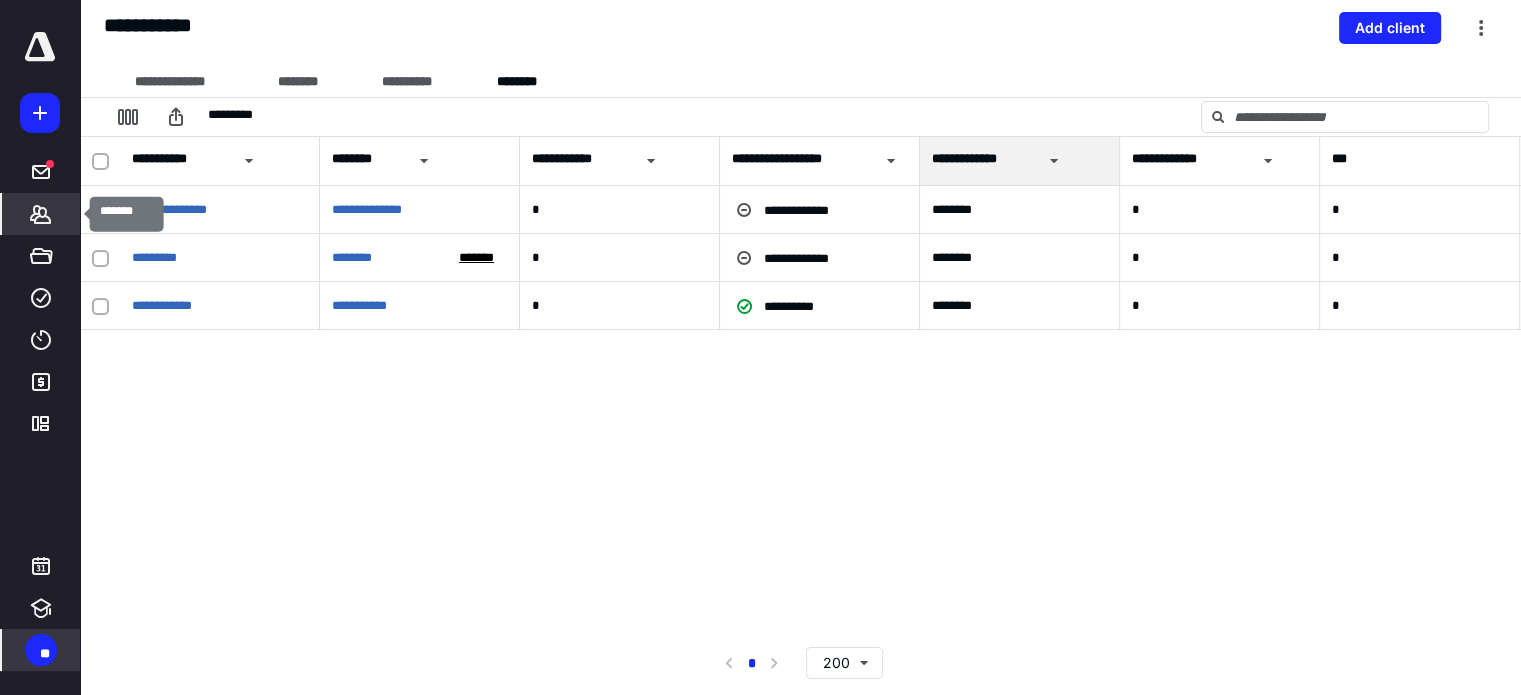 click on "*******" at bounding box center (41, 214) 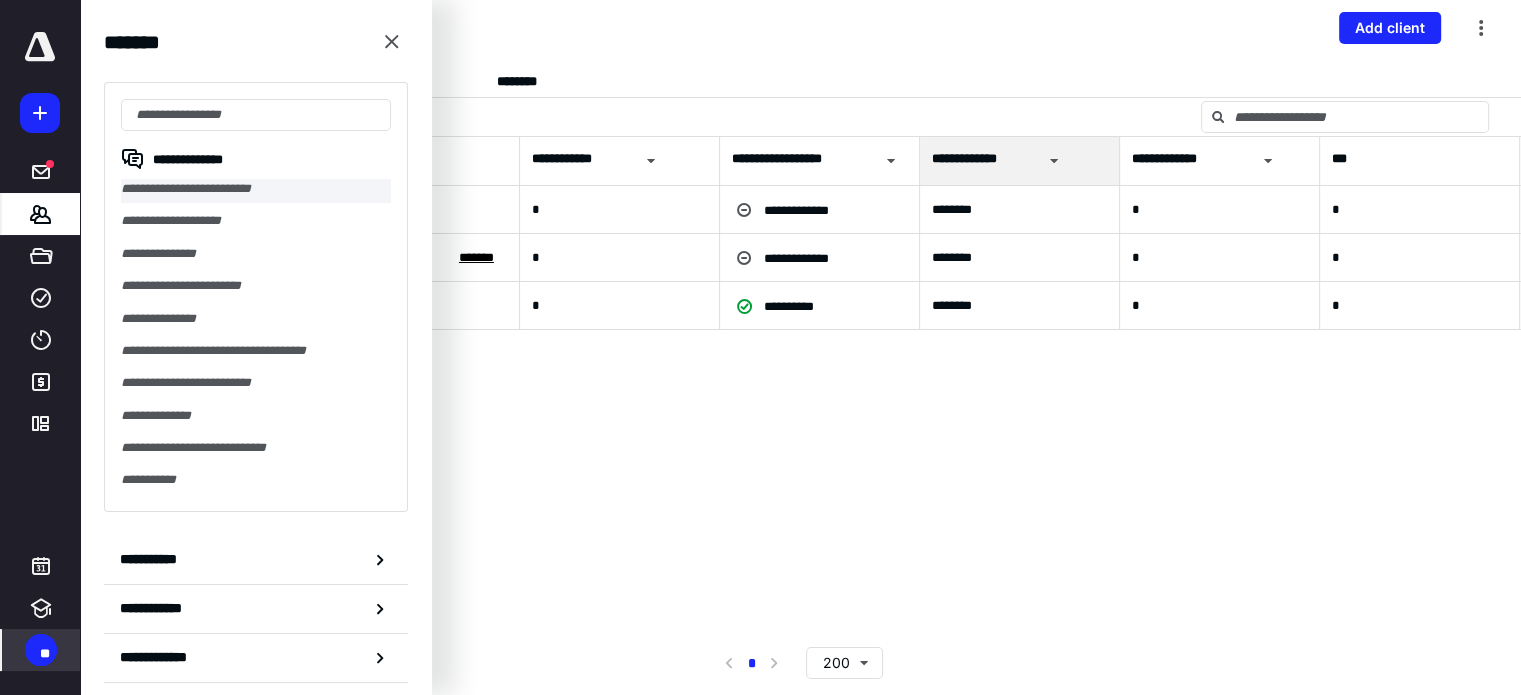 click on "**********" at bounding box center [256, 191] 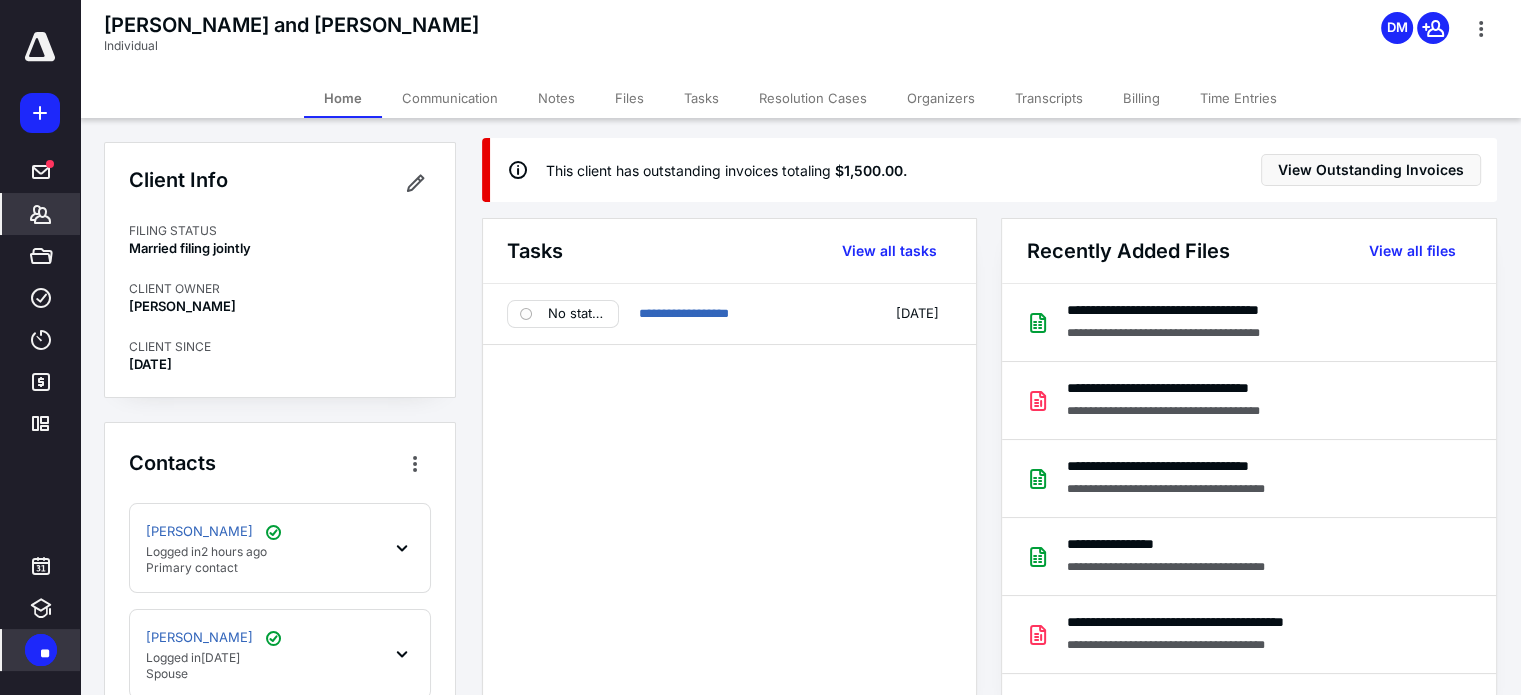 scroll, scrollTop: 0, scrollLeft: 0, axis: both 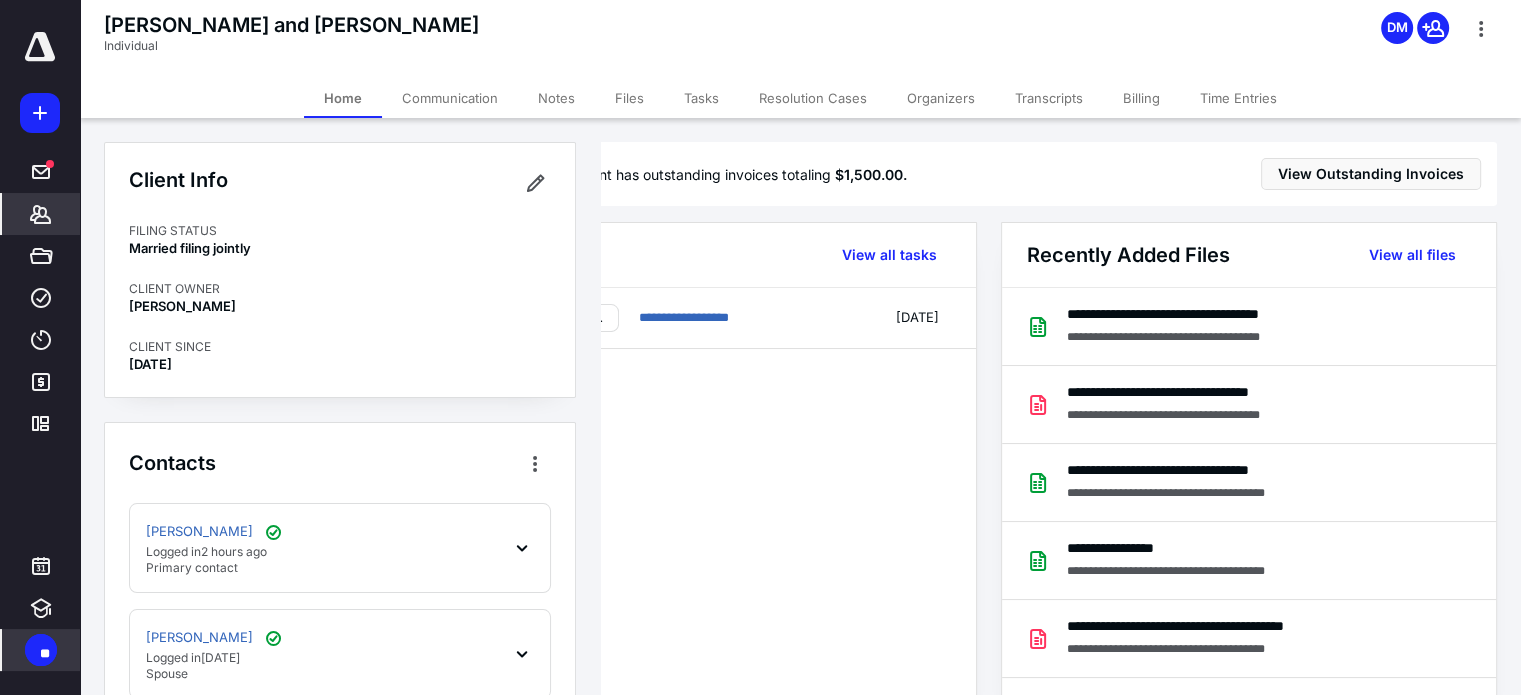 click on "Billing" at bounding box center (1141, 98) 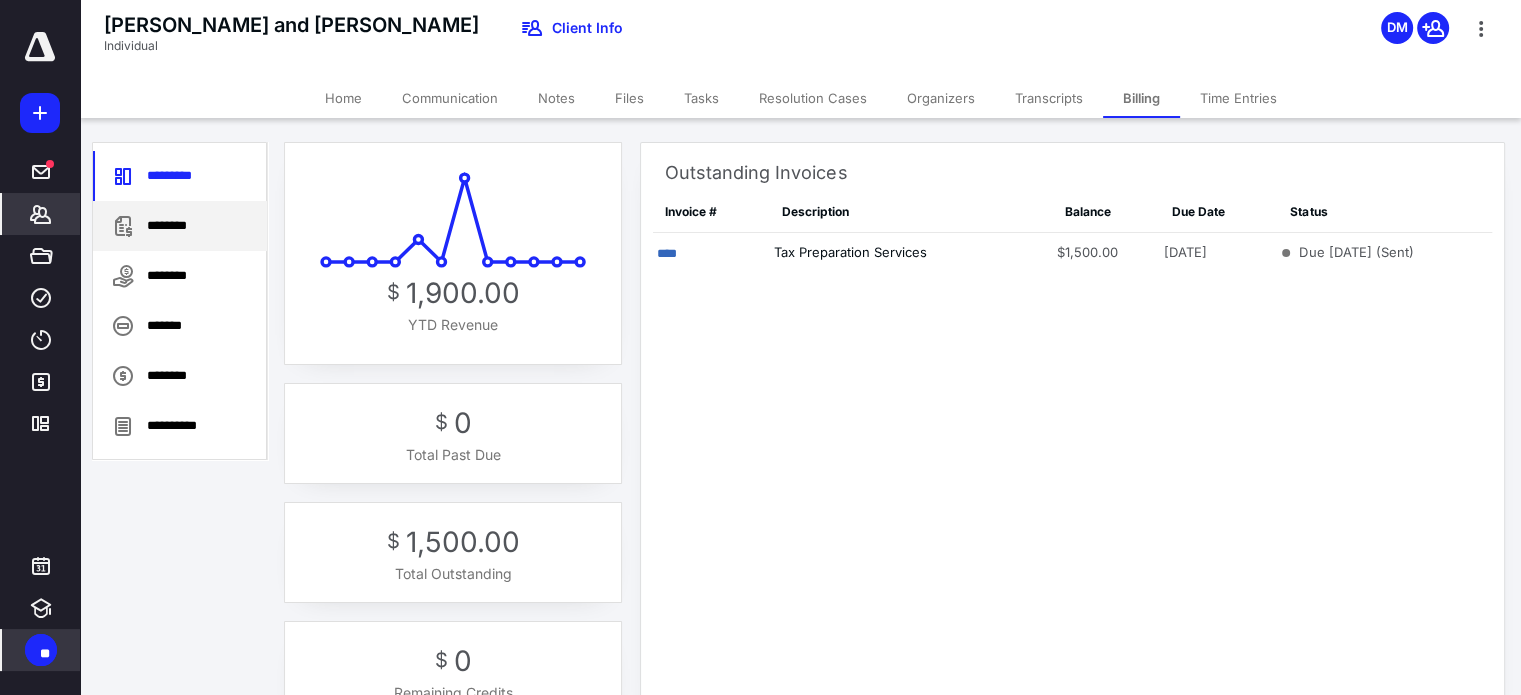 click on "********" at bounding box center (180, 226) 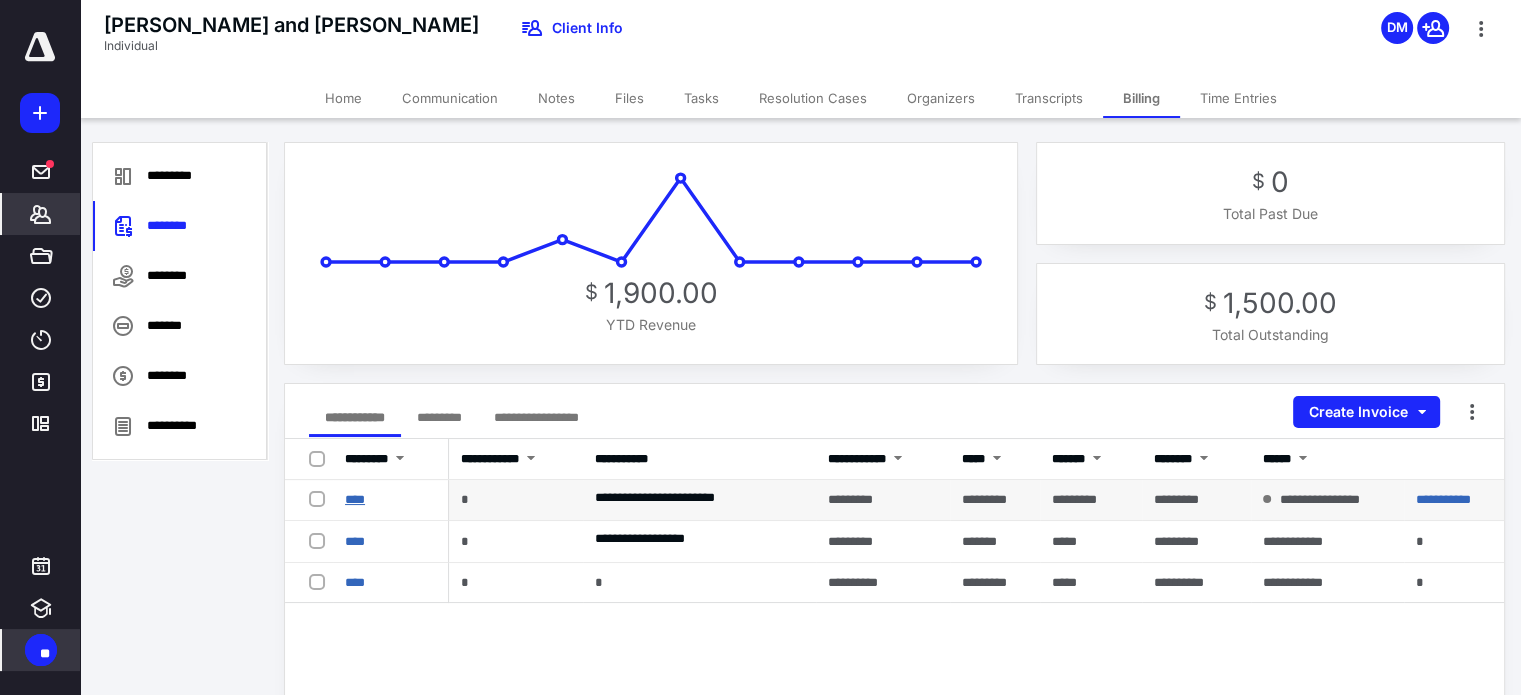 click on "****" at bounding box center (355, 499) 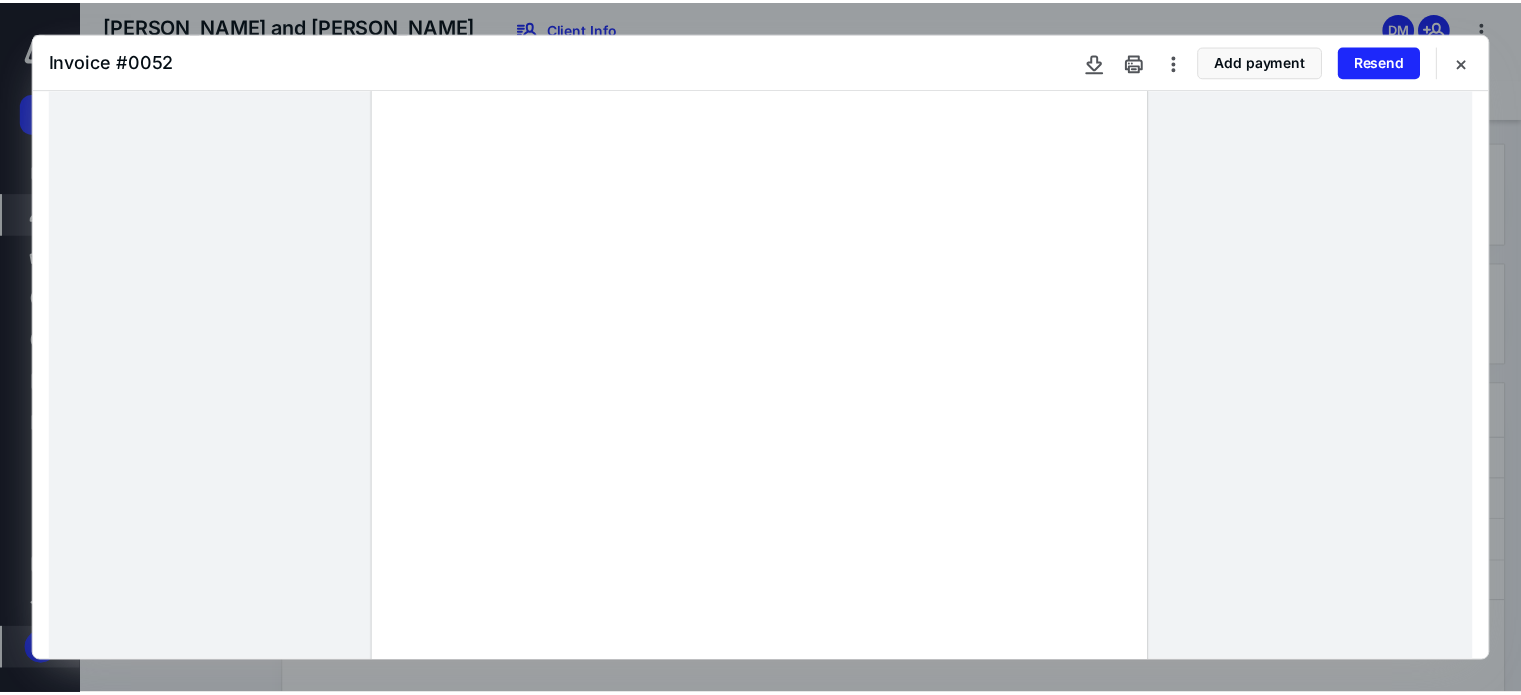 scroll, scrollTop: 0, scrollLeft: 0, axis: both 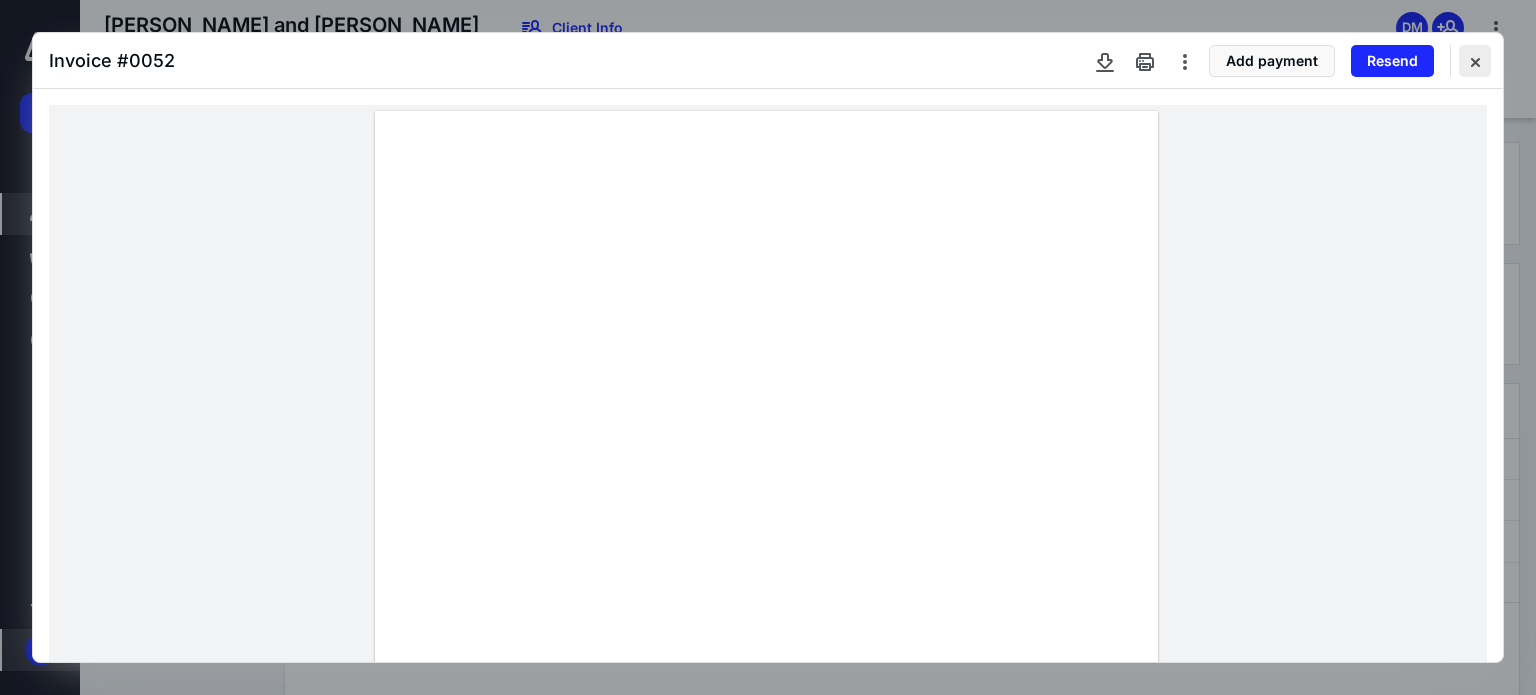 click at bounding box center (1475, 61) 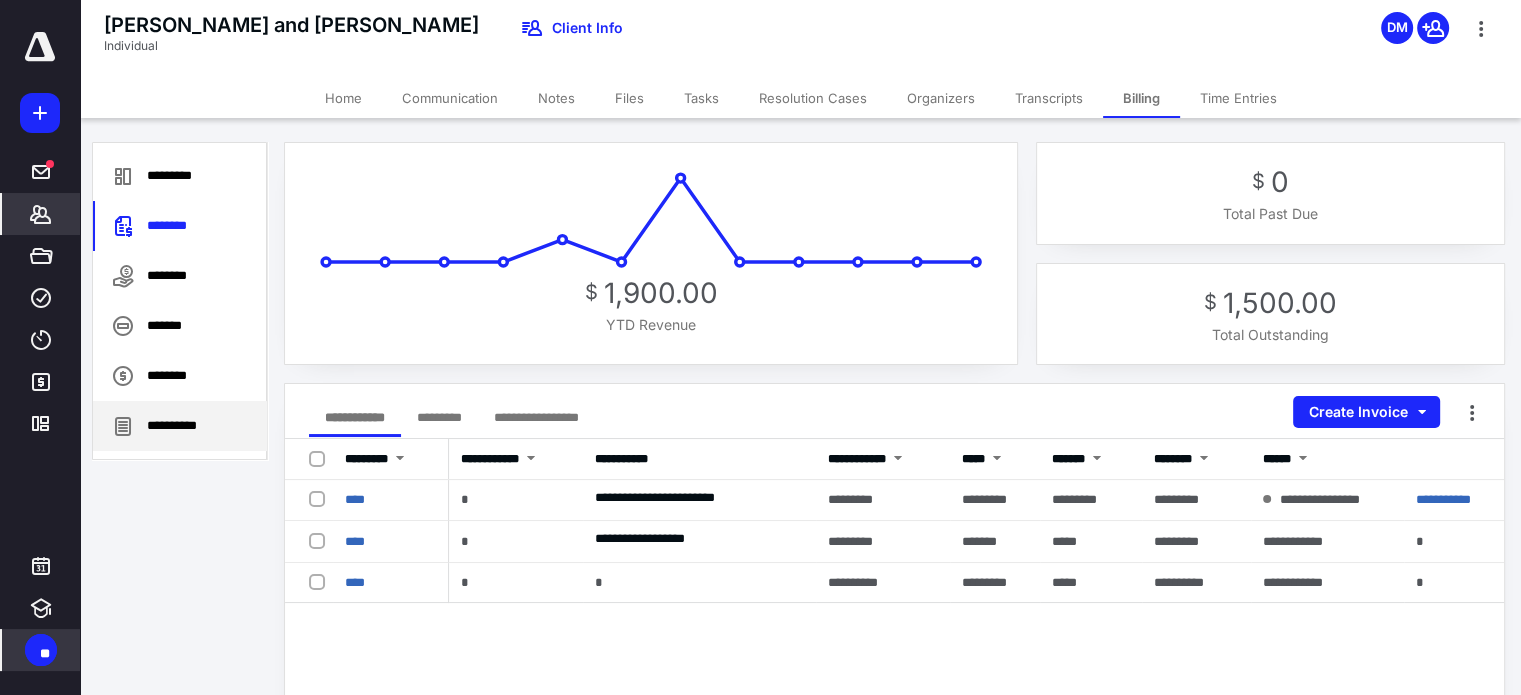 click on "**********" at bounding box center (180, 426) 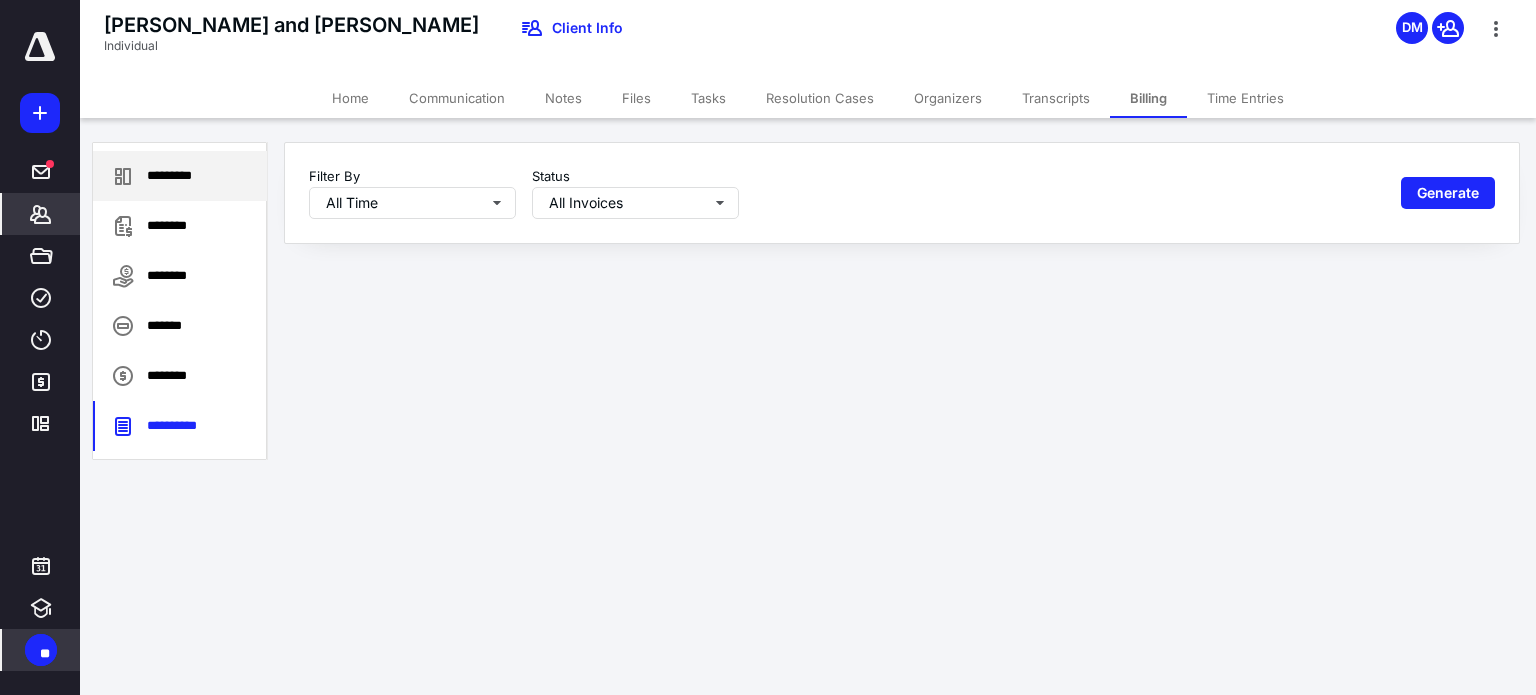 click on "*********" at bounding box center [180, 176] 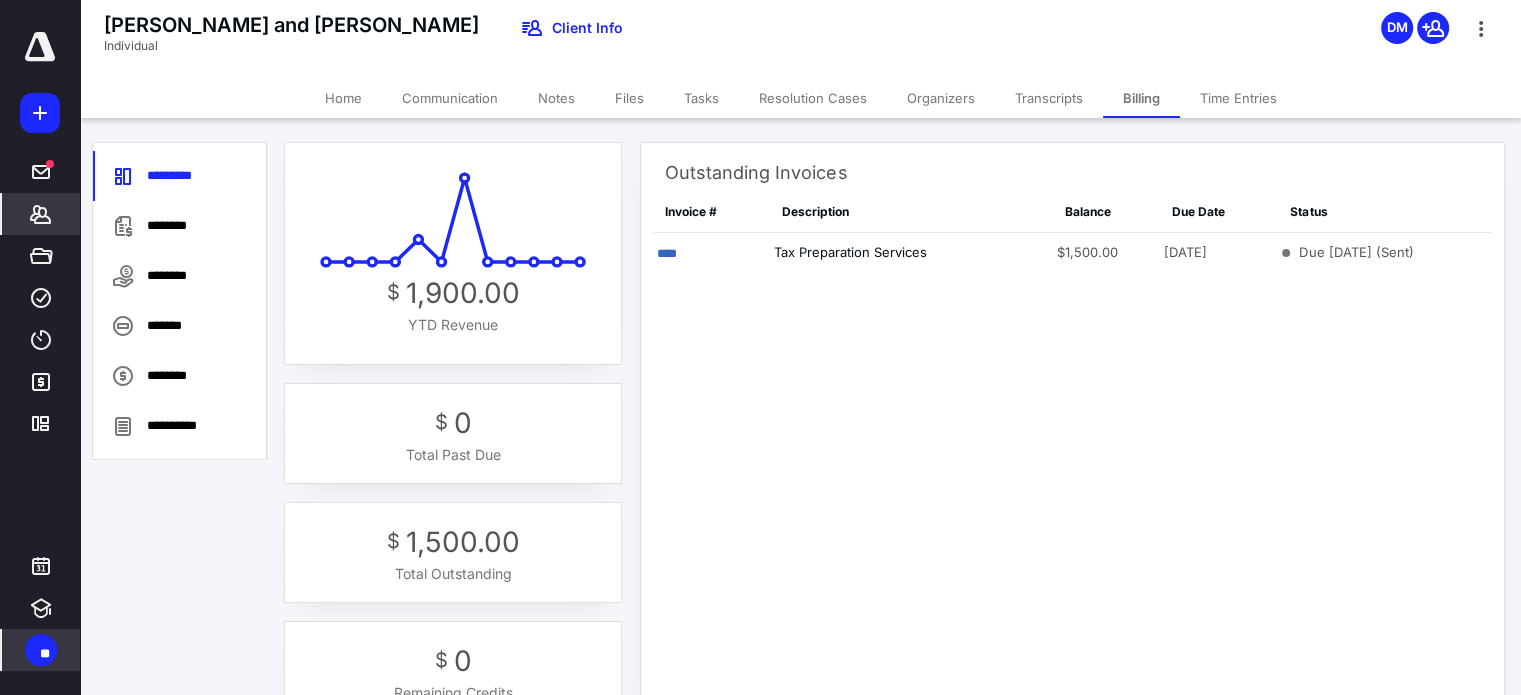 click on "Home" at bounding box center [343, 98] 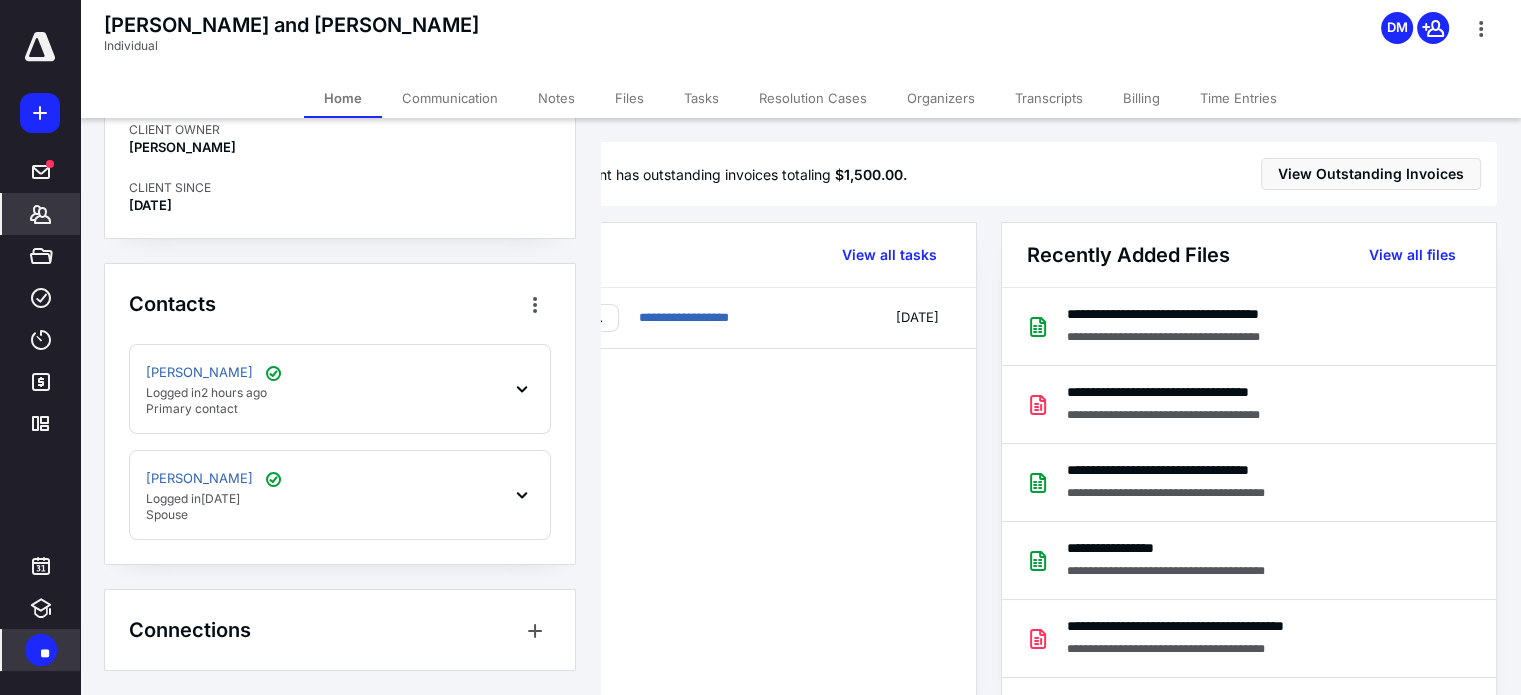 scroll, scrollTop: 0, scrollLeft: 0, axis: both 